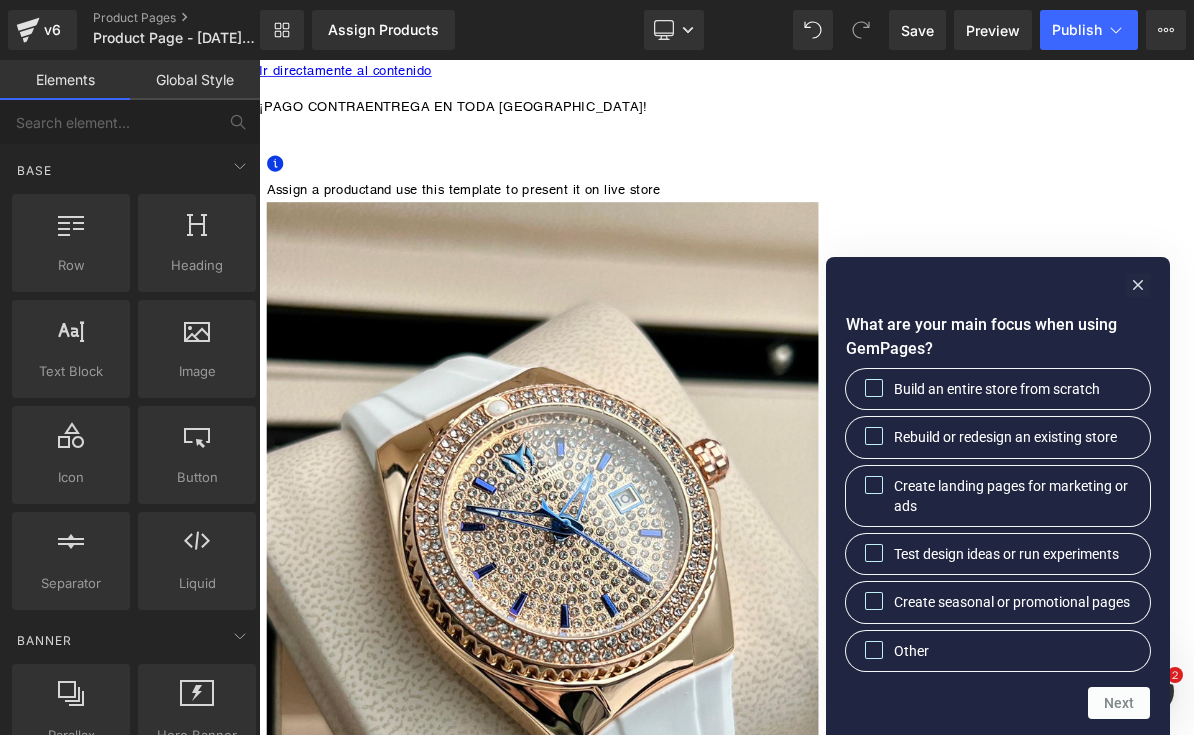 scroll, scrollTop: 0, scrollLeft: 0, axis: both 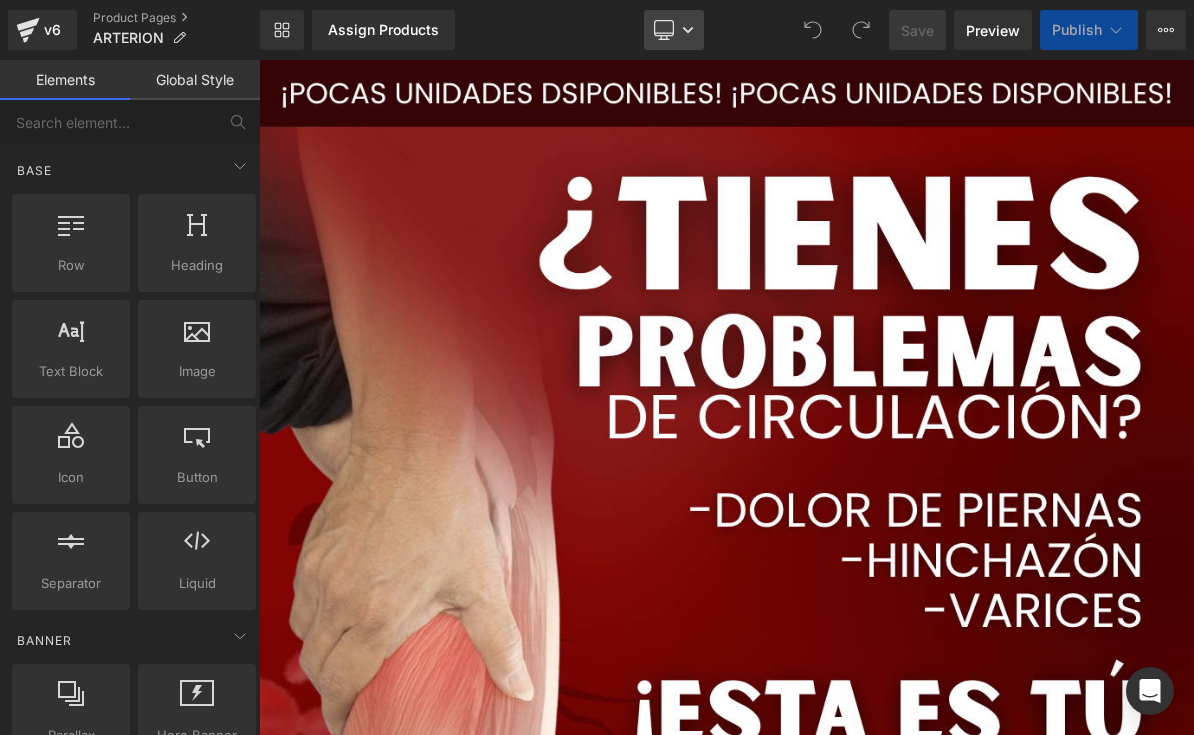 click 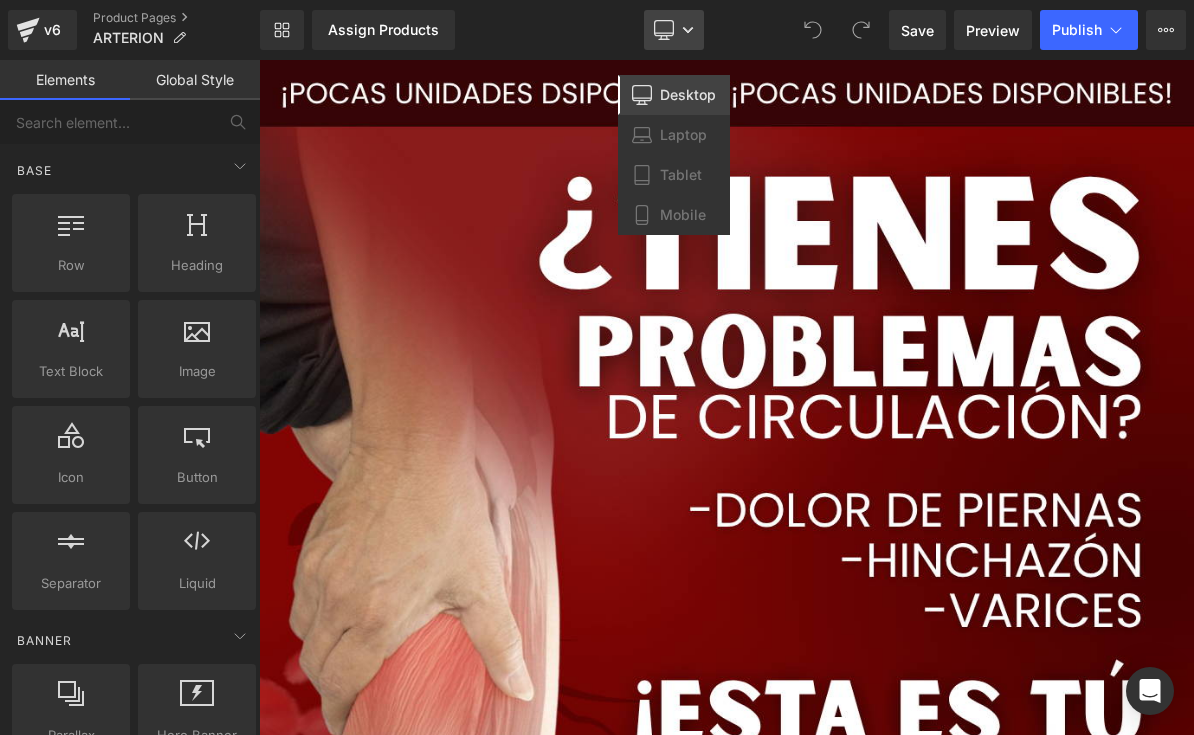 click on "Desktop" at bounding box center [674, 30] 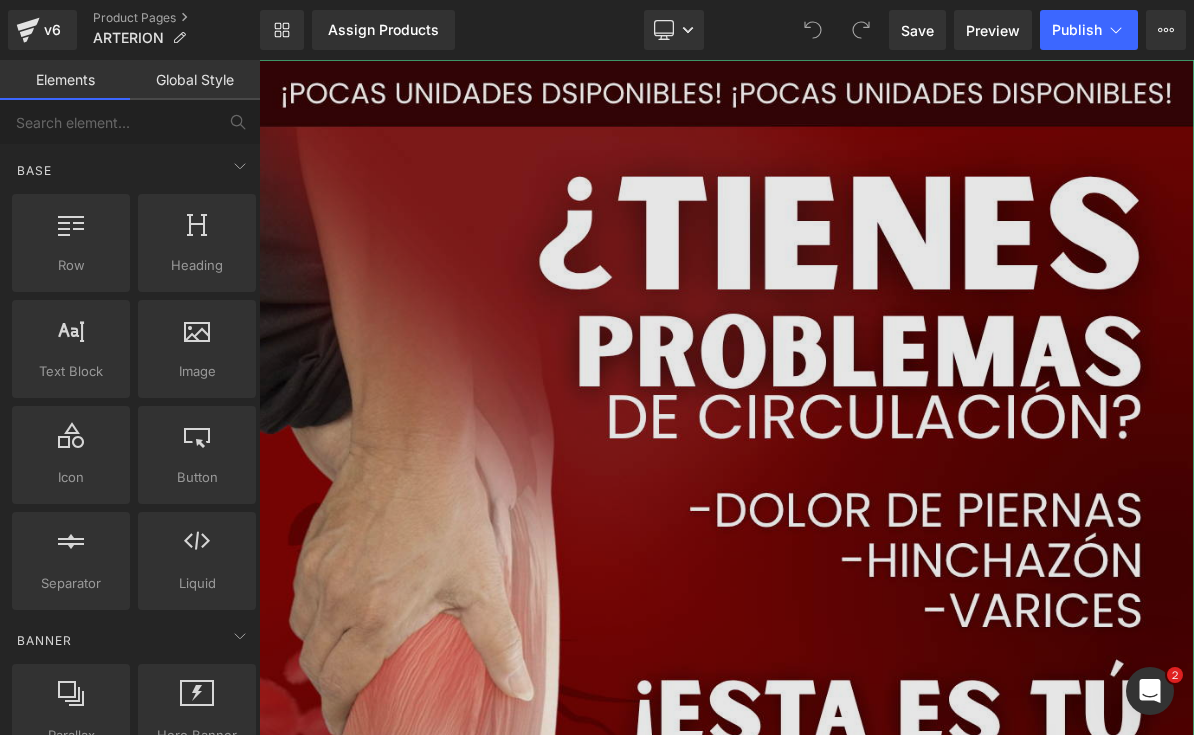 scroll, scrollTop: 0, scrollLeft: 0, axis: both 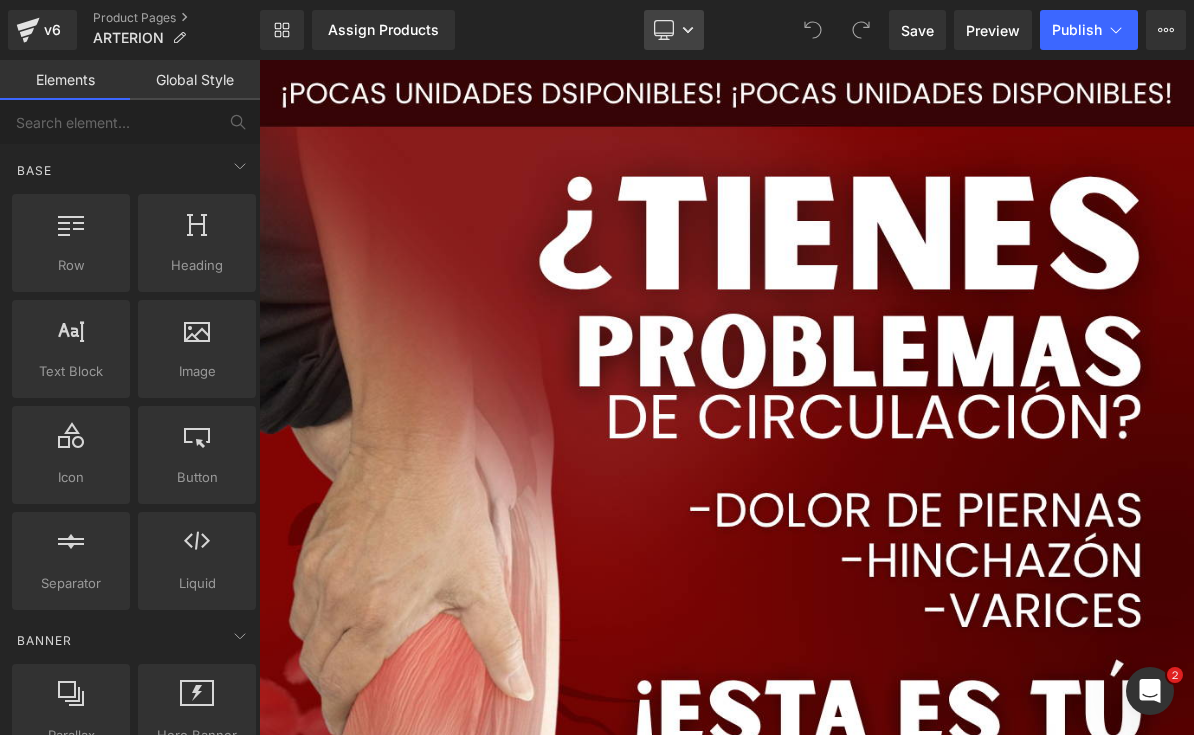 click on "Desktop" at bounding box center [674, 30] 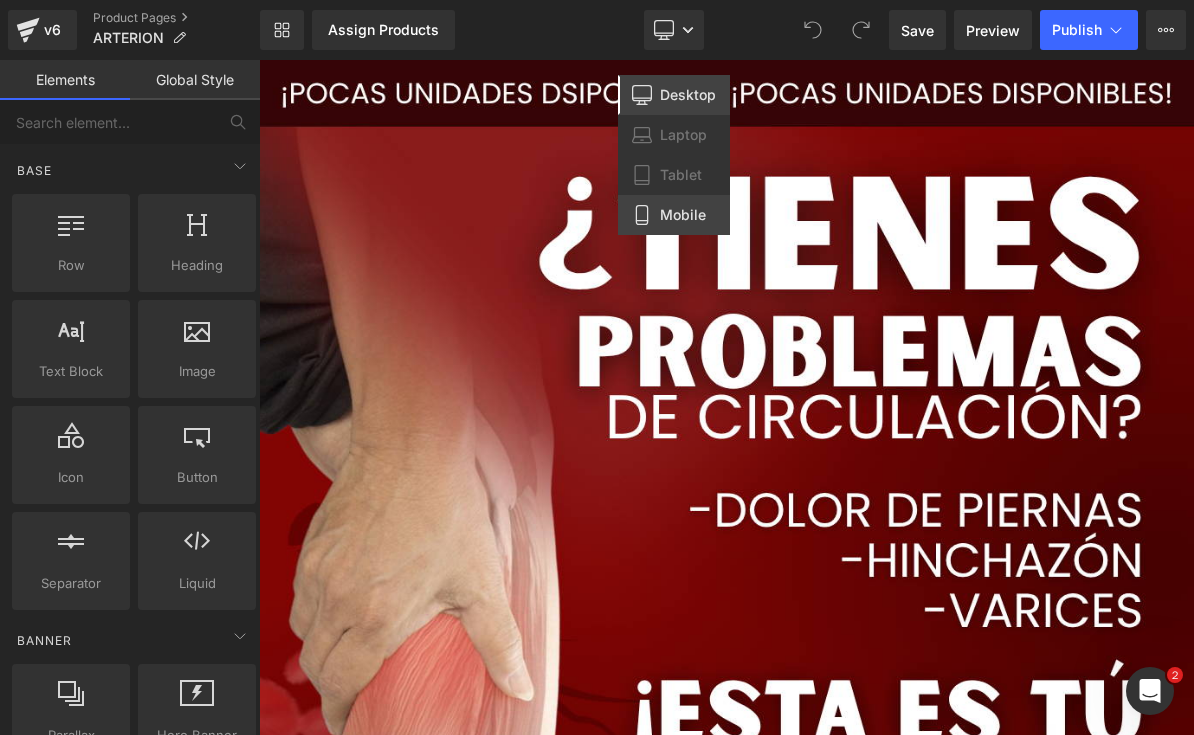 click on "Mobile" at bounding box center (683, 215) 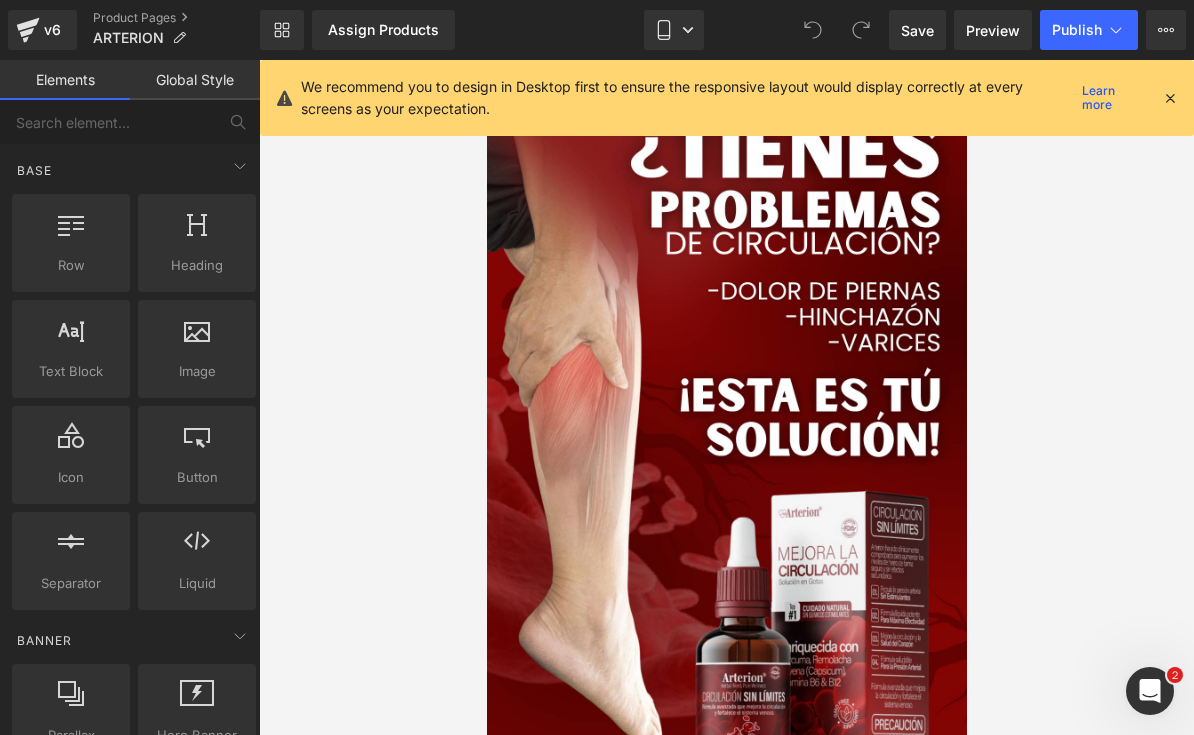 click at bounding box center (1170, 98) 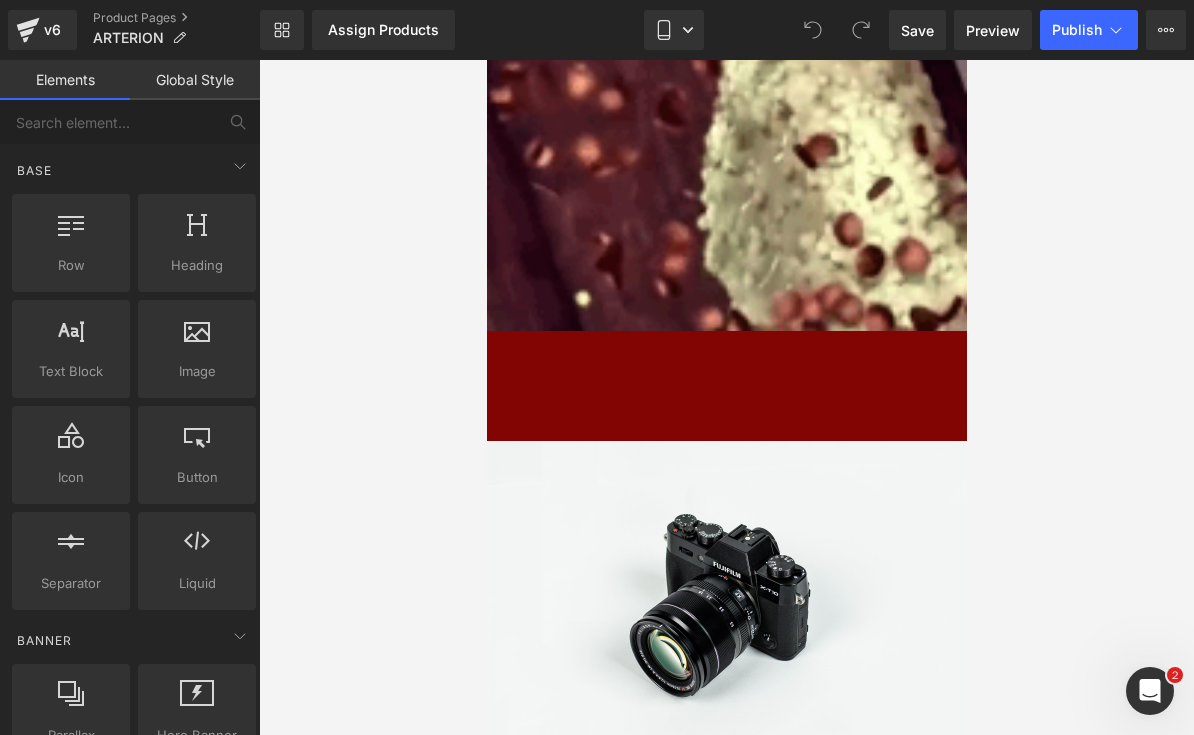 scroll, scrollTop: 1124, scrollLeft: 0, axis: vertical 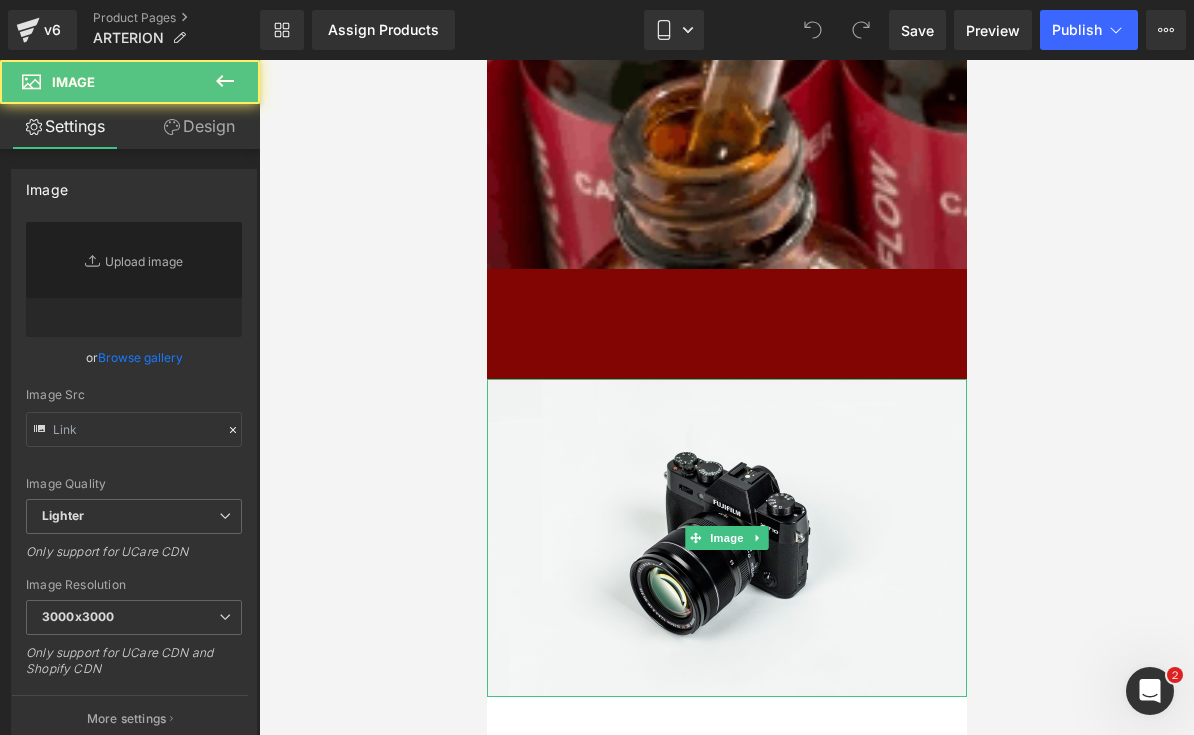 type on "//[DOMAIN_NAME][URL]" 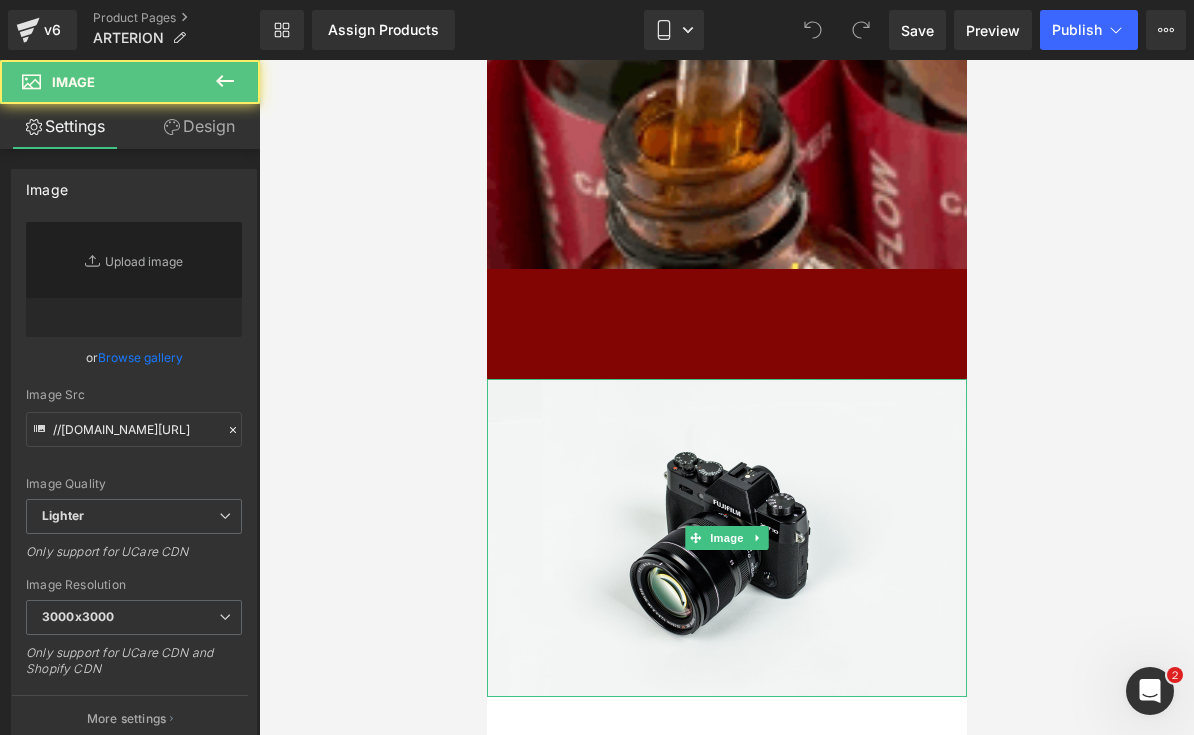 click at bounding box center (726, 538) 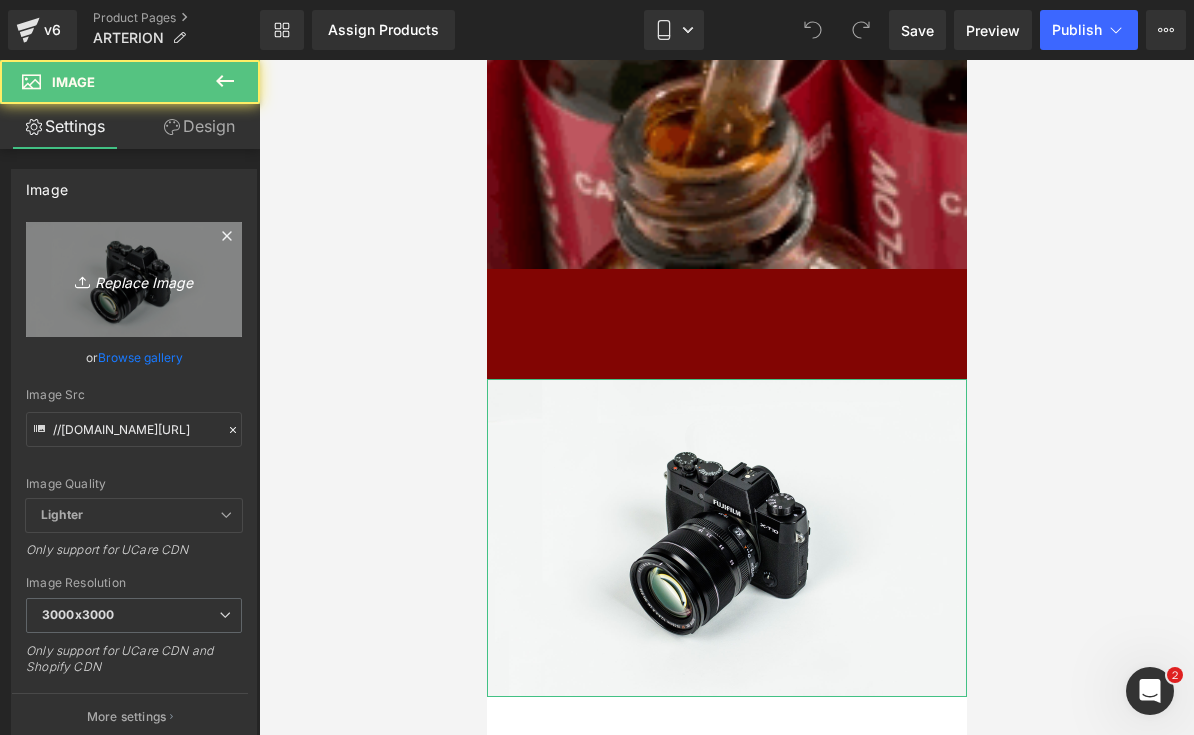 click on "Replace Image" at bounding box center [134, 279] 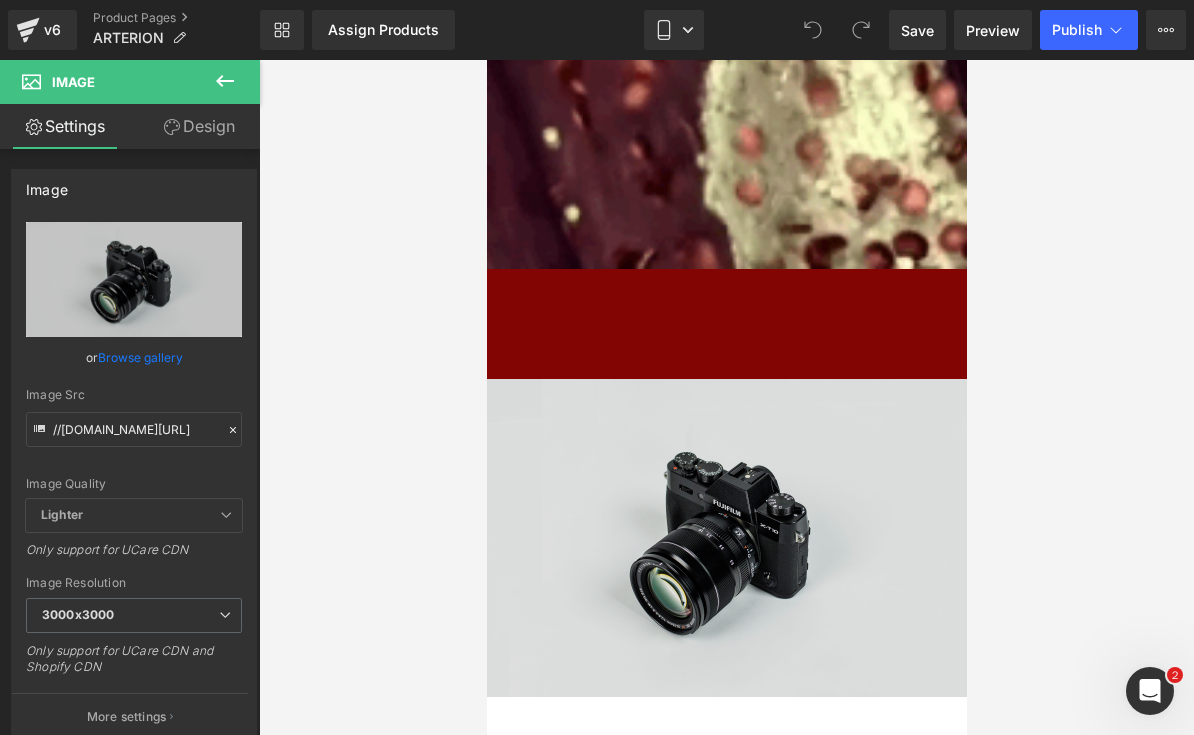 type on "C:\fakepath\LANDING ARTERION.zip - 3.png" 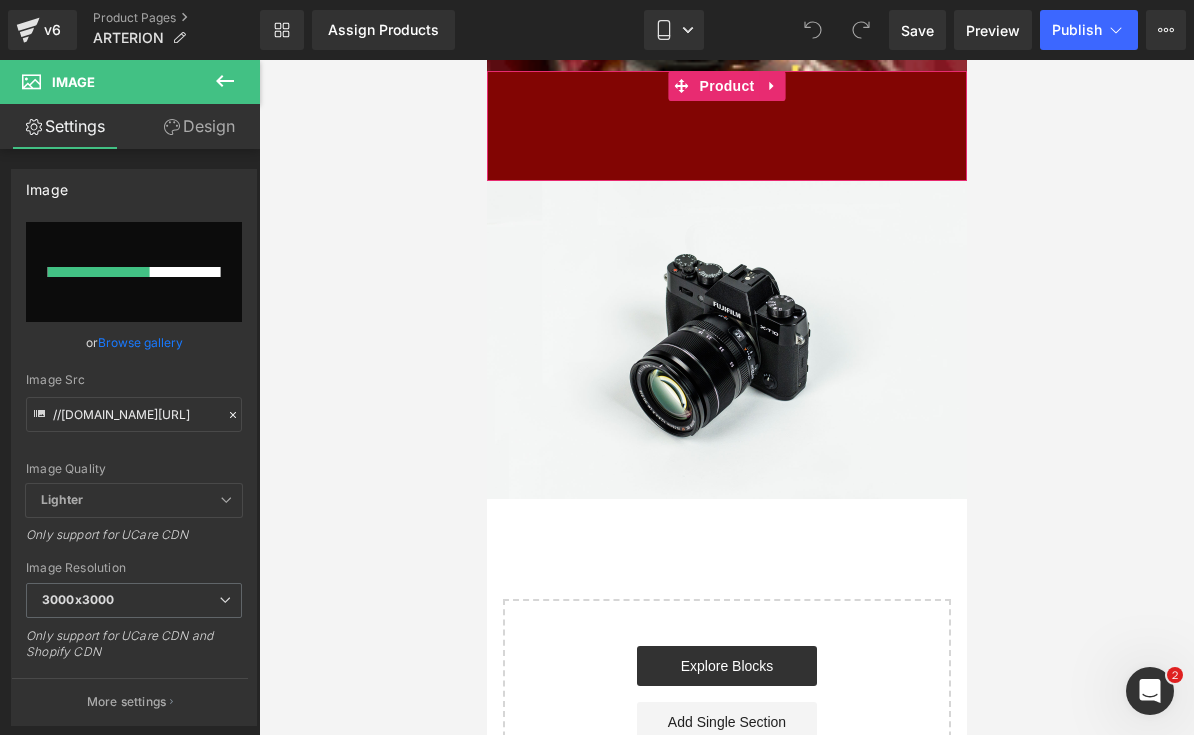 type 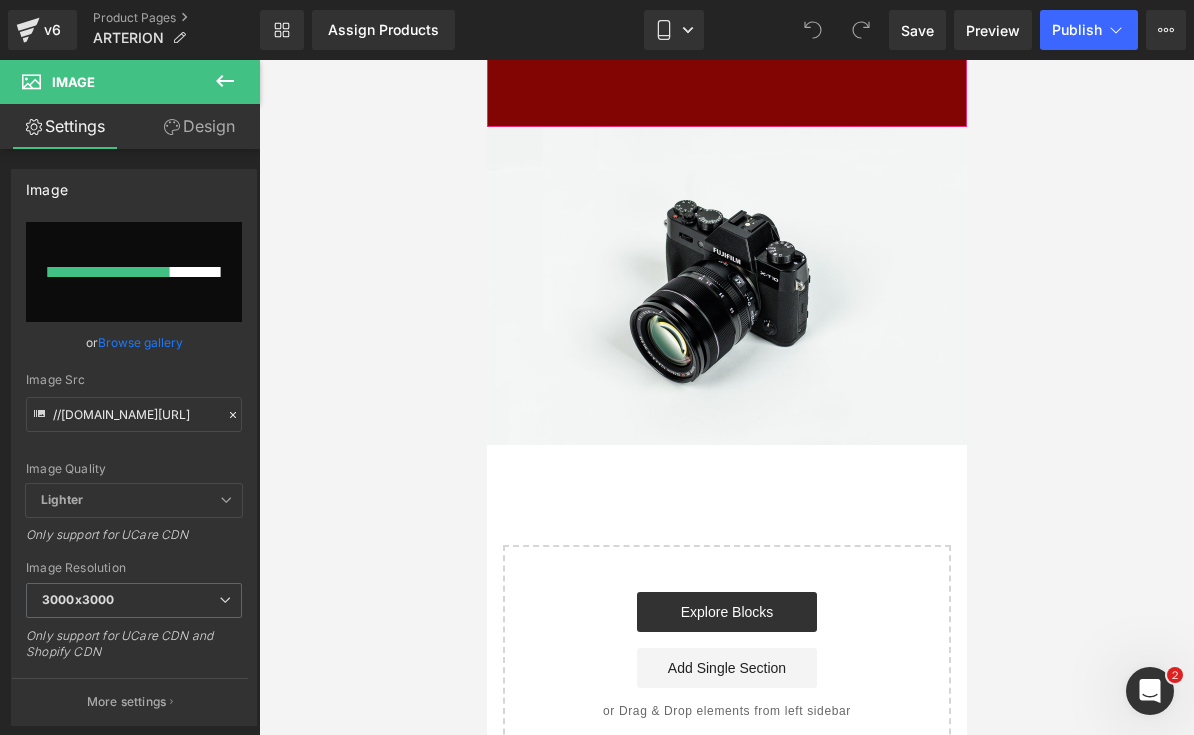 scroll, scrollTop: 1377, scrollLeft: 0, axis: vertical 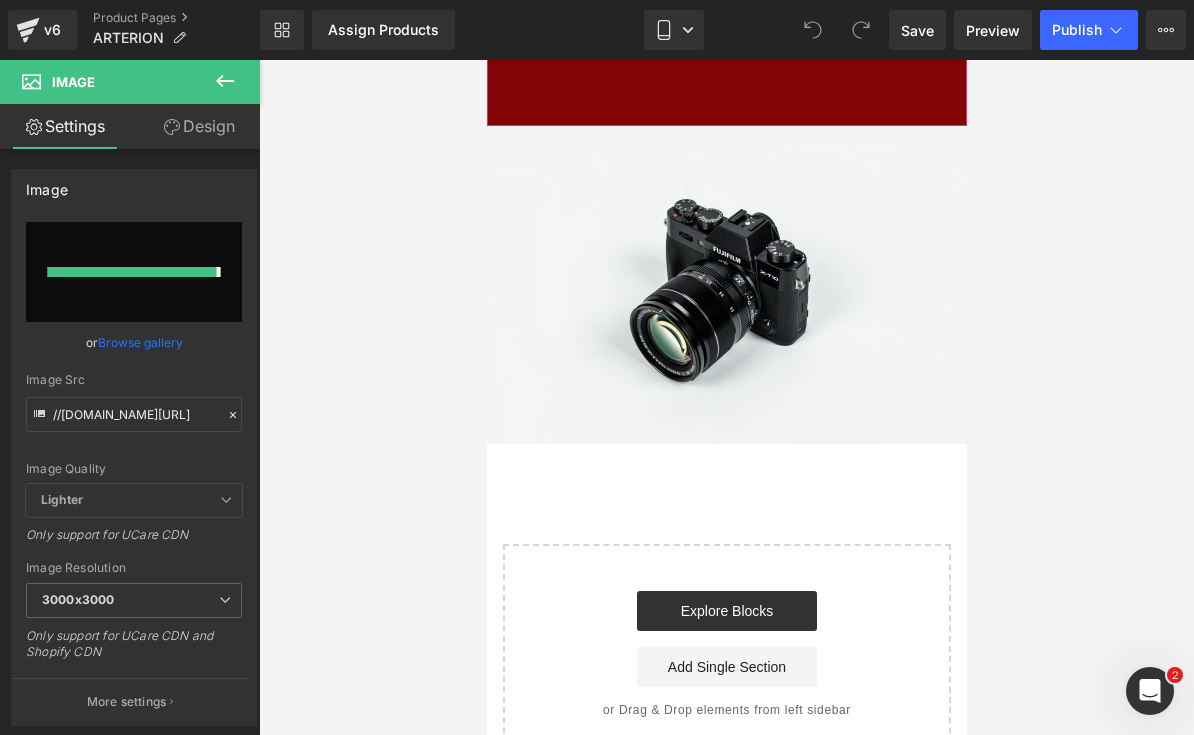 type on "[URL][DOMAIN_NAME]" 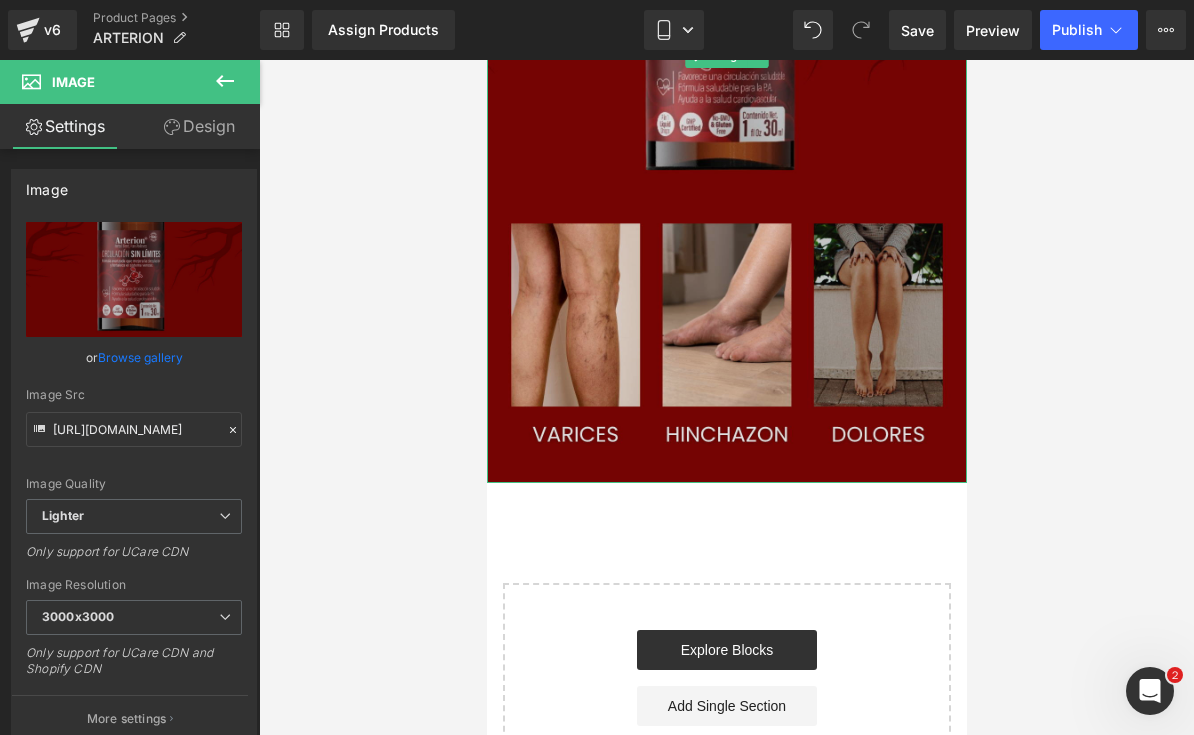 scroll, scrollTop: 1907, scrollLeft: 0, axis: vertical 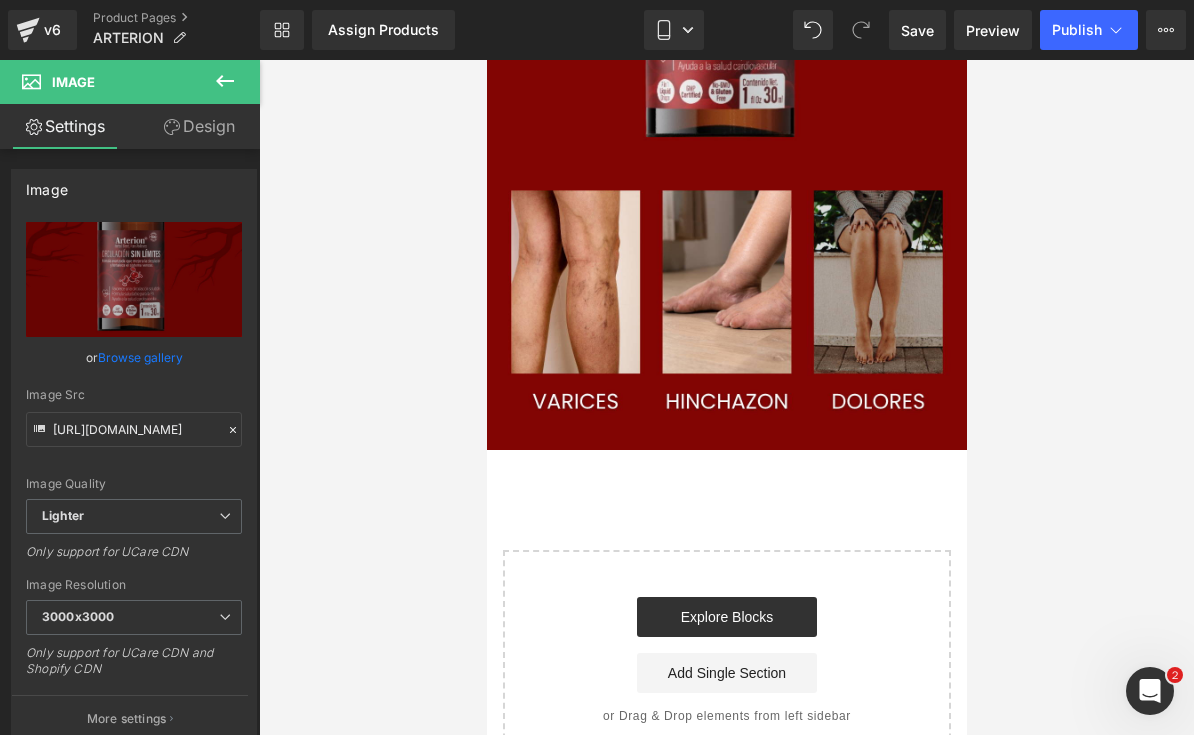 click 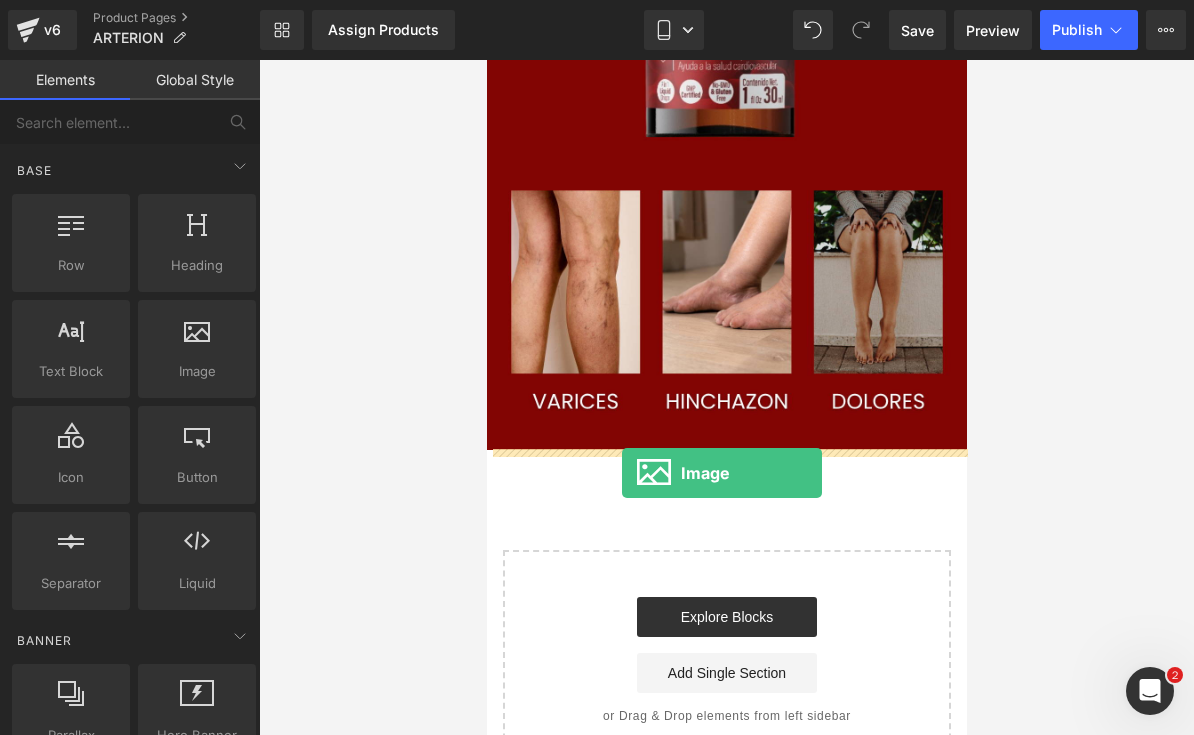 drag, startPoint x: 702, startPoint y: 431, endPoint x: 621, endPoint y: 473, distance: 91.24144 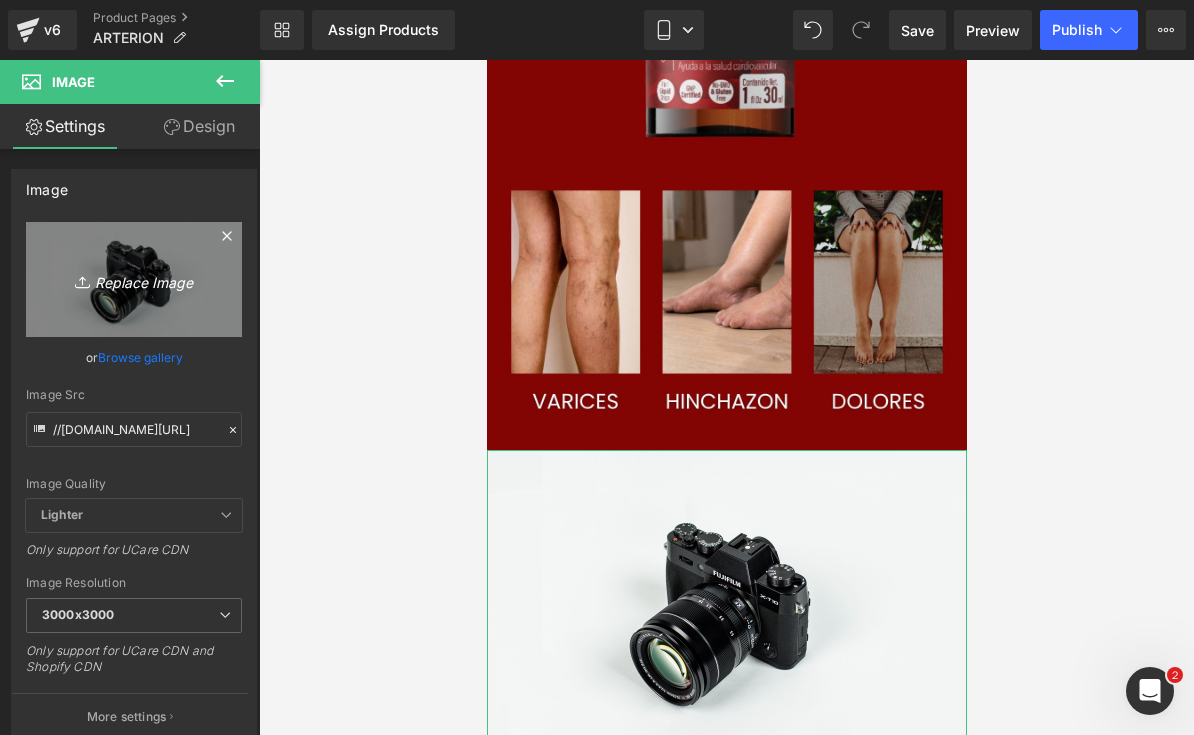 click on "Replace Image" at bounding box center [134, 279] 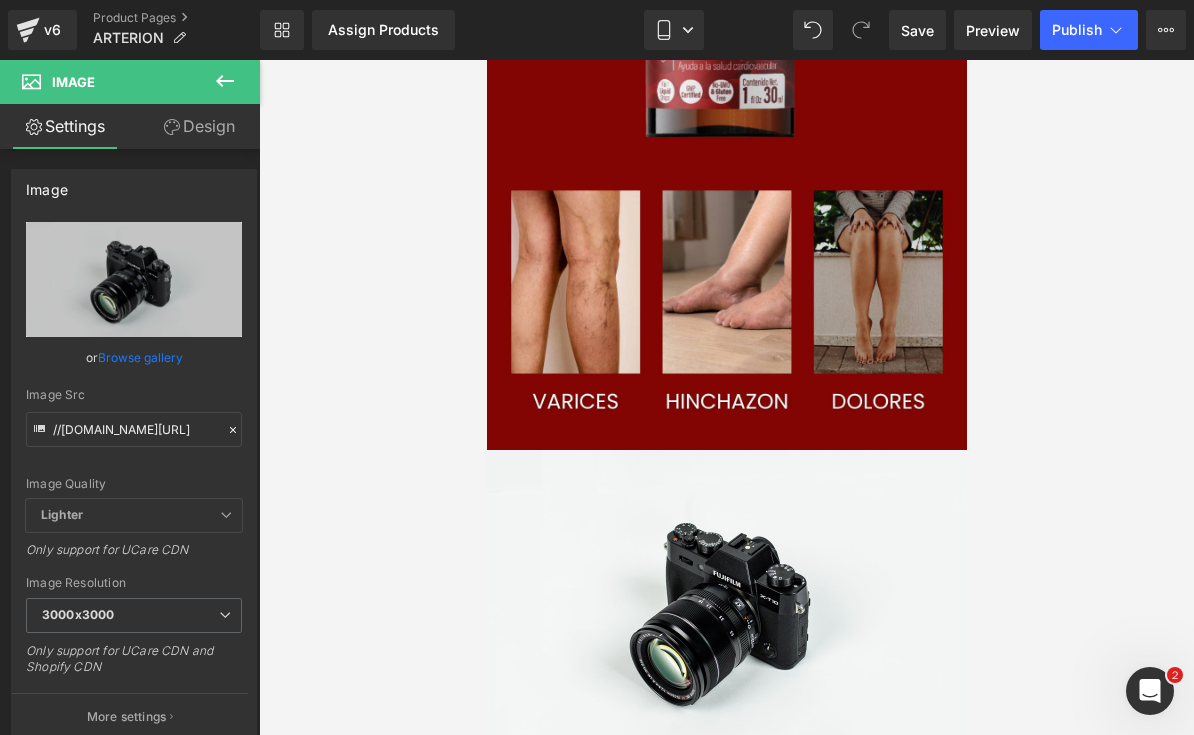 type on "C:\fakepath\LANDING ARTERION.zip - 7.jpeg" 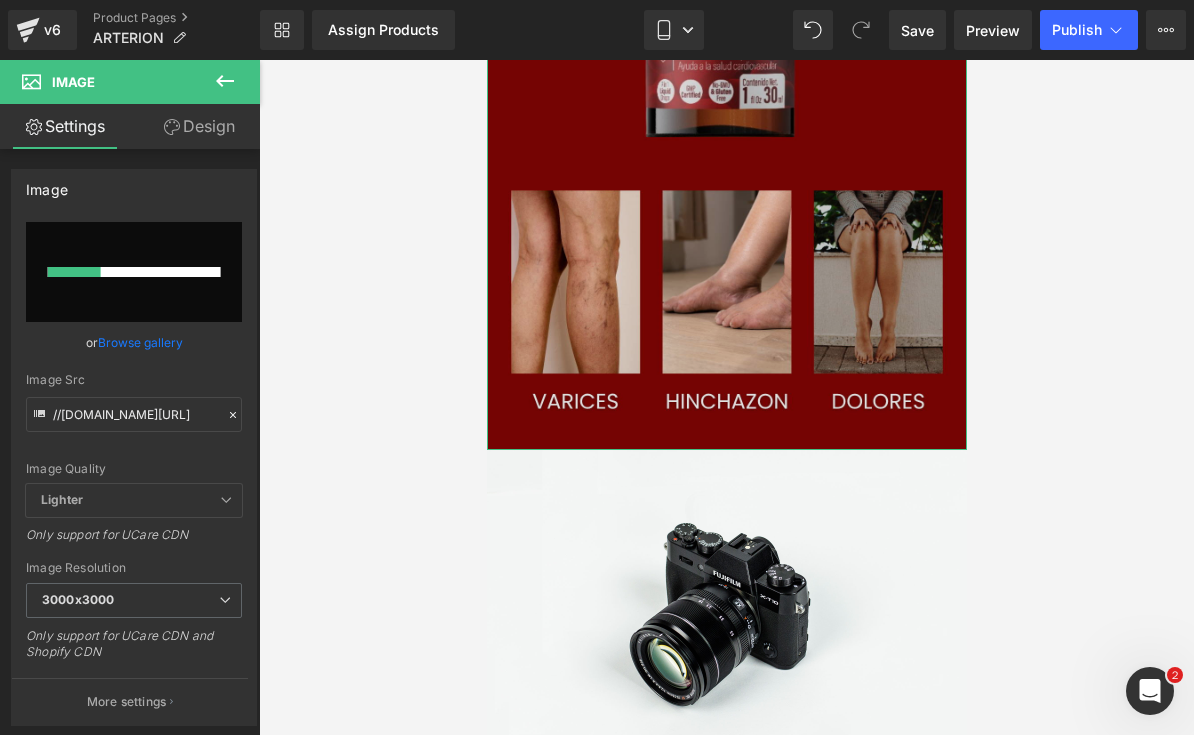 type 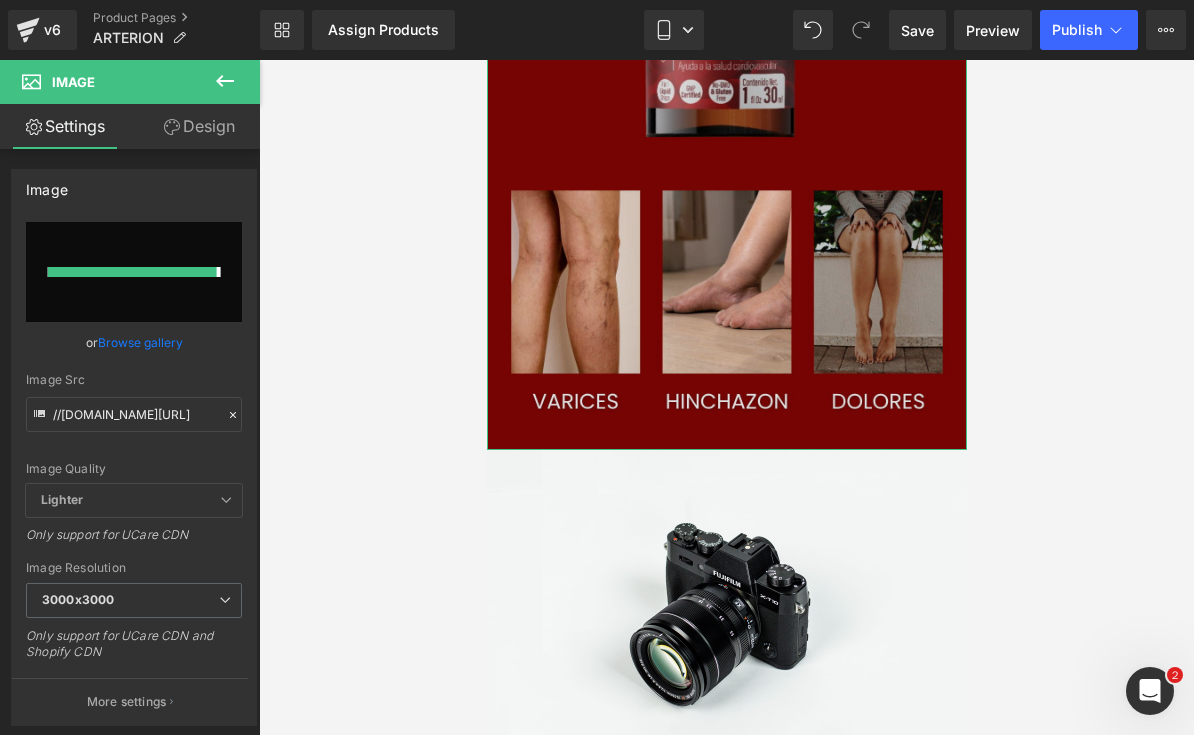 type on "[URL][DOMAIN_NAME]" 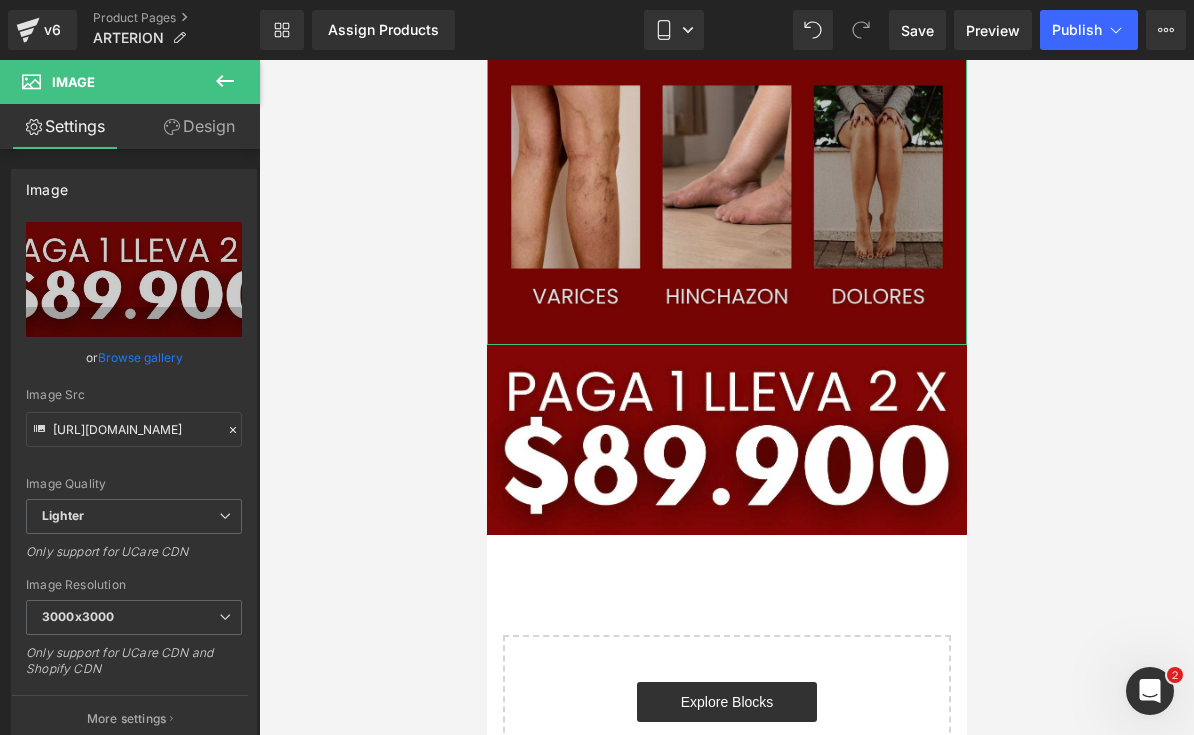 scroll, scrollTop: 2019, scrollLeft: 0, axis: vertical 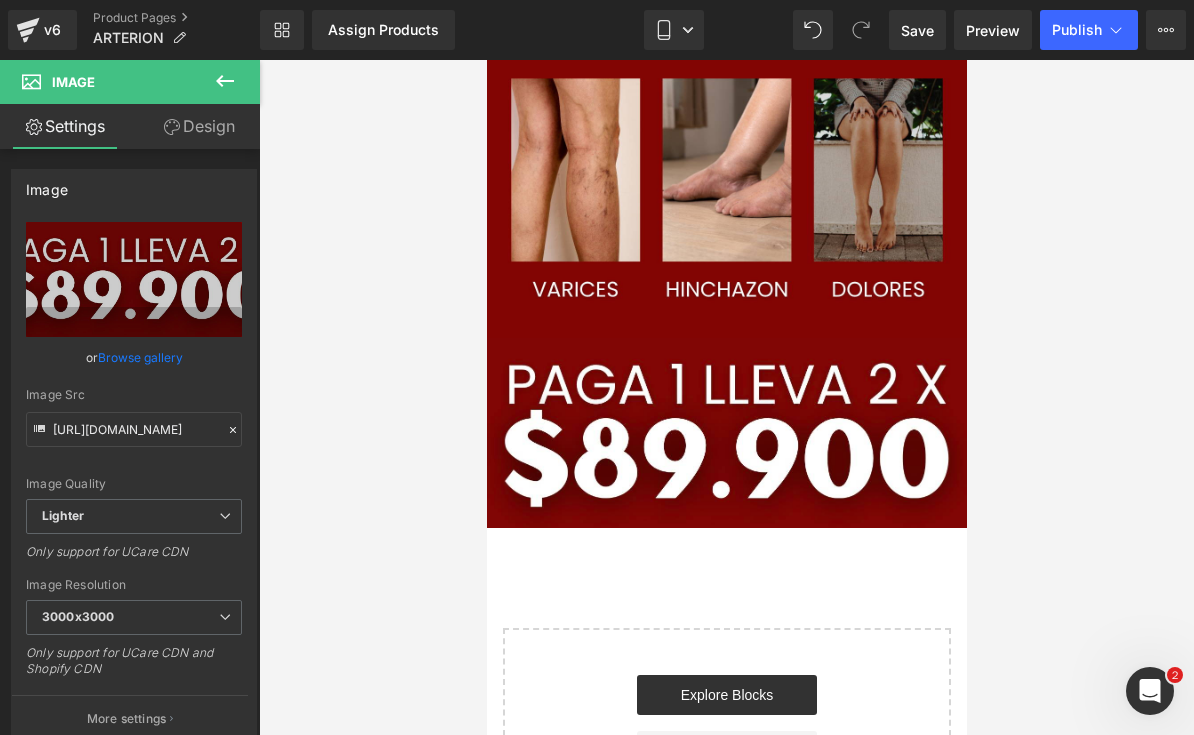 click at bounding box center (225, 82) 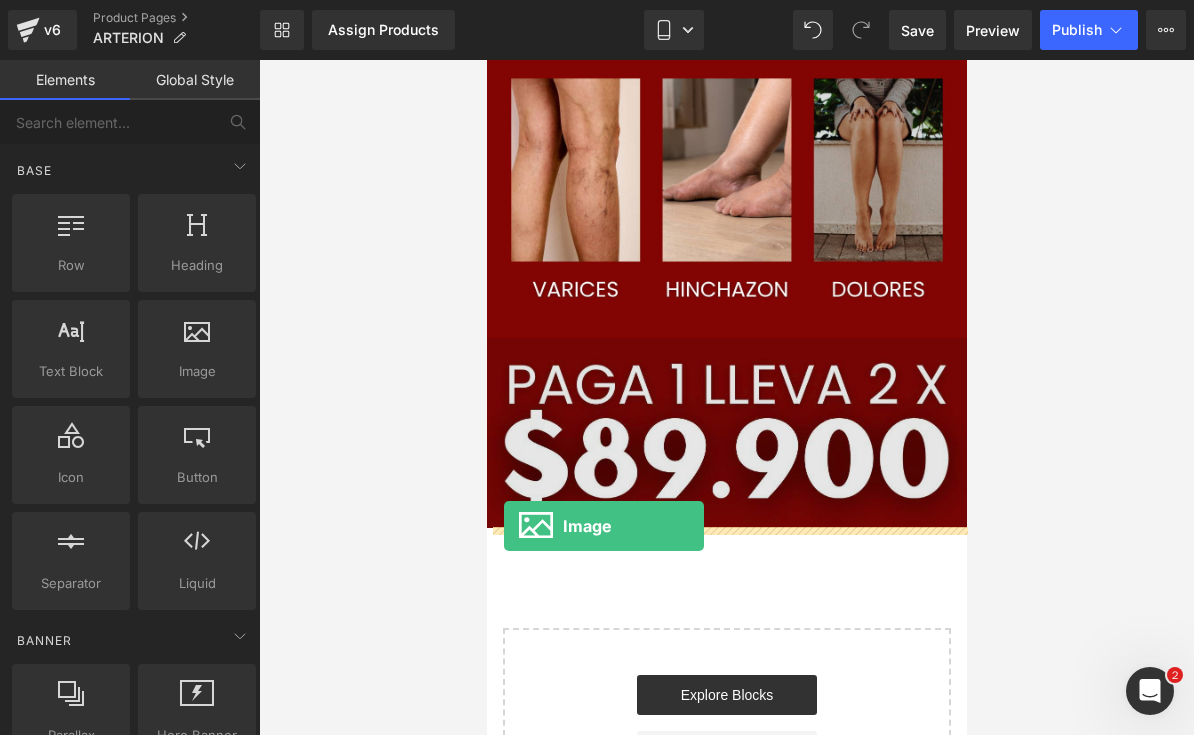drag, startPoint x: 674, startPoint y: 395, endPoint x: 517, endPoint y: 527, distance: 205.11703 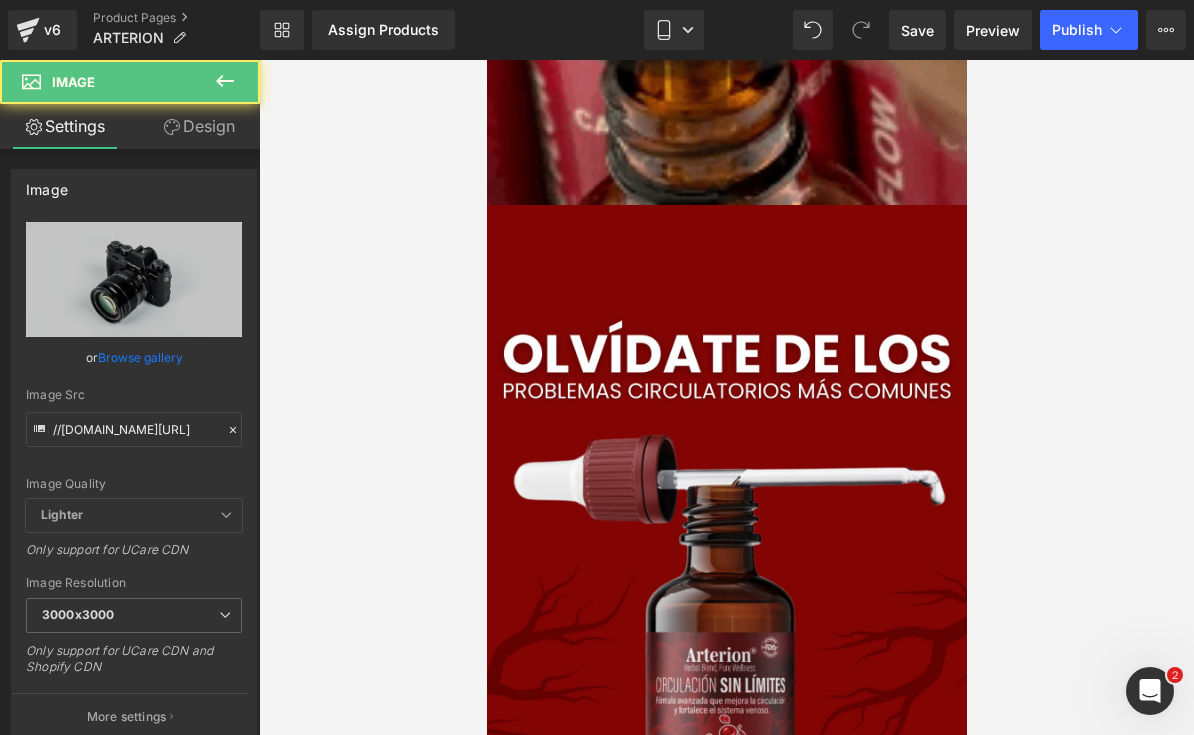 scroll, scrollTop: 1155, scrollLeft: 0, axis: vertical 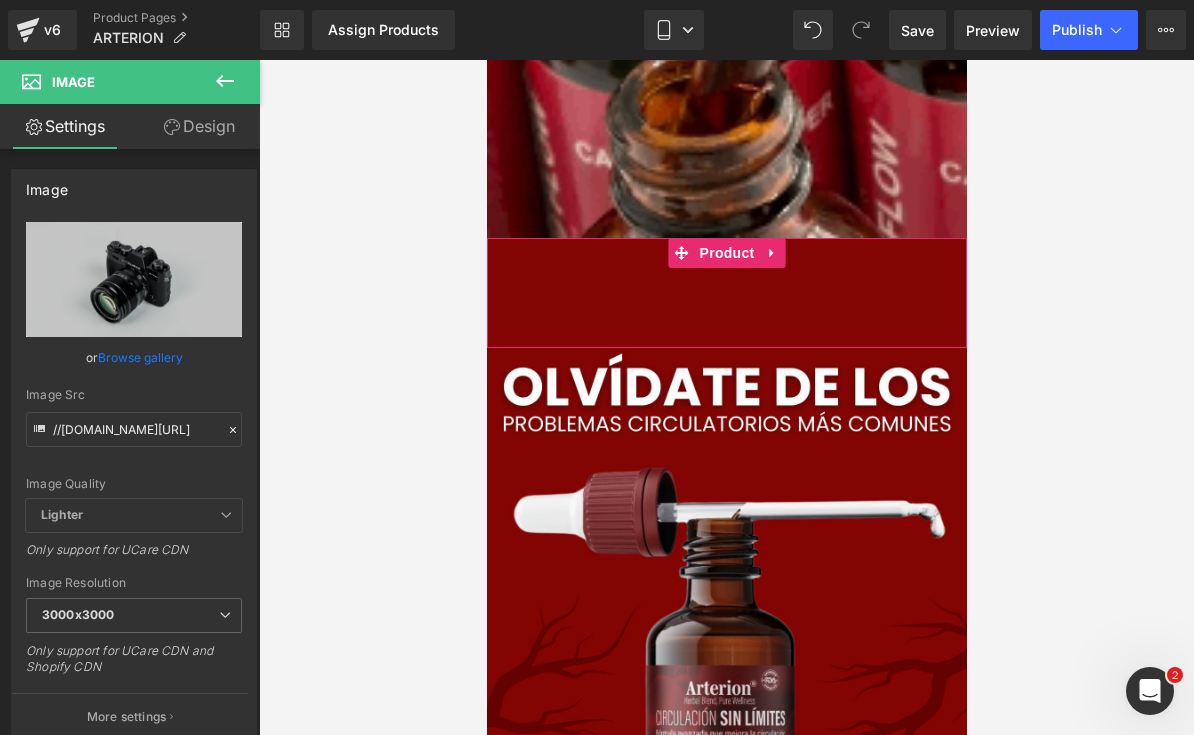 click on "Add To Cart
(P) Cart Button" at bounding box center [726, 293] 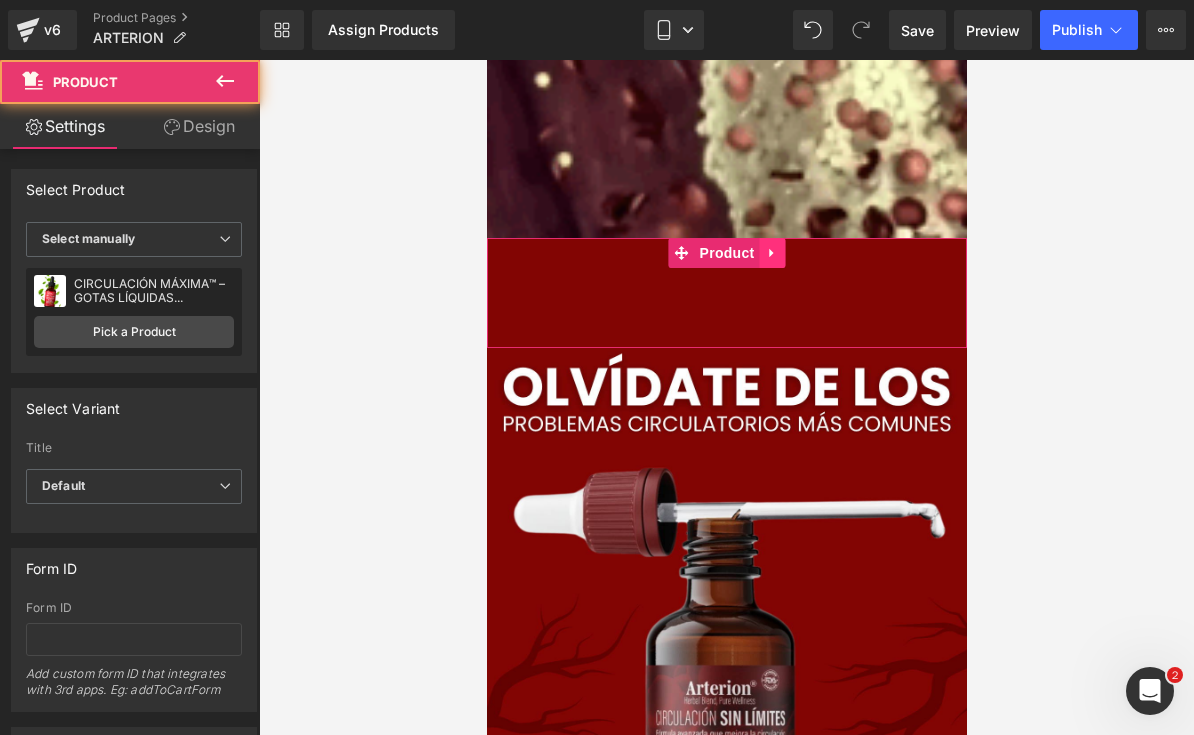click at bounding box center (772, 253) 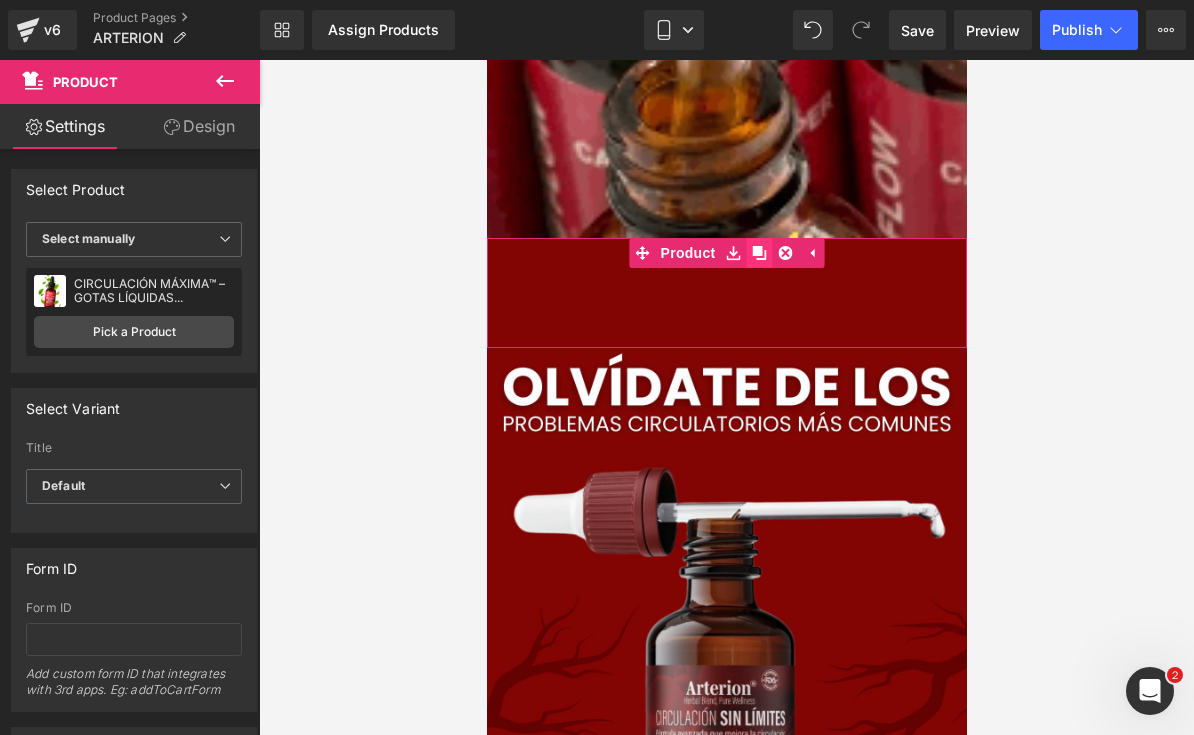 click at bounding box center [759, 253] 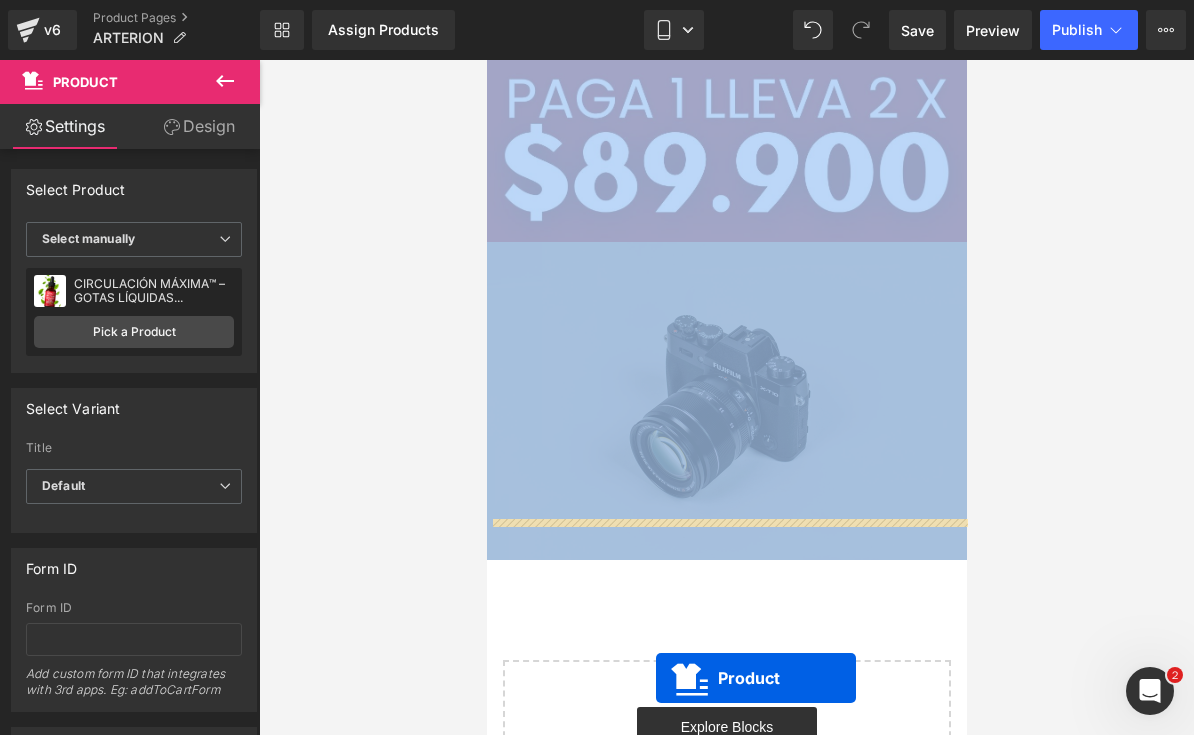scroll, scrollTop: 2475, scrollLeft: 0, axis: vertical 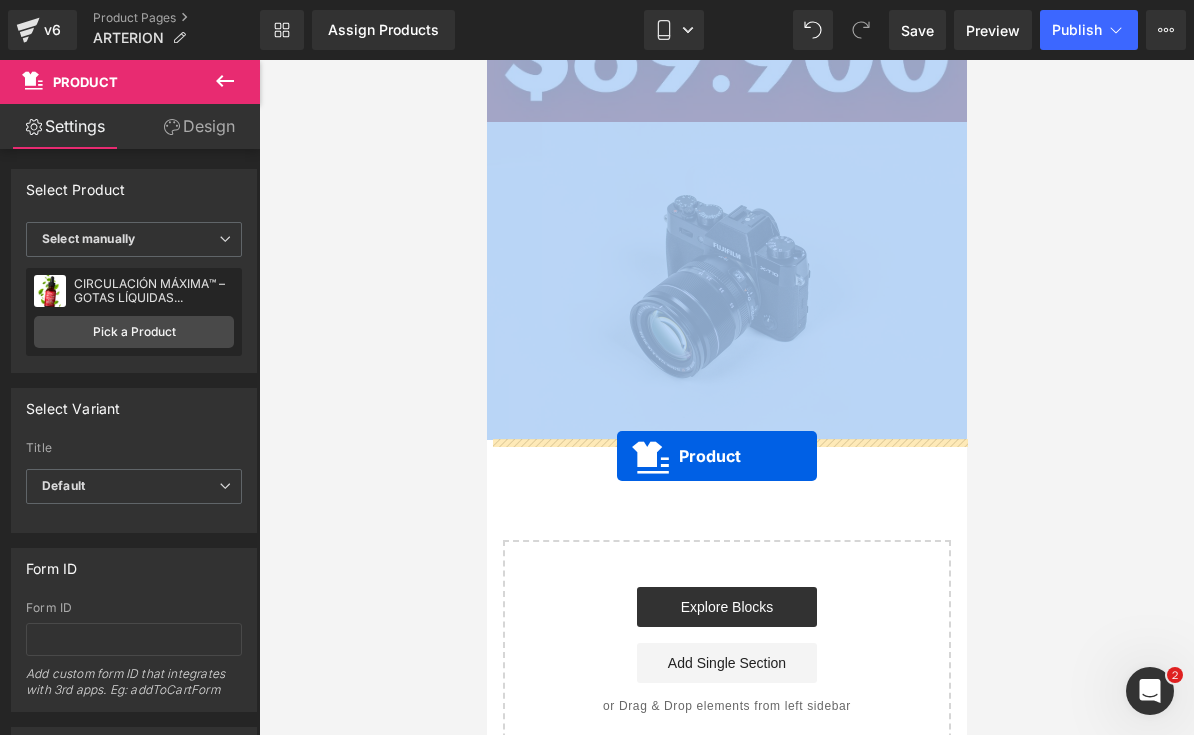 drag, startPoint x: 682, startPoint y: 365, endPoint x: 615, endPoint y: 454, distance: 111.40018 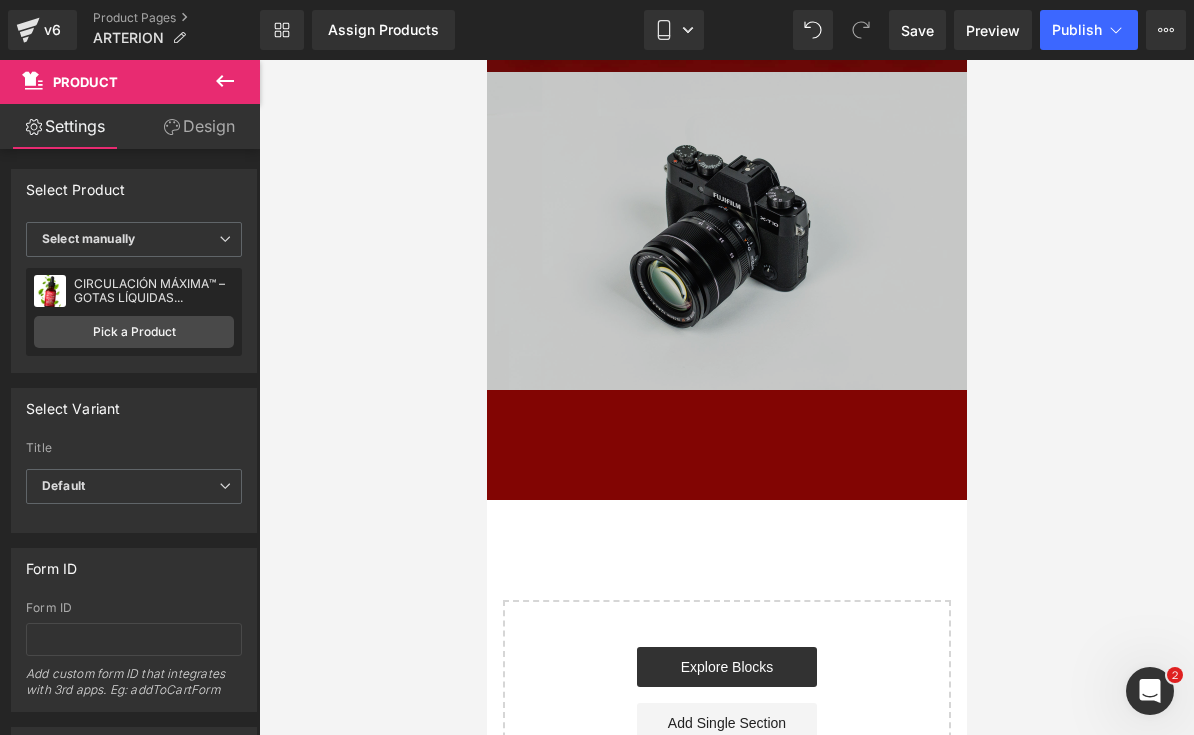 click 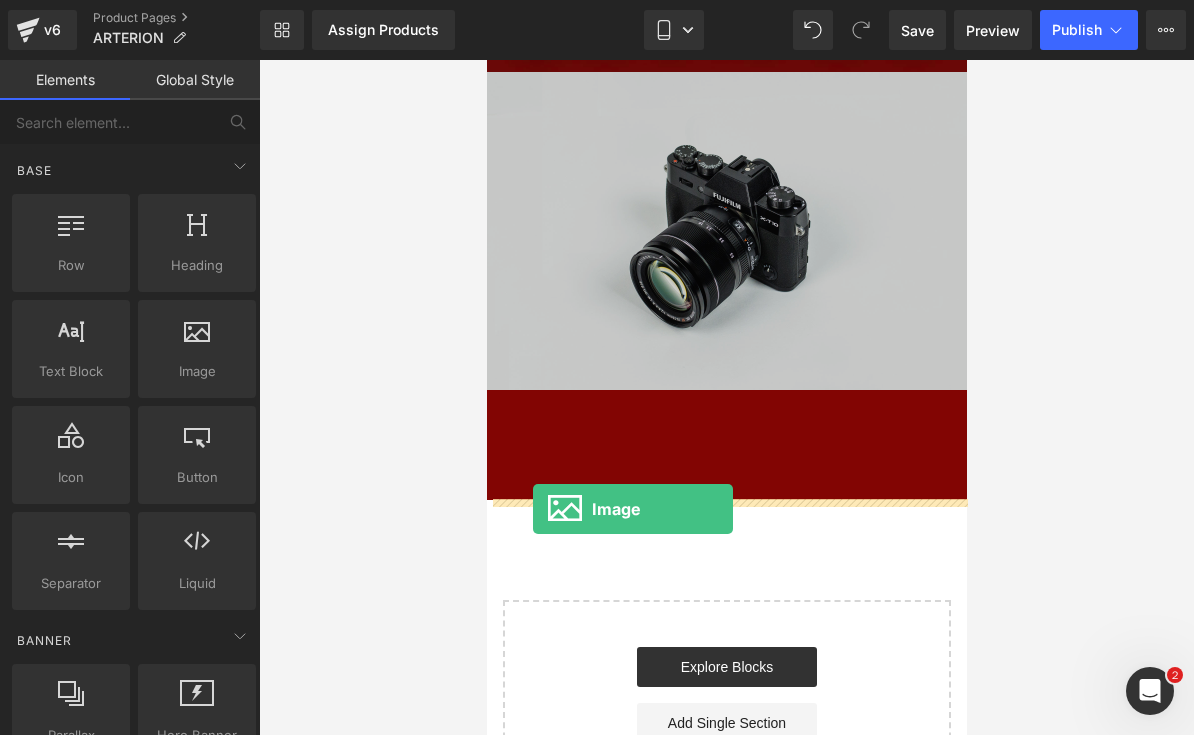 drag, startPoint x: 685, startPoint y: 394, endPoint x: 532, endPoint y: 509, distance: 191.4001 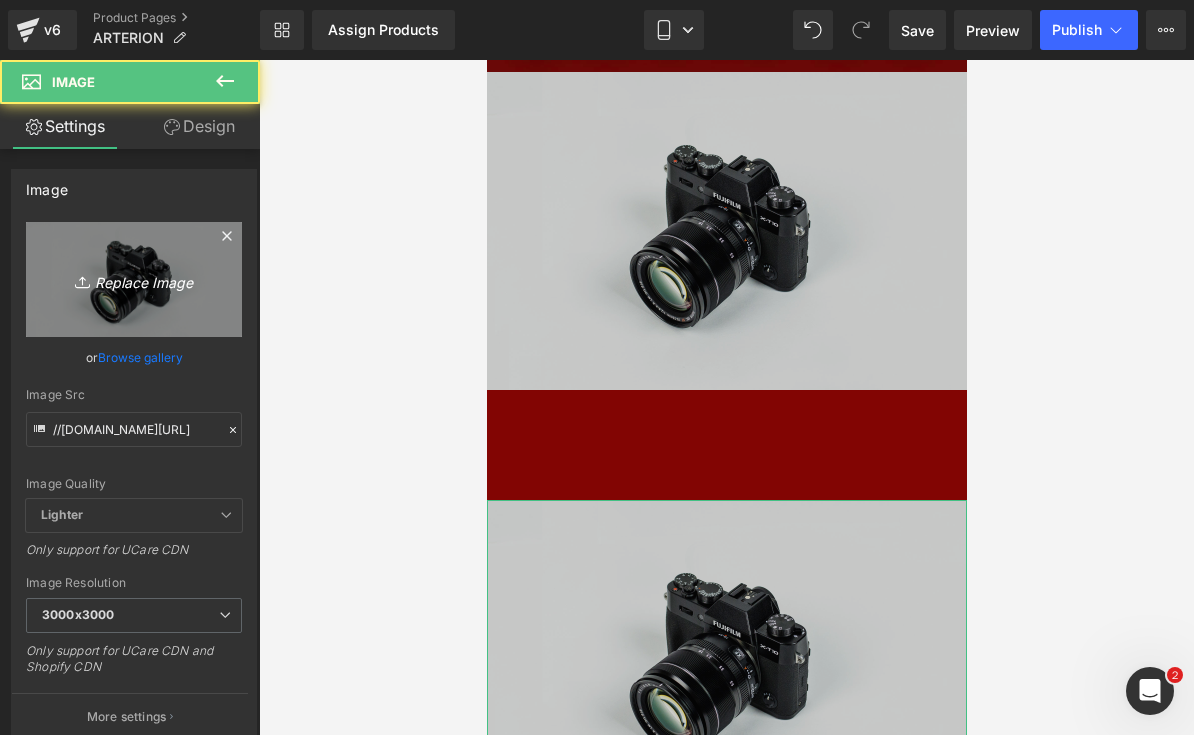 click on "Replace Image" at bounding box center (134, 279) 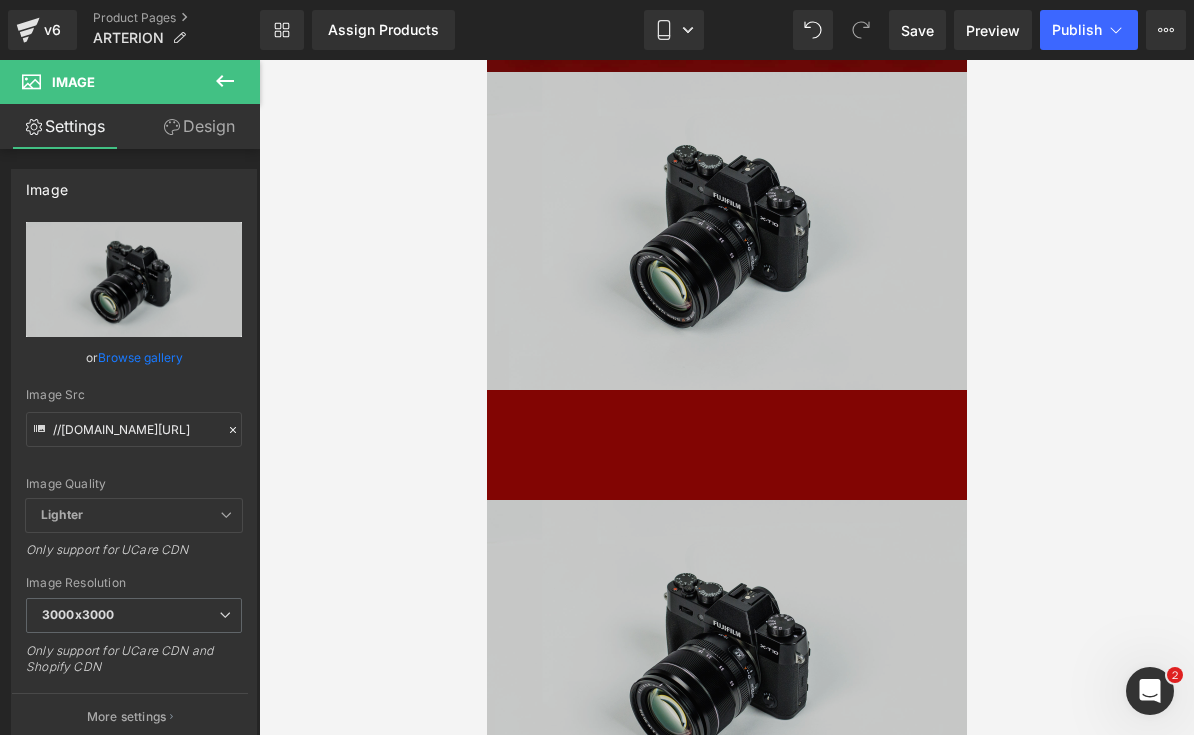 type on "C:\fakepath\LANDING ARTERION.zip - 6.png" 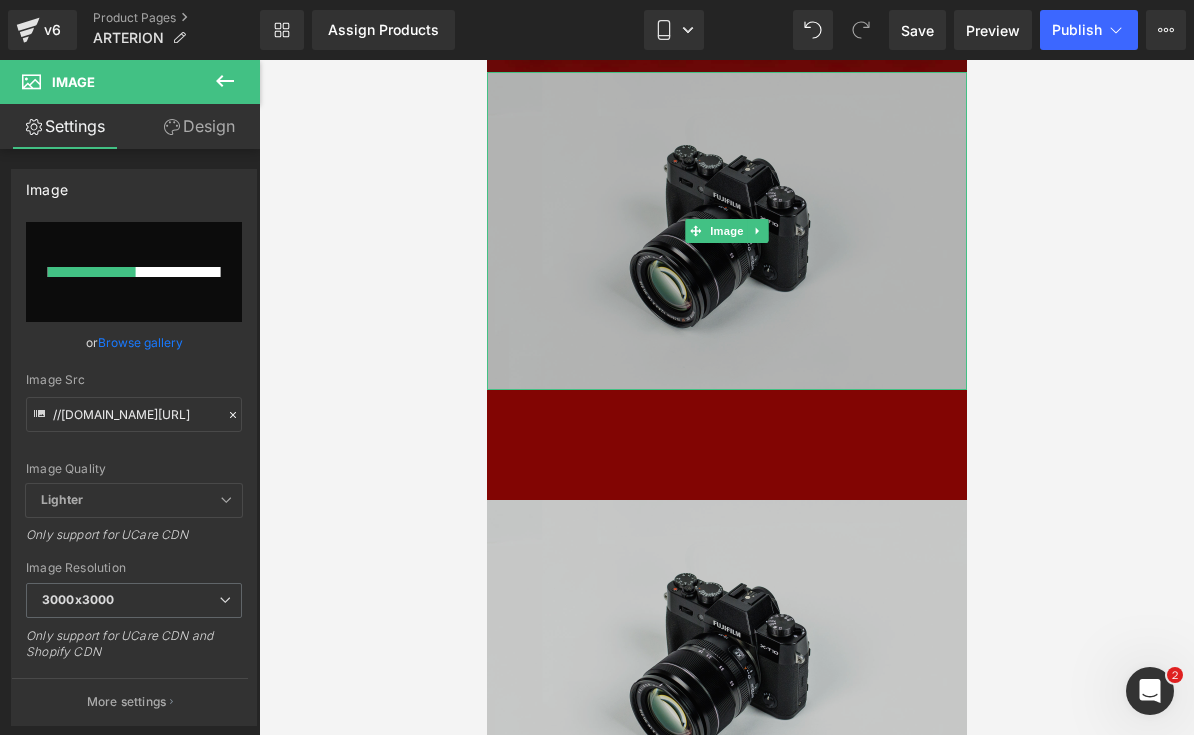 type 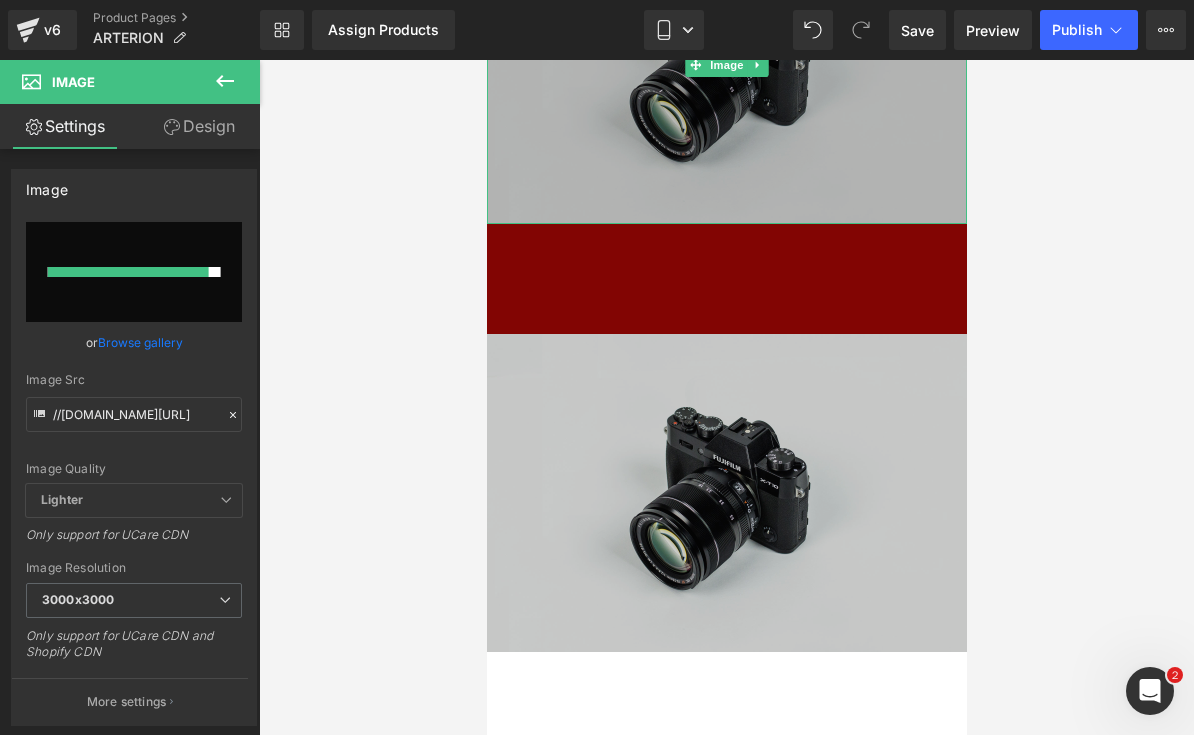 type on "[URL][DOMAIN_NAME]" 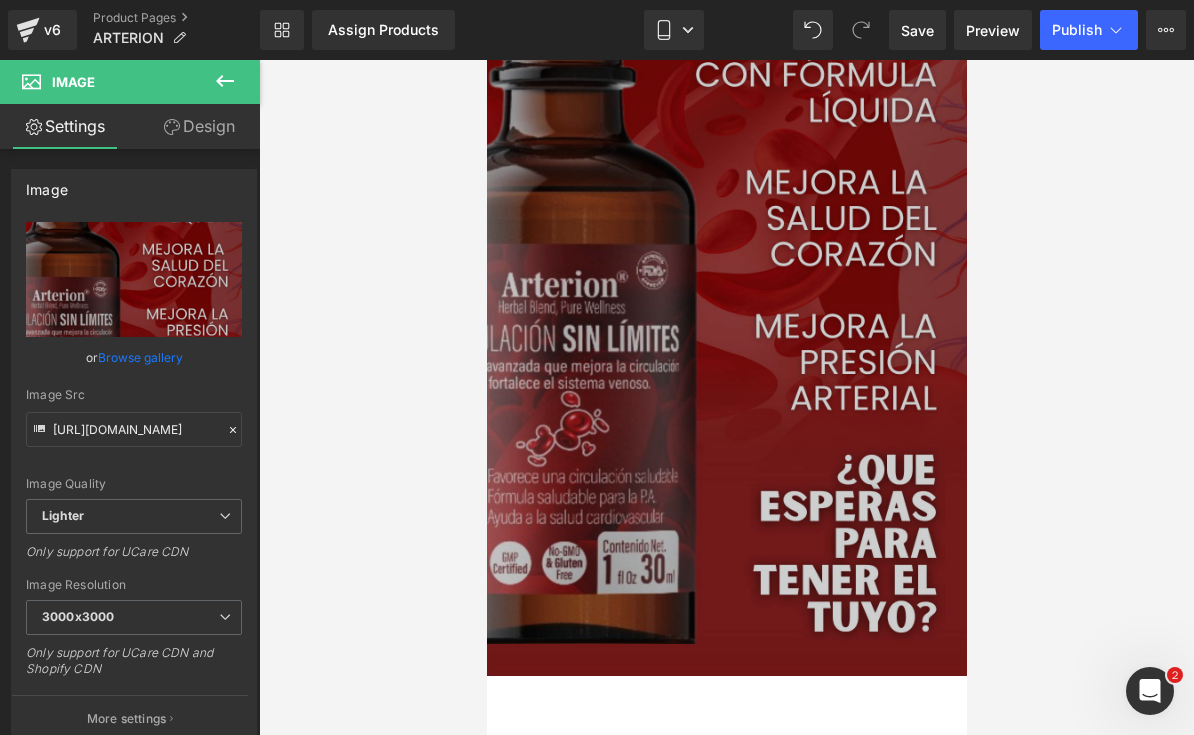 scroll, scrollTop: 3215, scrollLeft: 0, axis: vertical 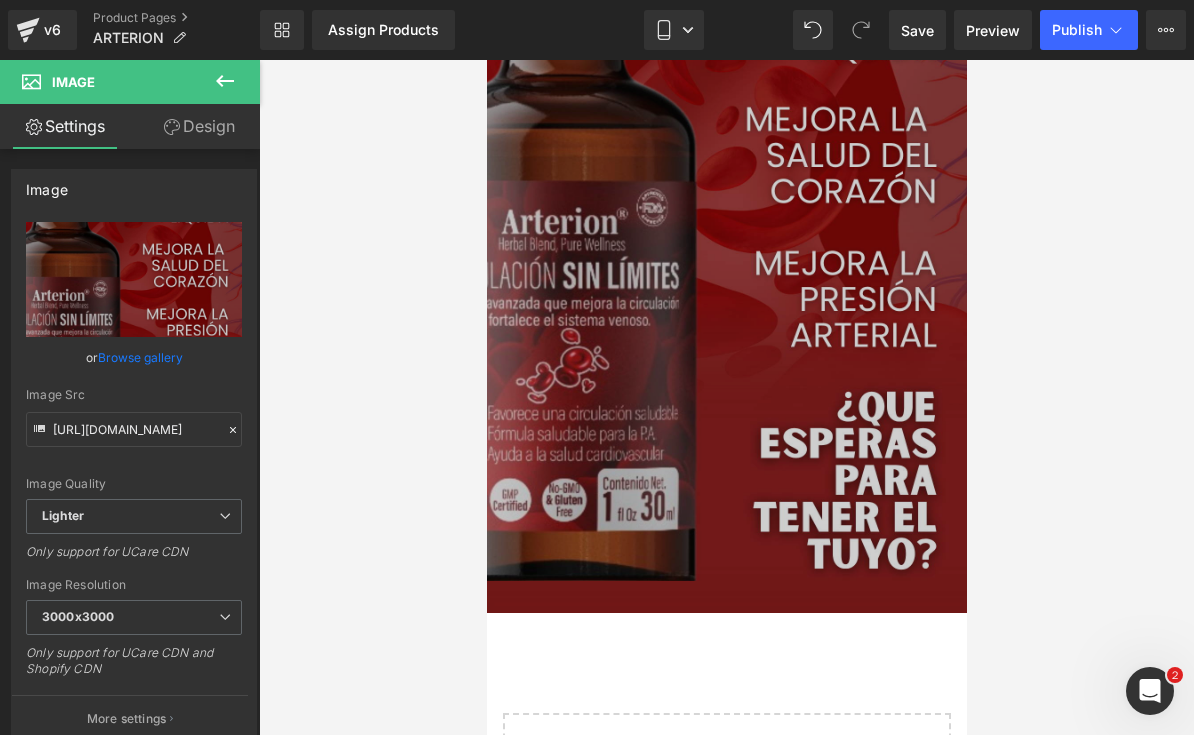 click 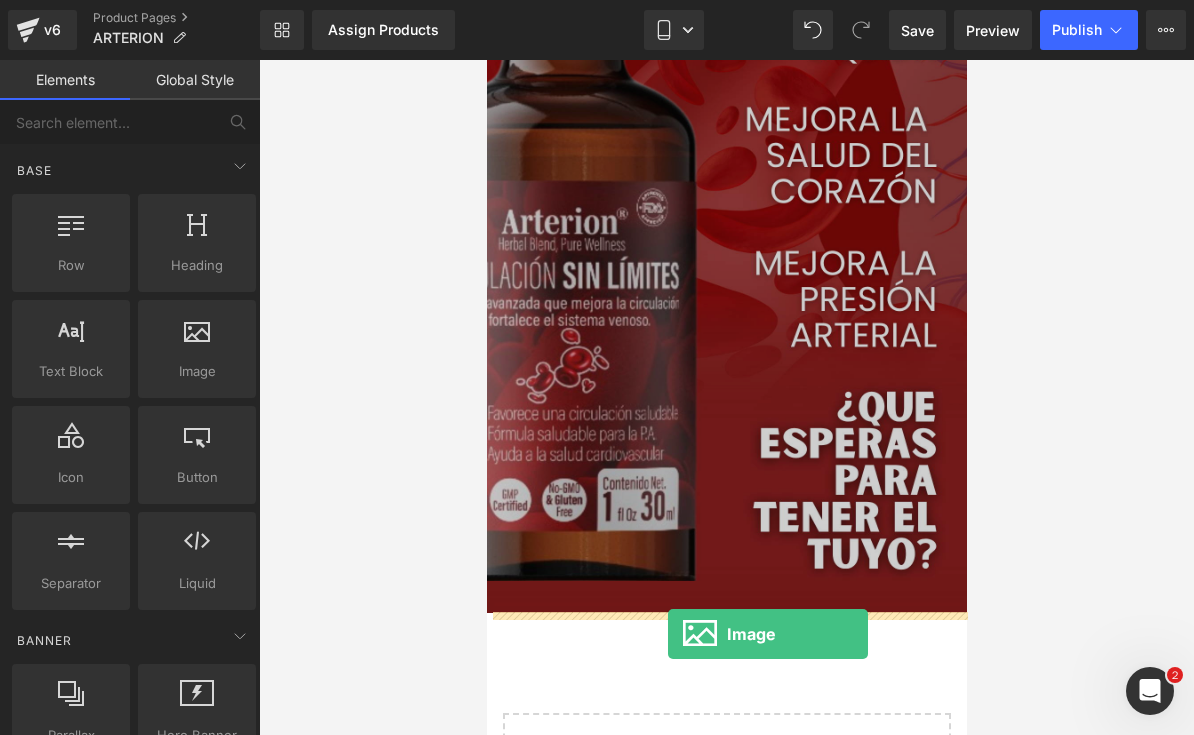 scroll, scrollTop: 3443, scrollLeft: 0, axis: vertical 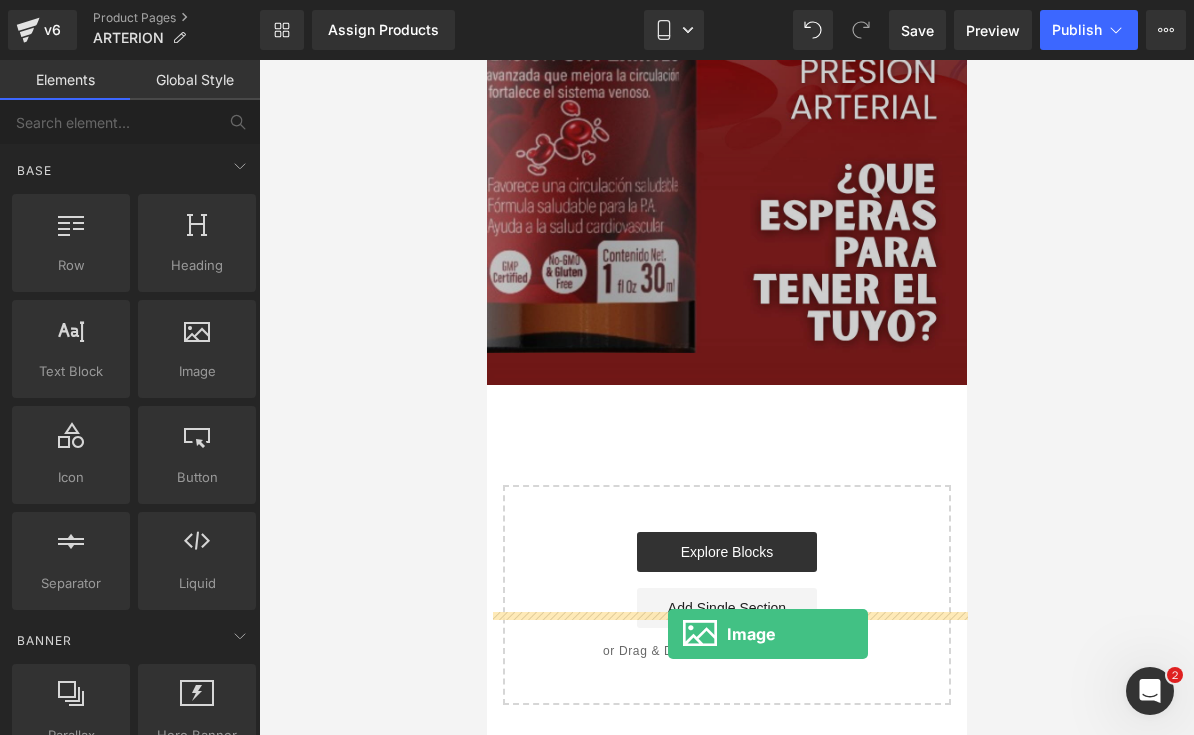 drag, startPoint x: 701, startPoint y: 405, endPoint x: 698, endPoint y: 674, distance: 269.01672 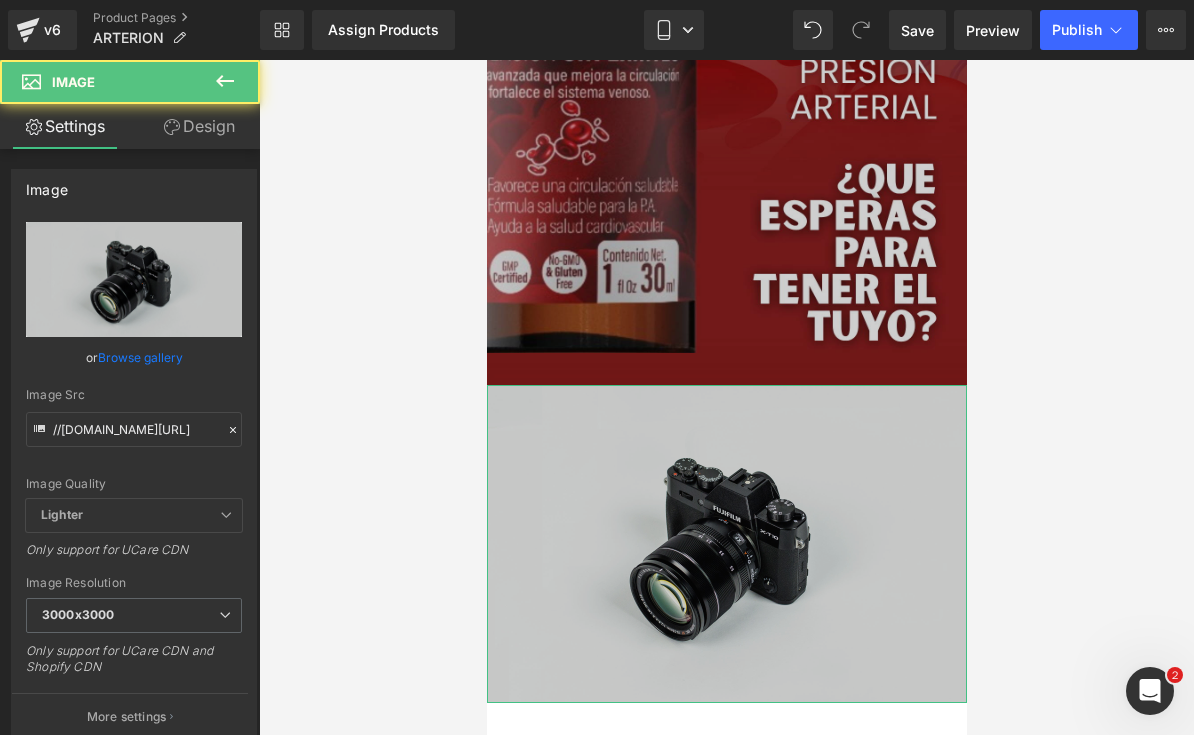 click on "//[DOMAIN_NAME][URL]  Replace Image  Upload image or  Browse gallery Image Src //[DOMAIN_NAME][URL] Image Quality Lighter Lightest
Lighter
Lighter Lightest Only support for UCare CDN 100x100 240x240 480x480 576x576 640x640 768x768 800x800 960x960 1024x1024 1280x1280 1440x1440 1600x1600 1920x1920 2560x2560 3000x3000 Image Resolution
3000x3000
100x100 240x240 480x480 576x576 640x640 768x768 800x800 960x960 1024x1024 1280x1280 1440x1440 1600x1600 1920x1920 2560x2560 3000x3000 Only support for UCare CDN and Shopify CDN More settings" at bounding box center (134, 481) 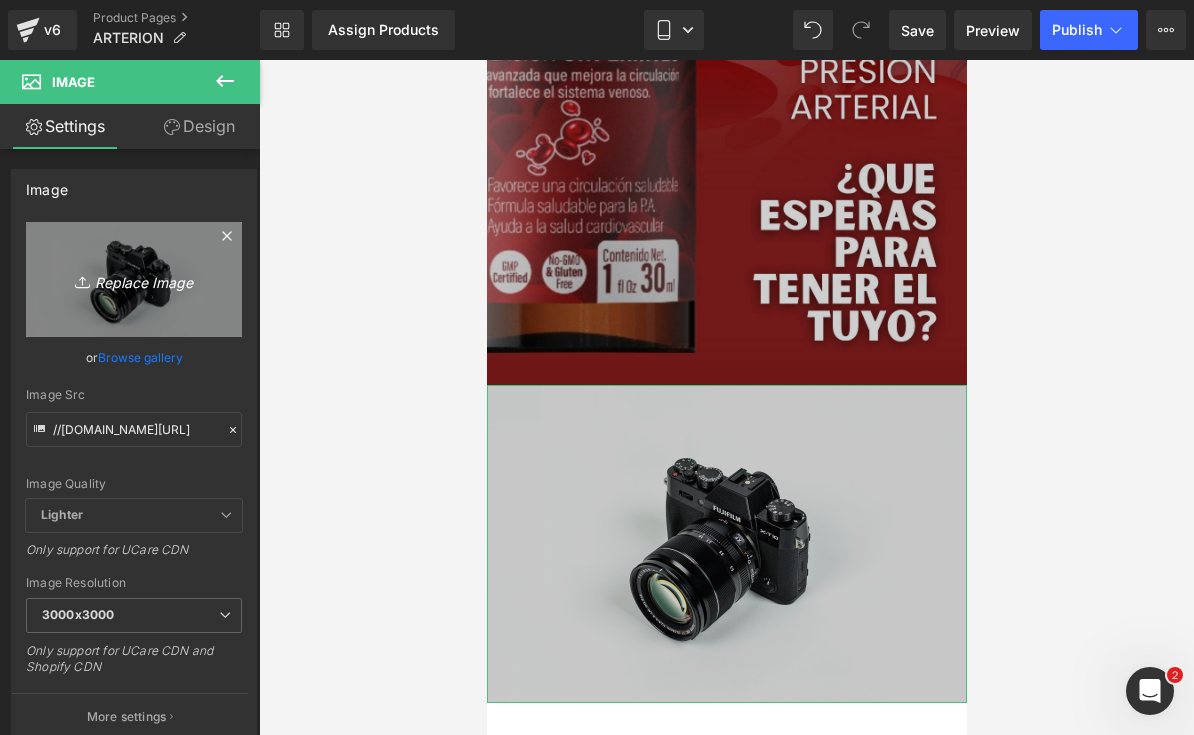 click on "Replace Image" at bounding box center (134, 279) 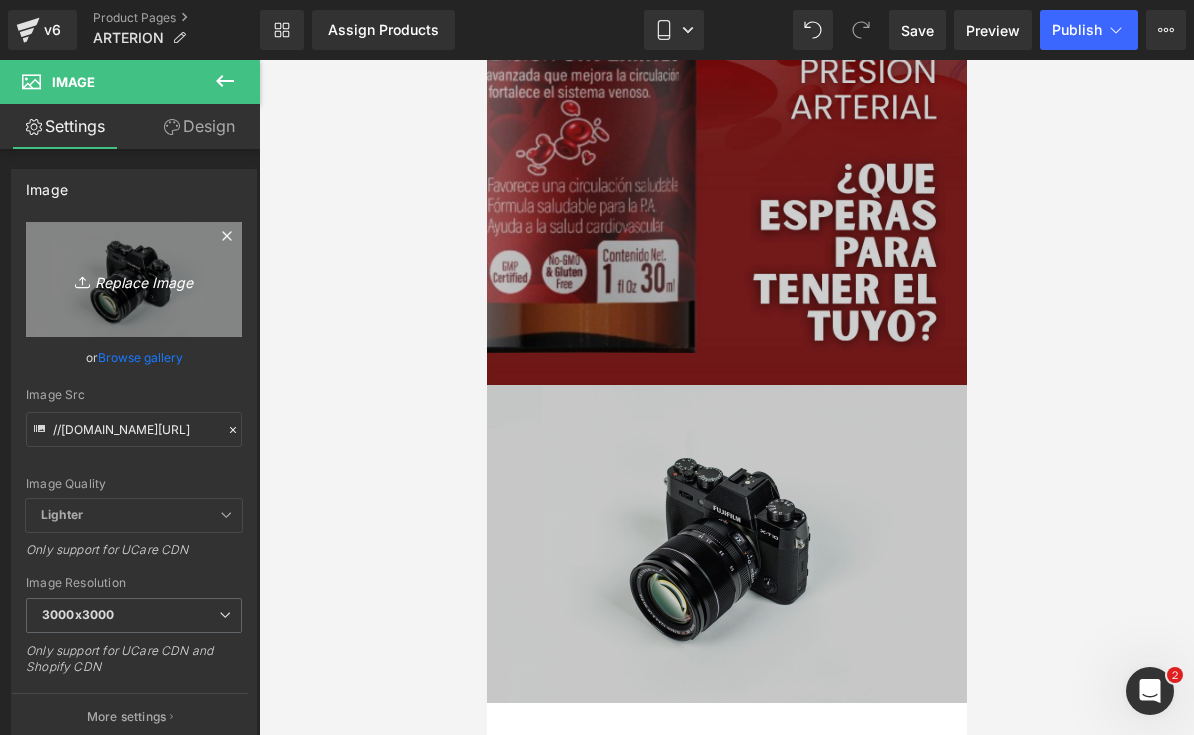 type on "C:\fakepath\LANDING ARTERION.zip - 7.jpeg" 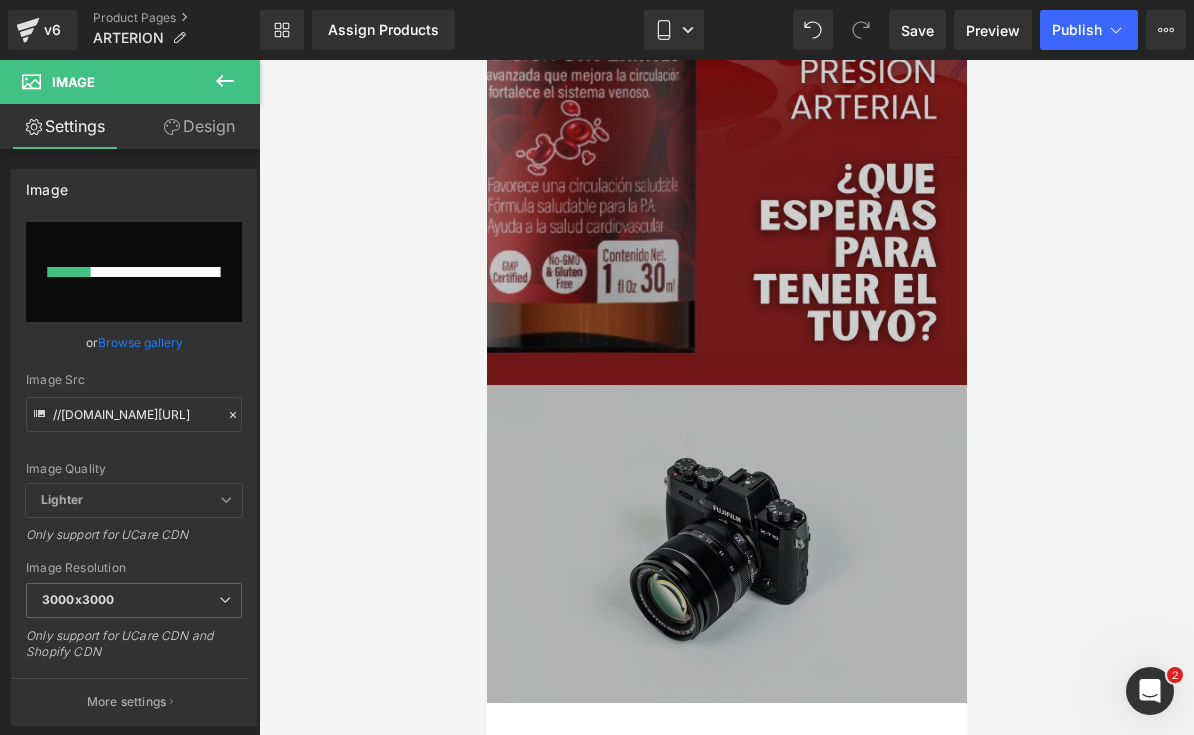 type 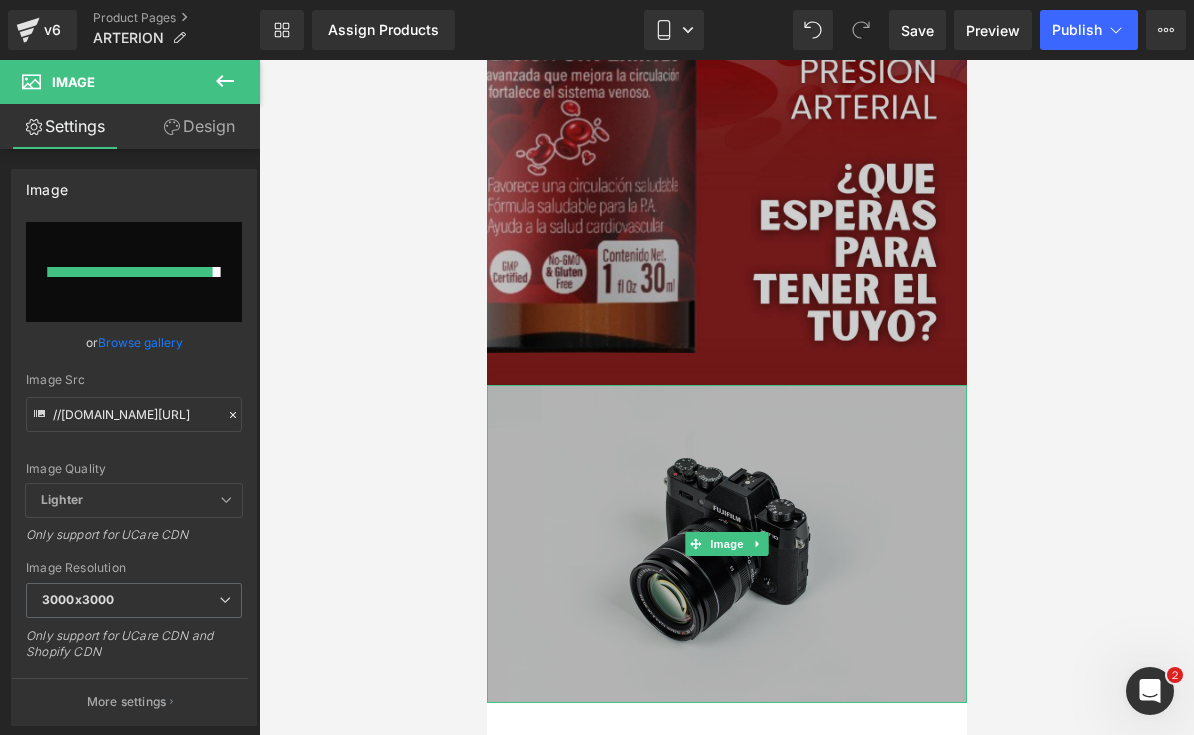type on "[URL][DOMAIN_NAME]" 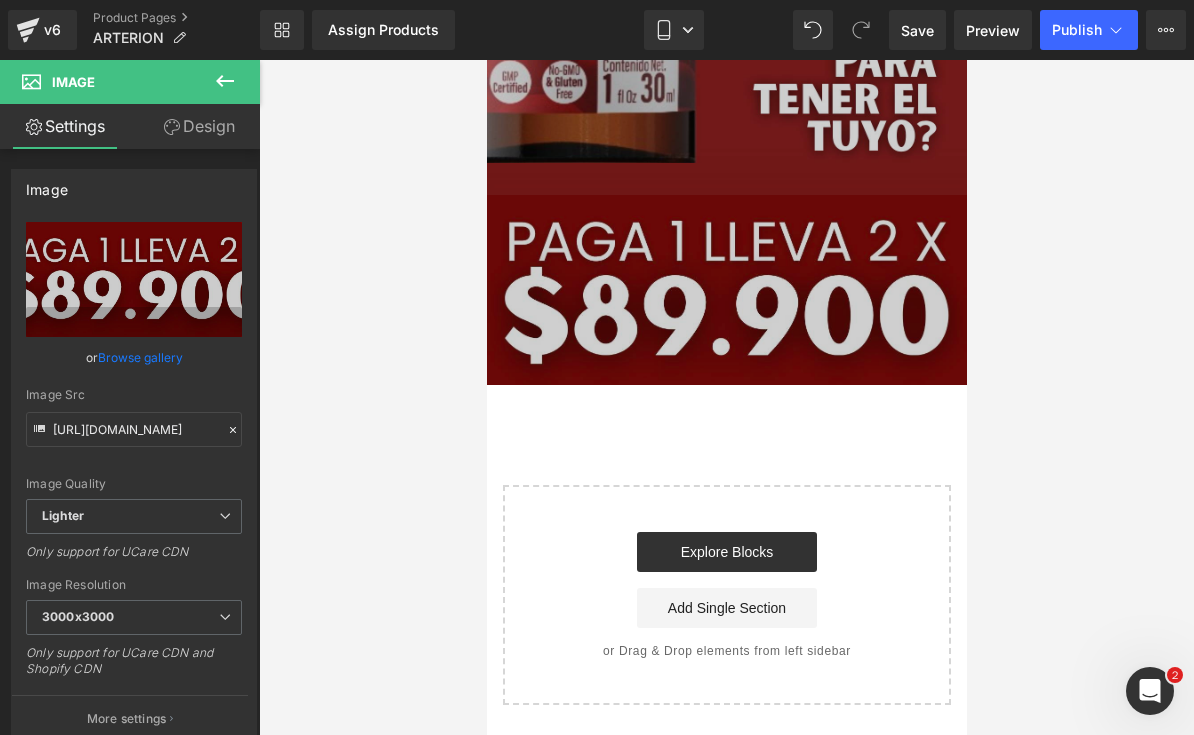 scroll, scrollTop: 3633, scrollLeft: 0, axis: vertical 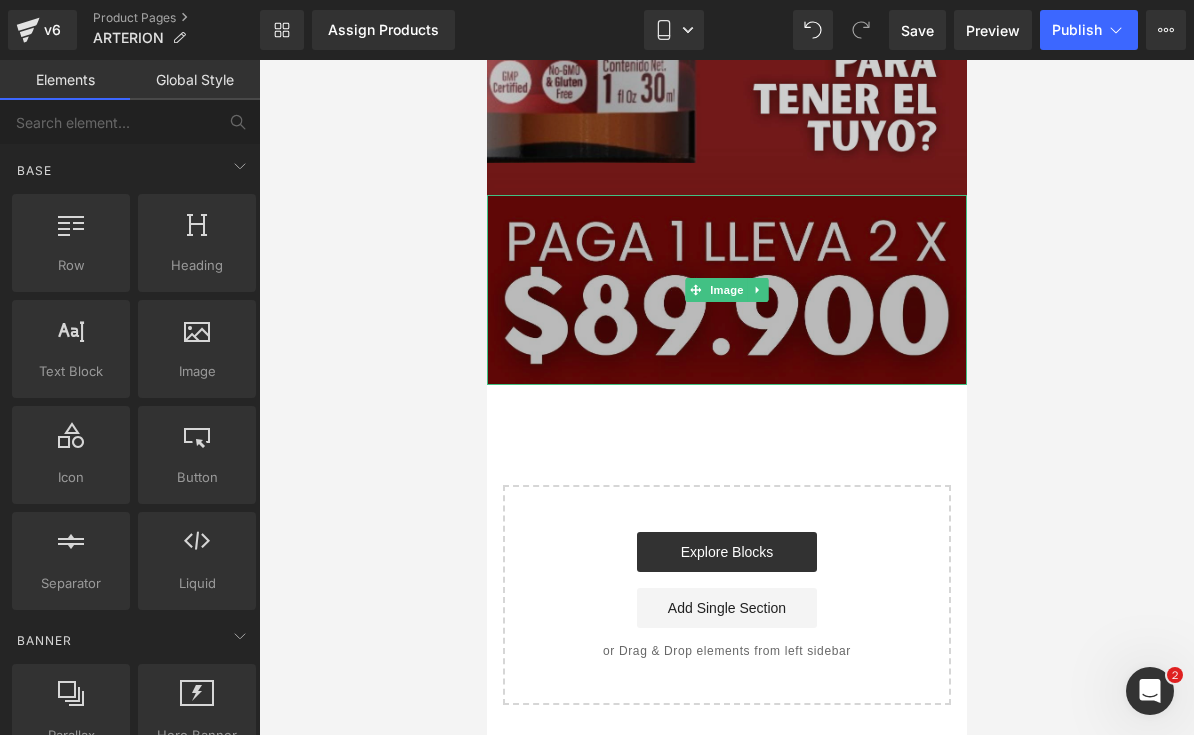 drag, startPoint x: 720, startPoint y: 390, endPoint x: 494, endPoint y: 362, distance: 227.7279 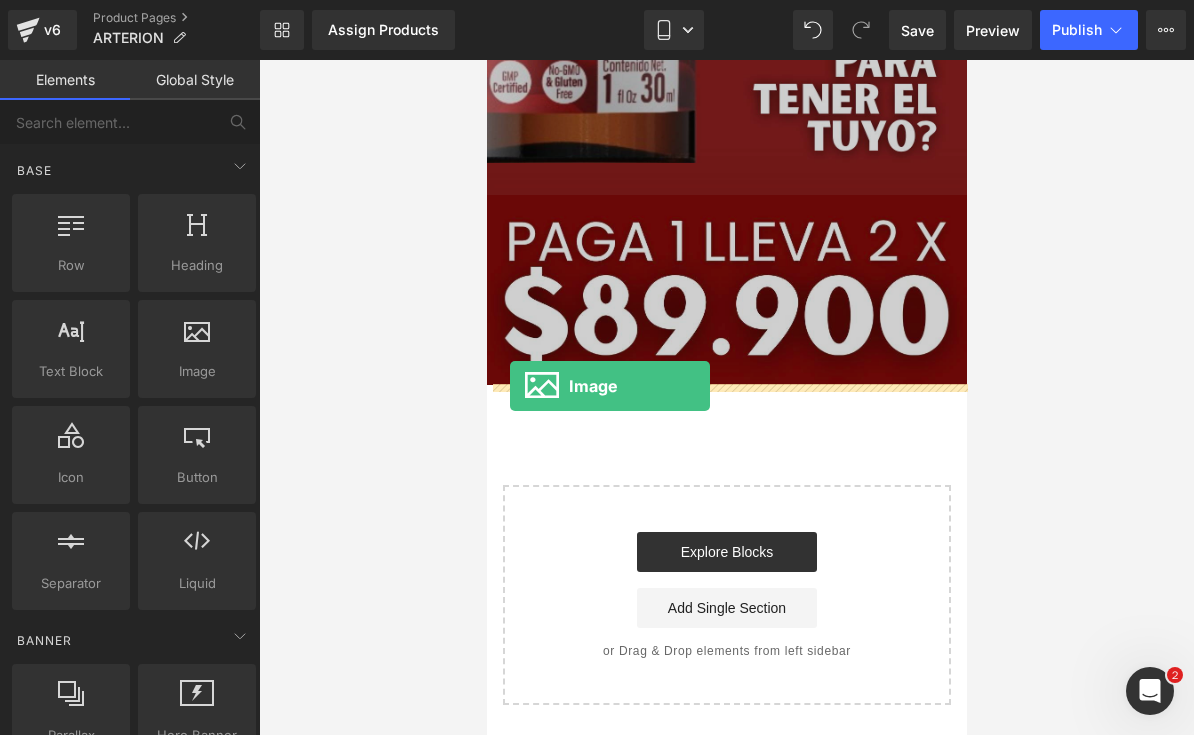 drag, startPoint x: 674, startPoint y: 403, endPoint x: 528, endPoint y: 390, distance: 146.57762 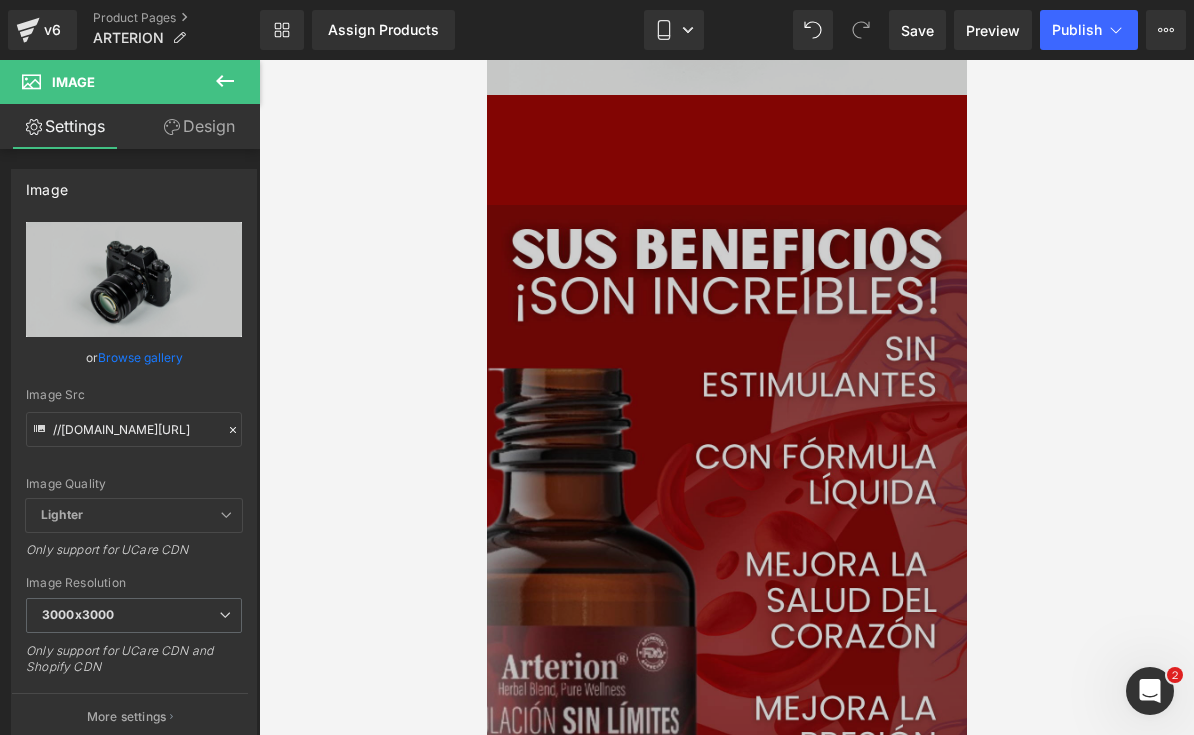 scroll, scrollTop: 2764, scrollLeft: 0, axis: vertical 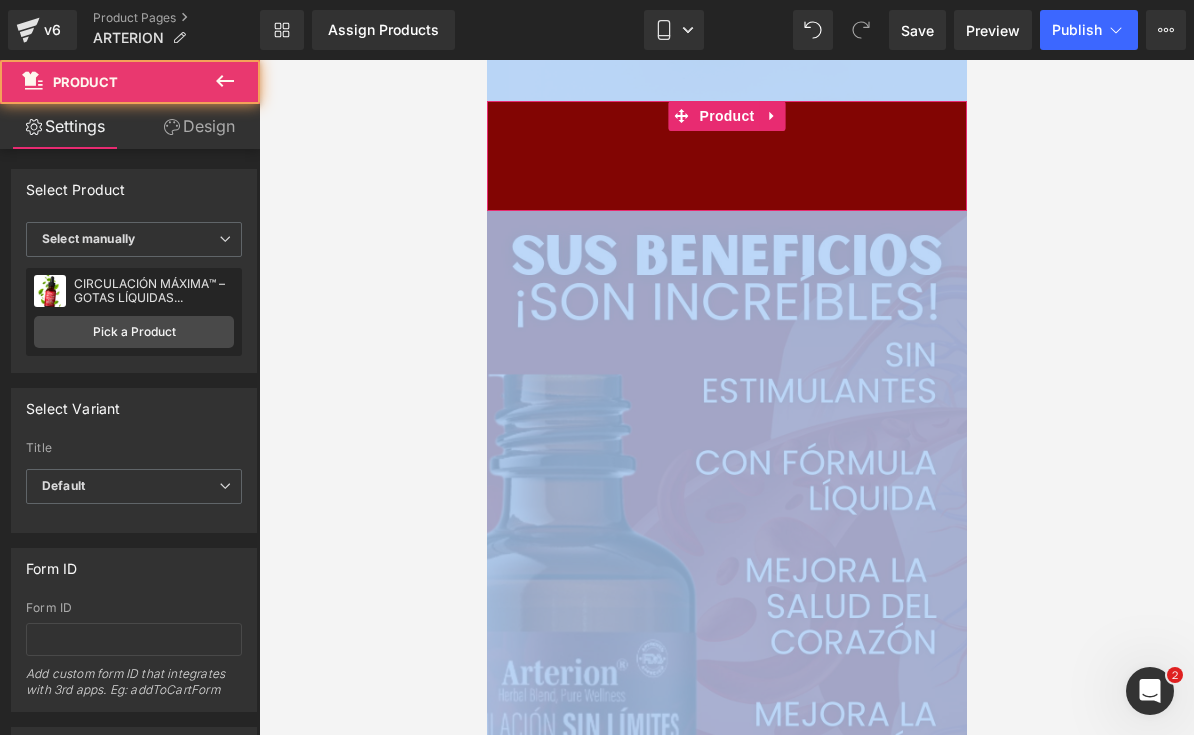 click on "Add To Cart
(P) Cart Button" at bounding box center [726, 156] 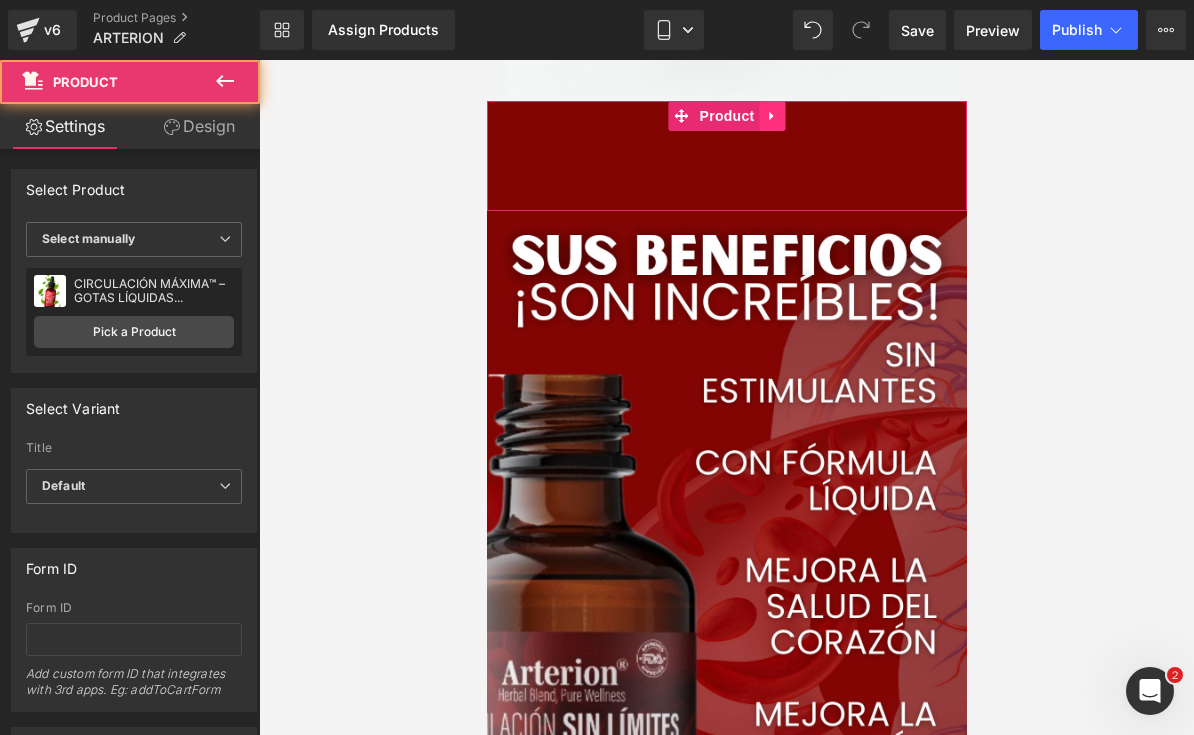 click 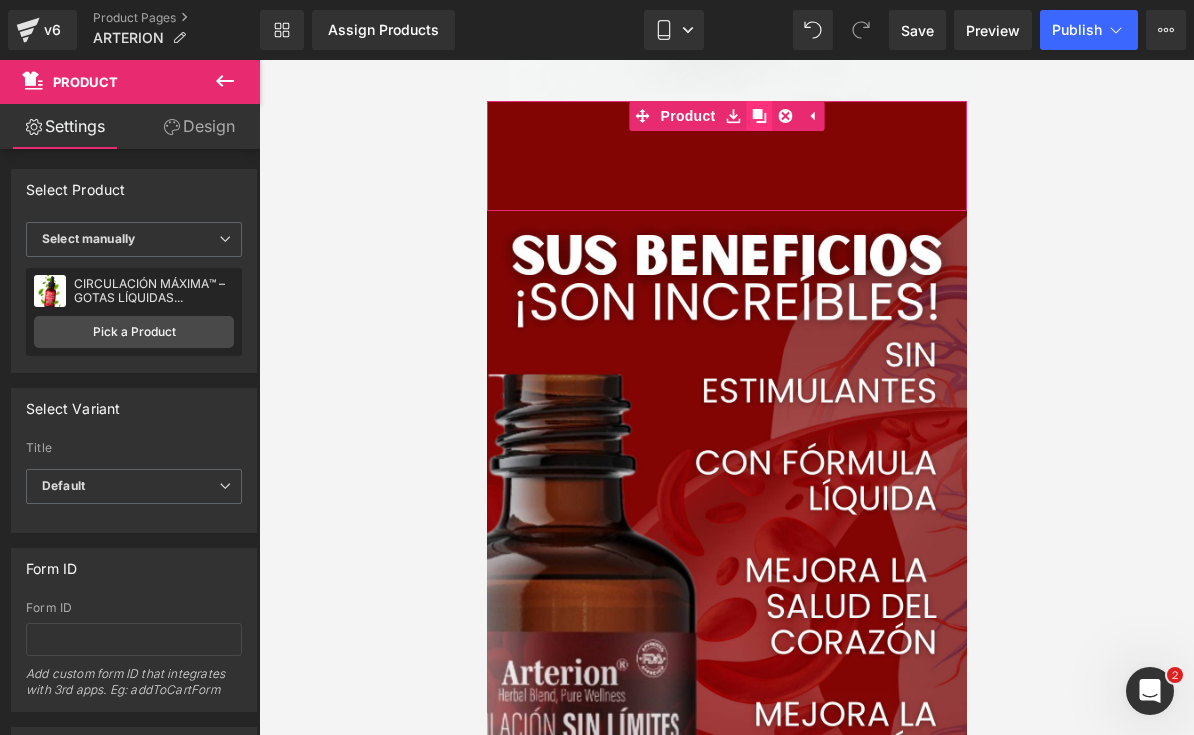 click at bounding box center (759, 116) 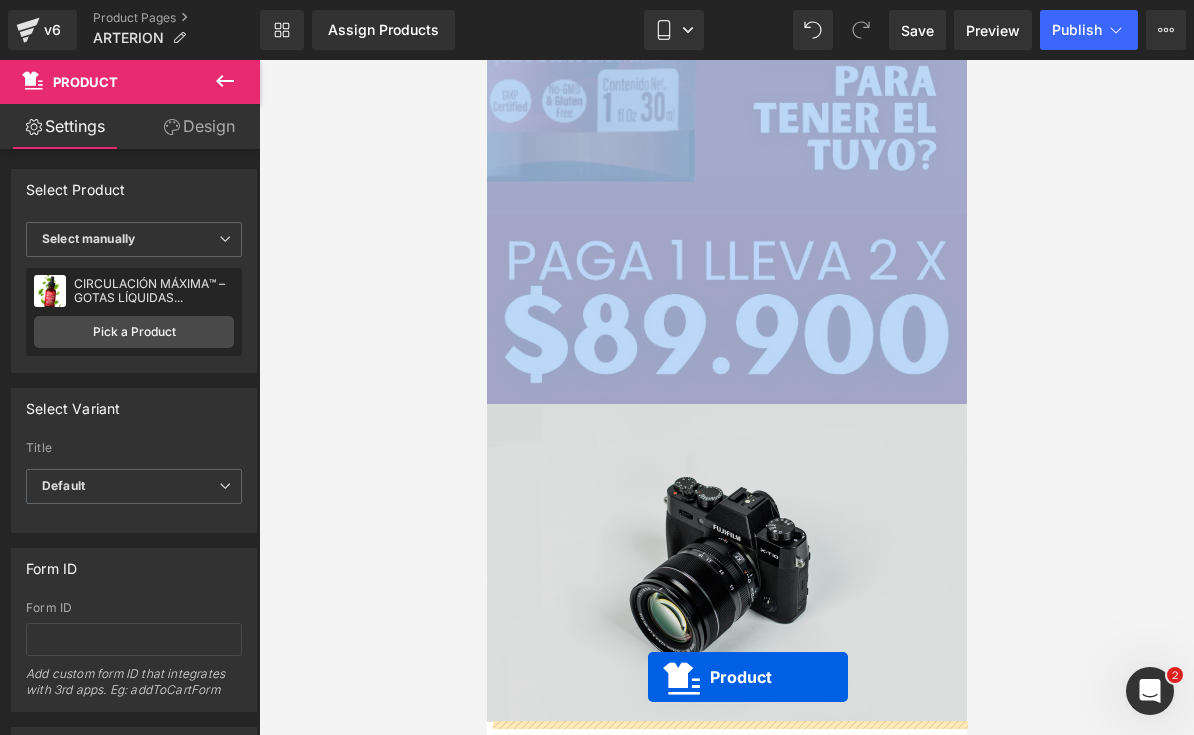 scroll, scrollTop: 3764, scrollLeft: 0, axis: vertical 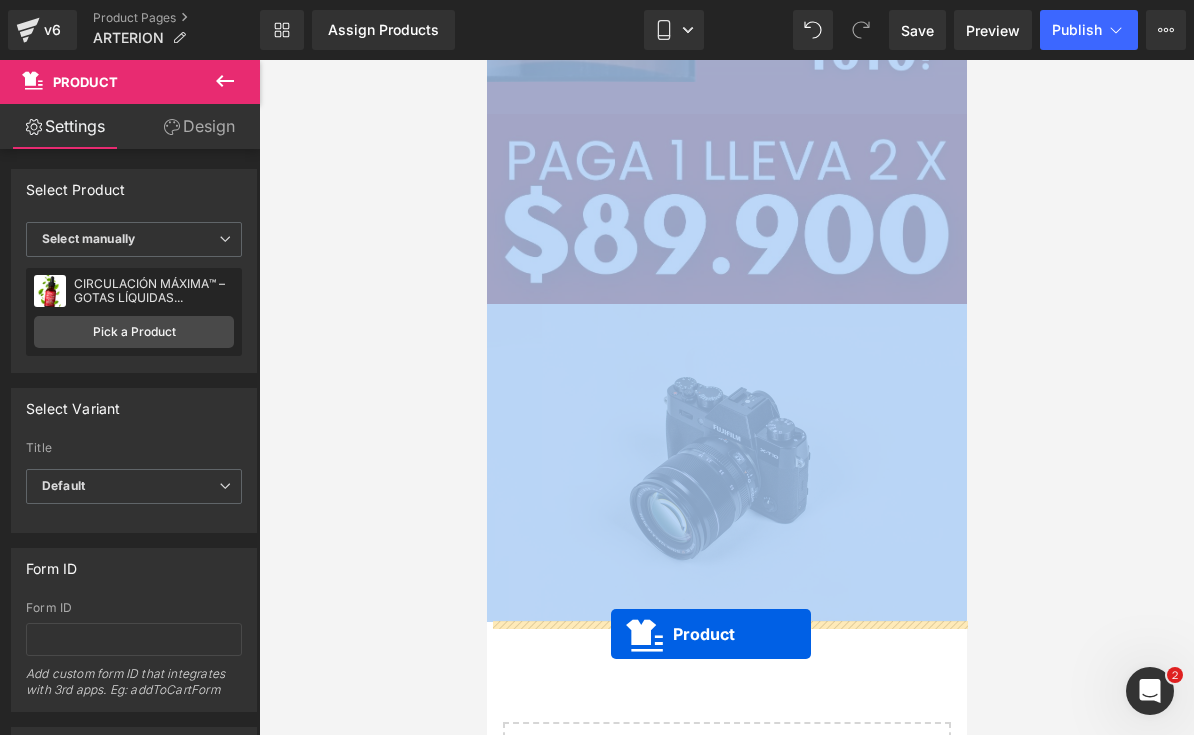 drag, startPoint x: 679, startPoint y: 226, endPoint x: 610, endPoint y: 634, distance: 413.79343 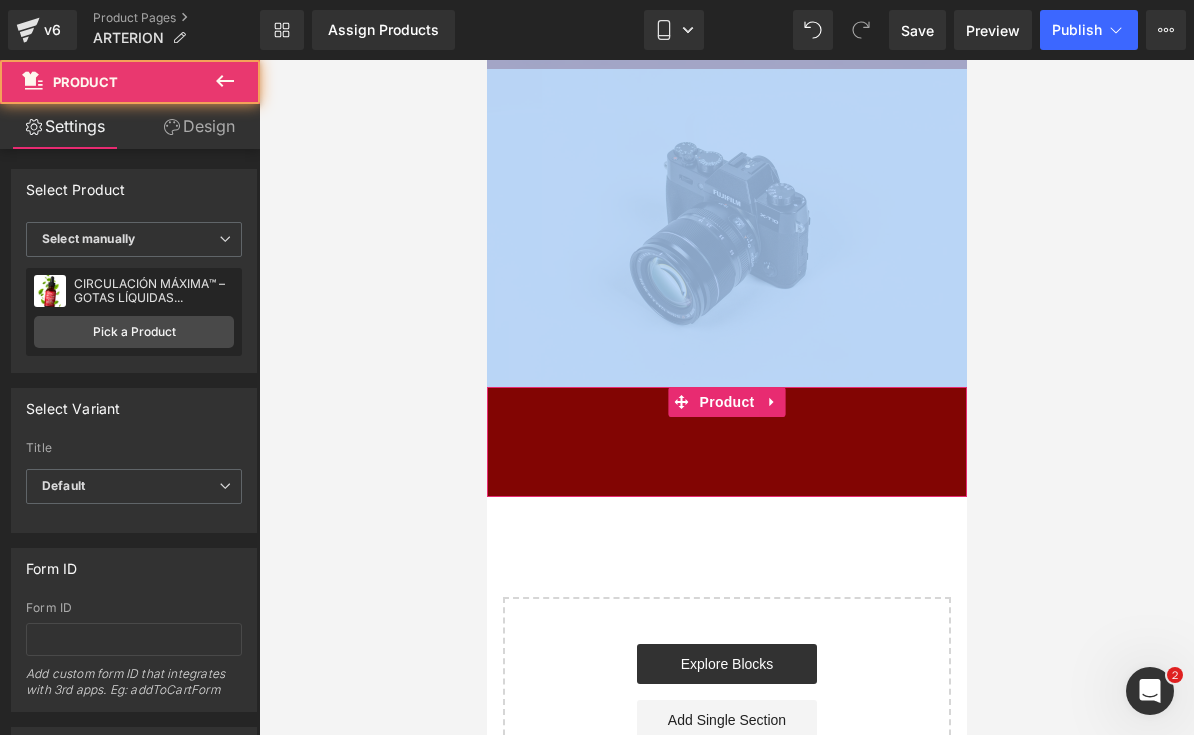 scroll, scrollTop: 3962, scrollLeft: 0, axis: vertical 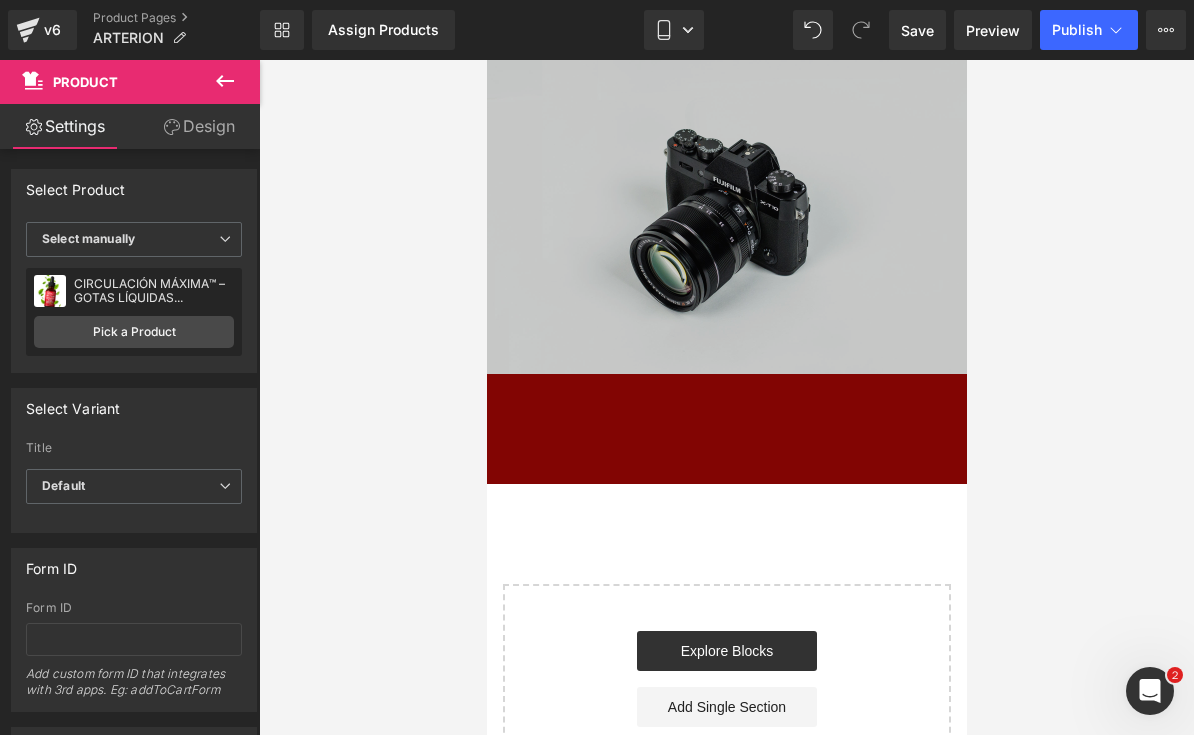 click 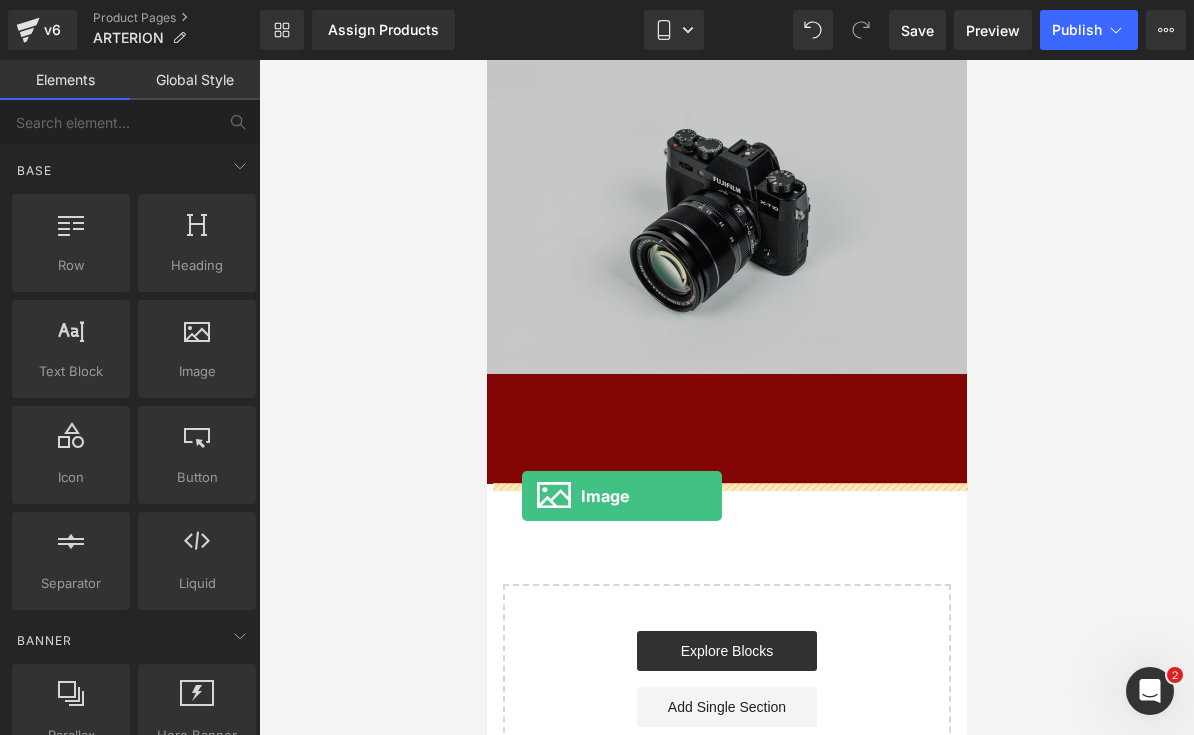drag, startPoint x: 686, startPoint y: 387, endPoint x: 520, endPoint y: 495, distance: 198.0404 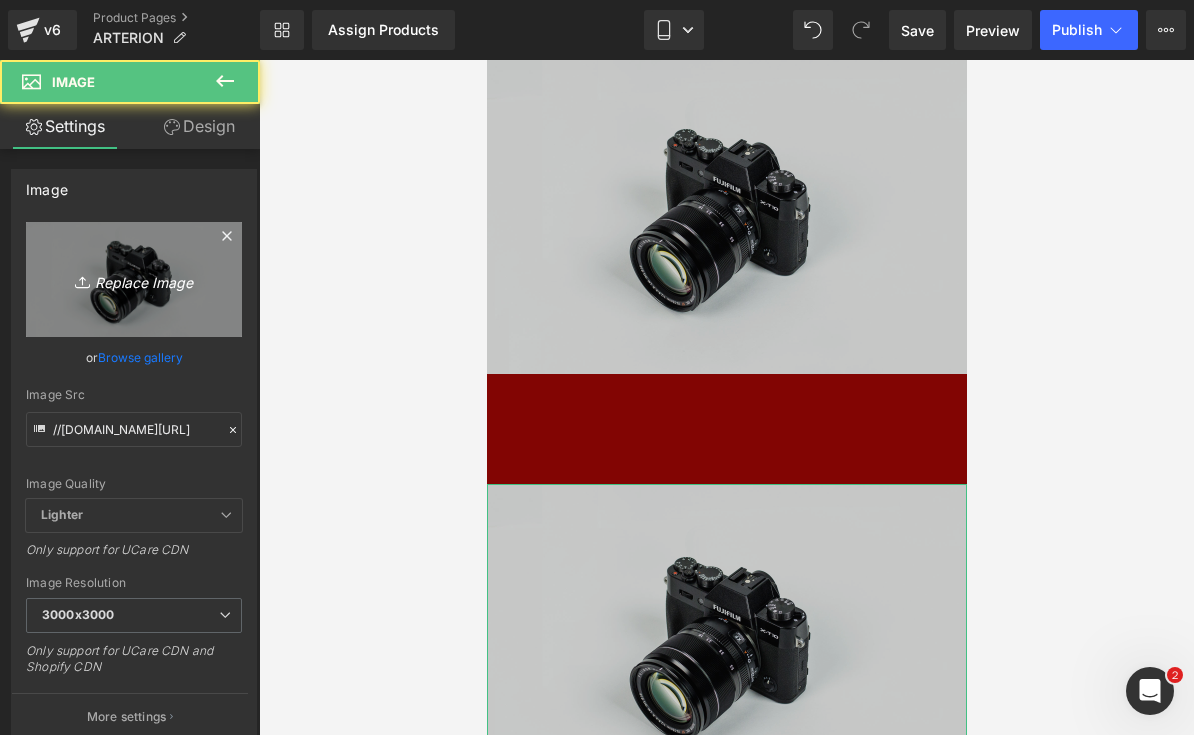 click on "Replace Image" at bounding box center [134, 279] 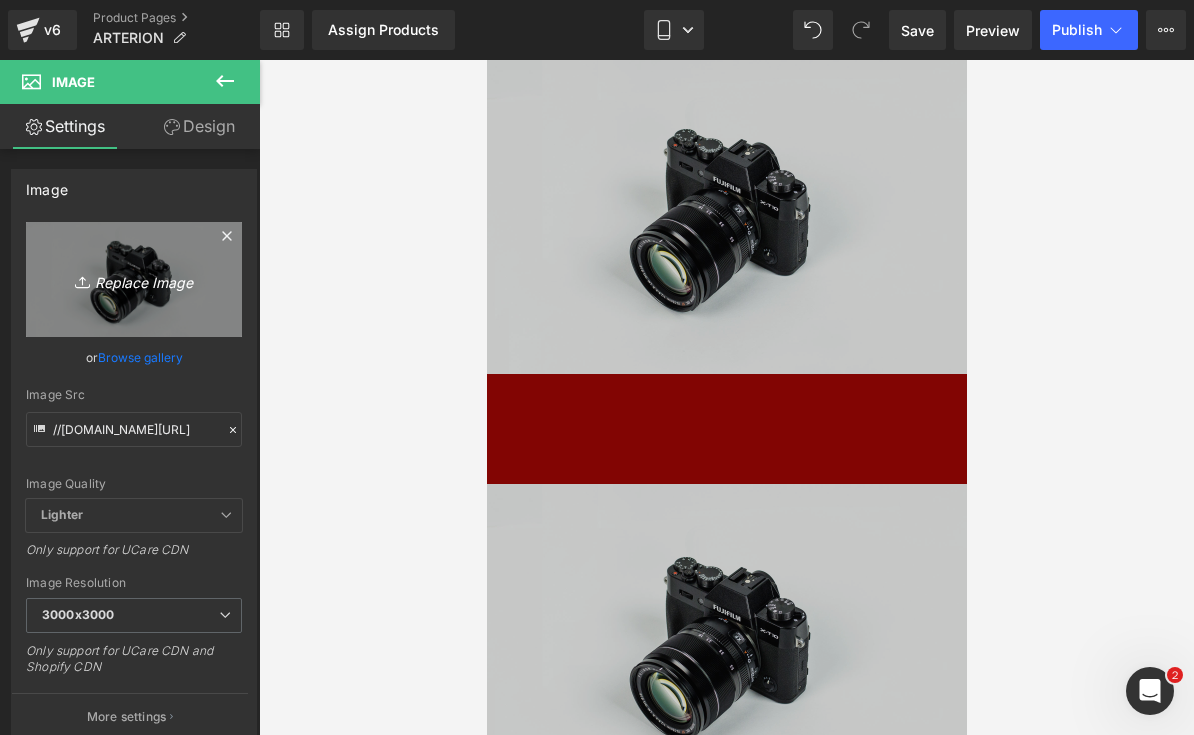 type on "C:\fakepath\LANDING ARTERION.zip - 5.png" 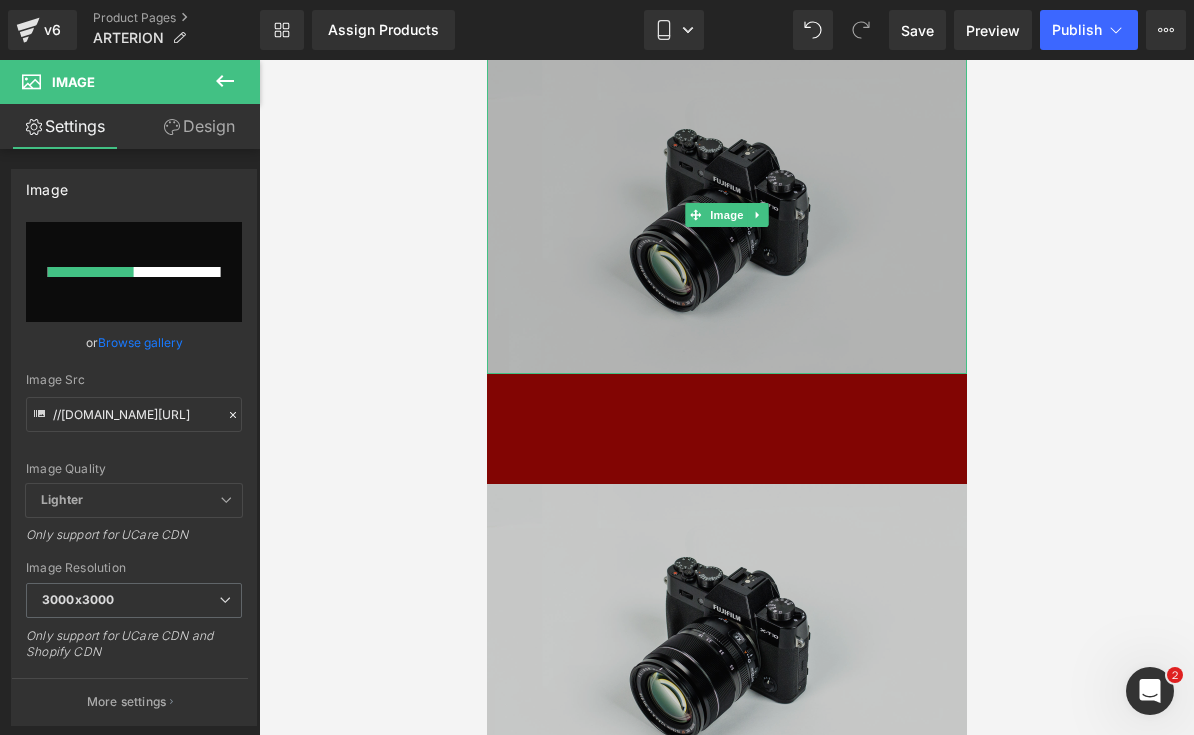 type 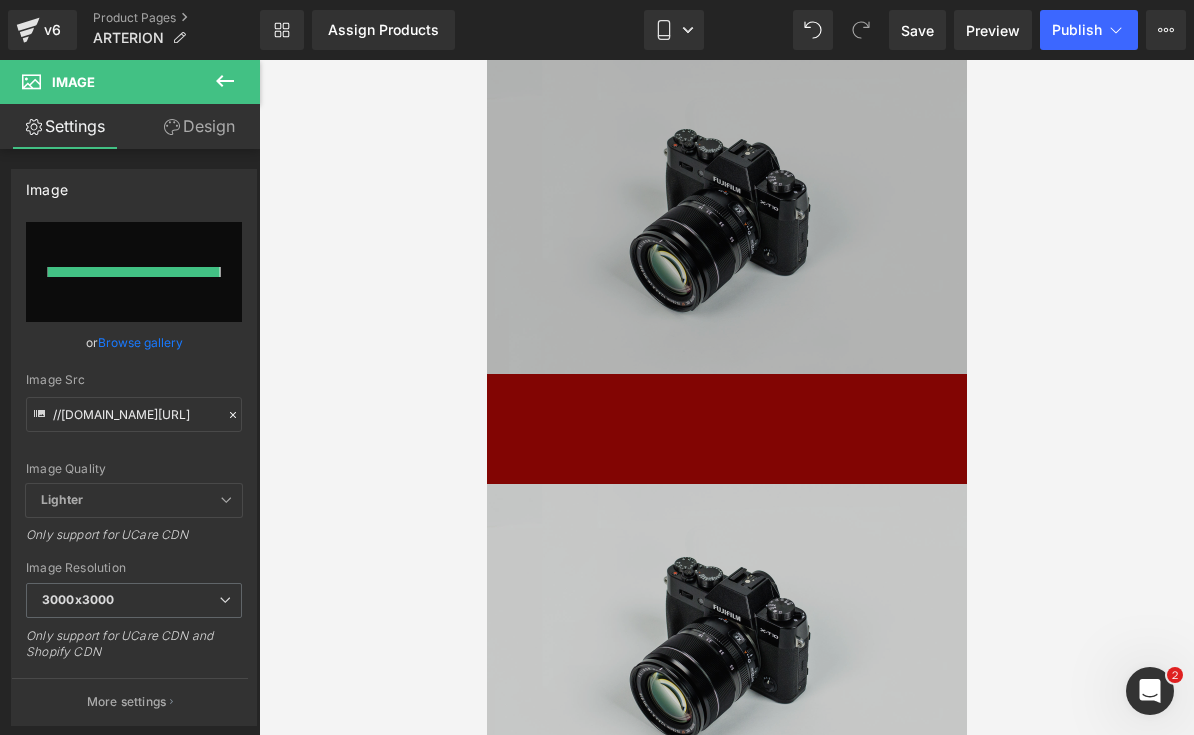 type on "[URL][DOMAIN_NAME]" 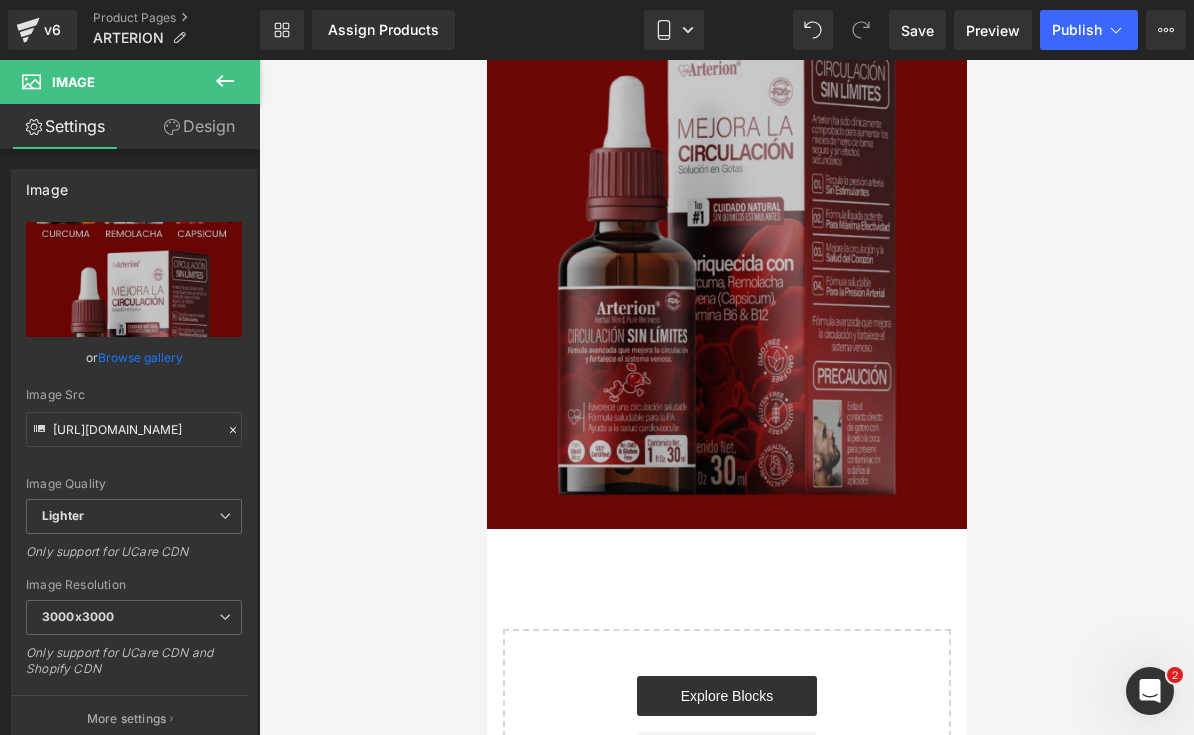 scroll, scrollTop: 4788, scrollLeft: 0, axis: vertical 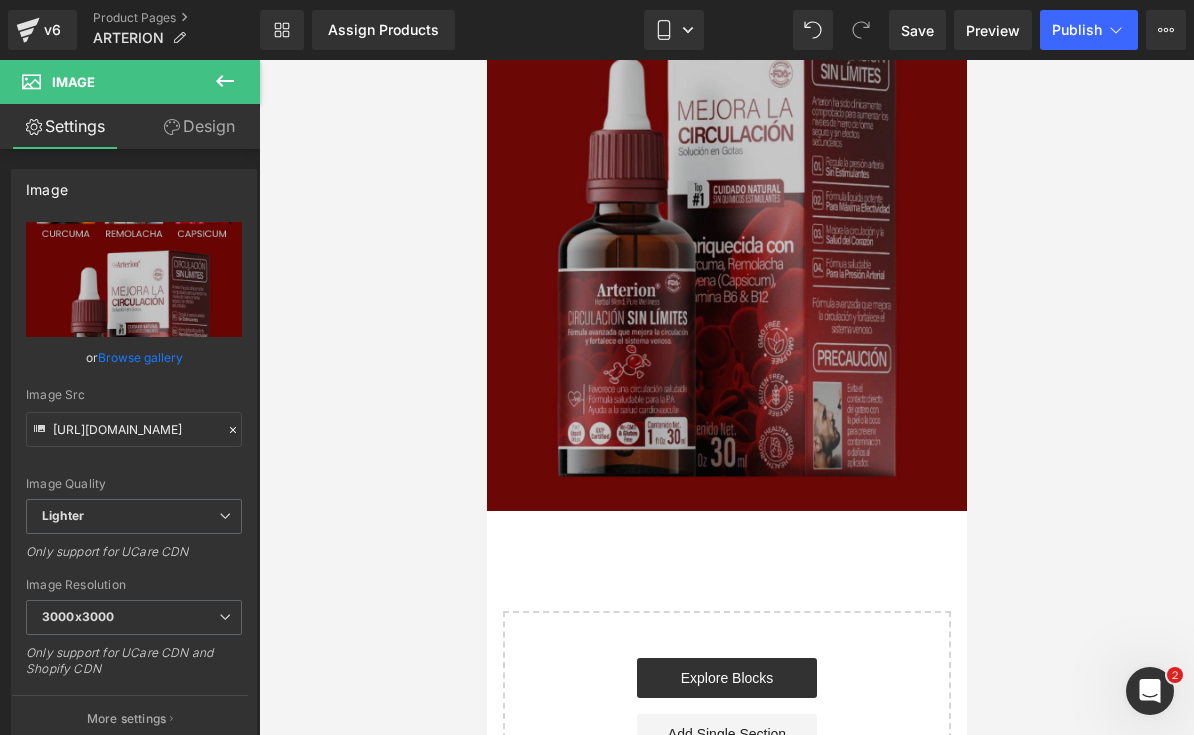 click at bounding box center (225, 82) 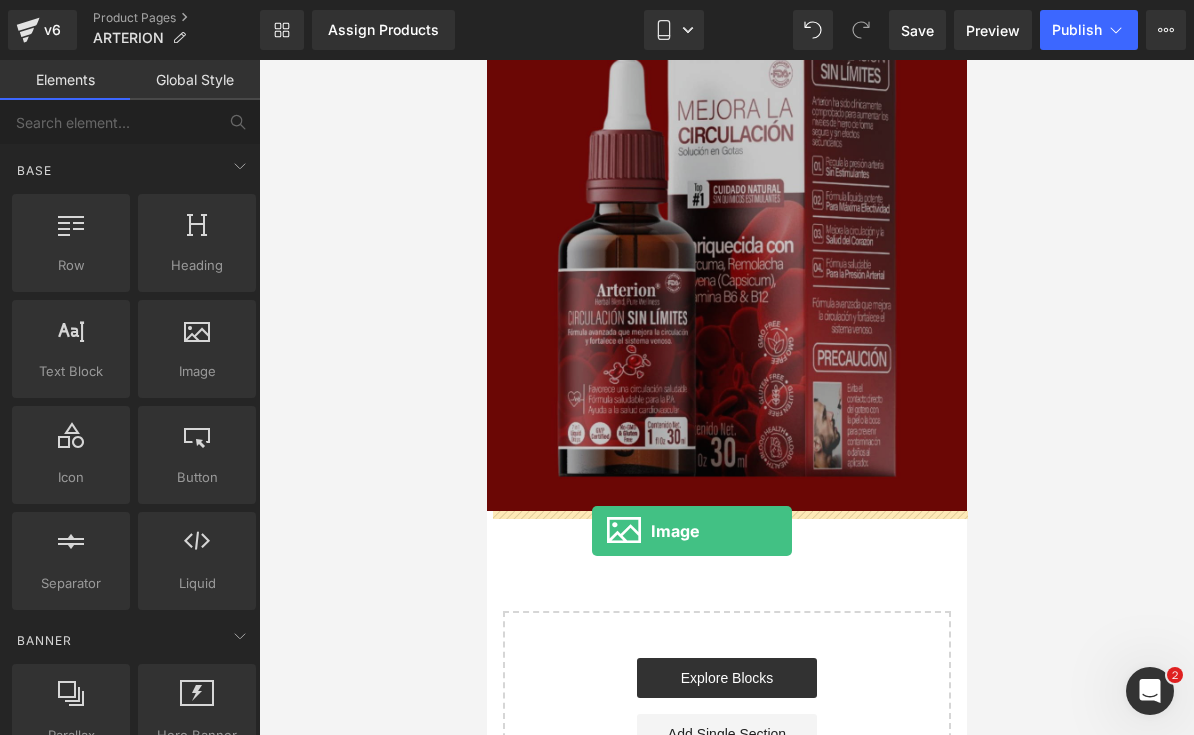 drag, startPoint x: 675, startPoint y: 425, endPoint x: 591, endPoint y: 531, distance: 135.24792 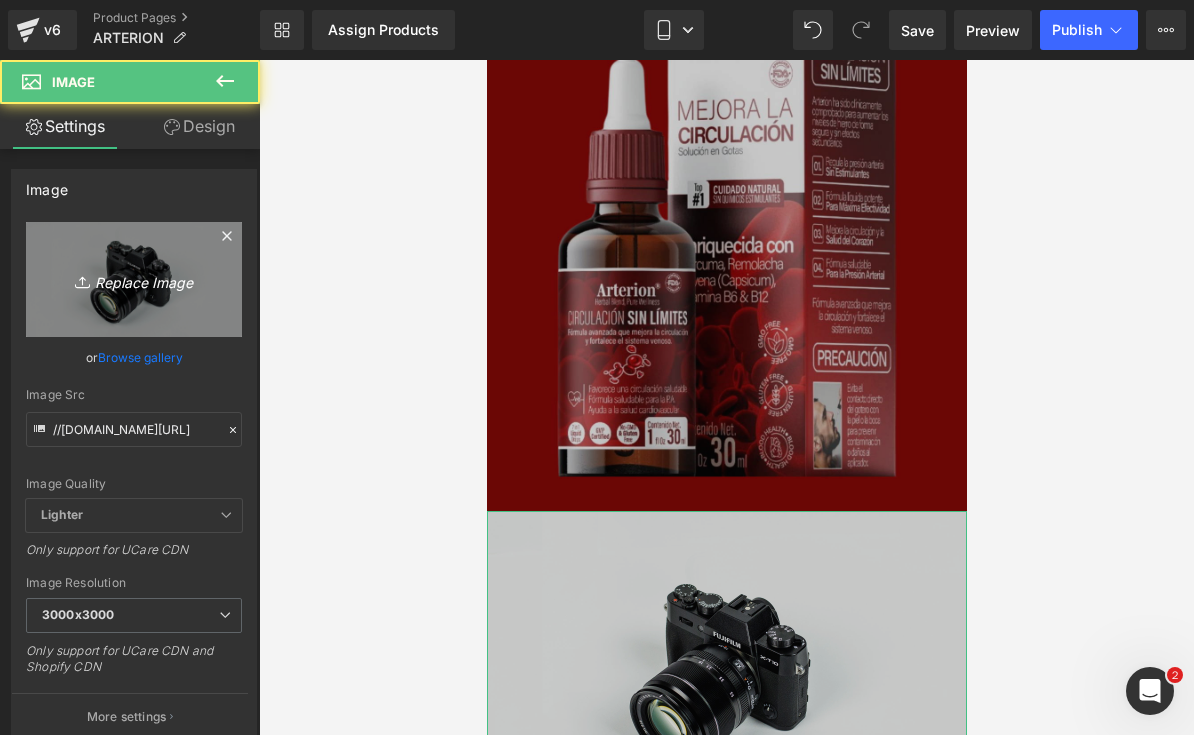 click on "Replace Image" at bounding box center [134, 279] 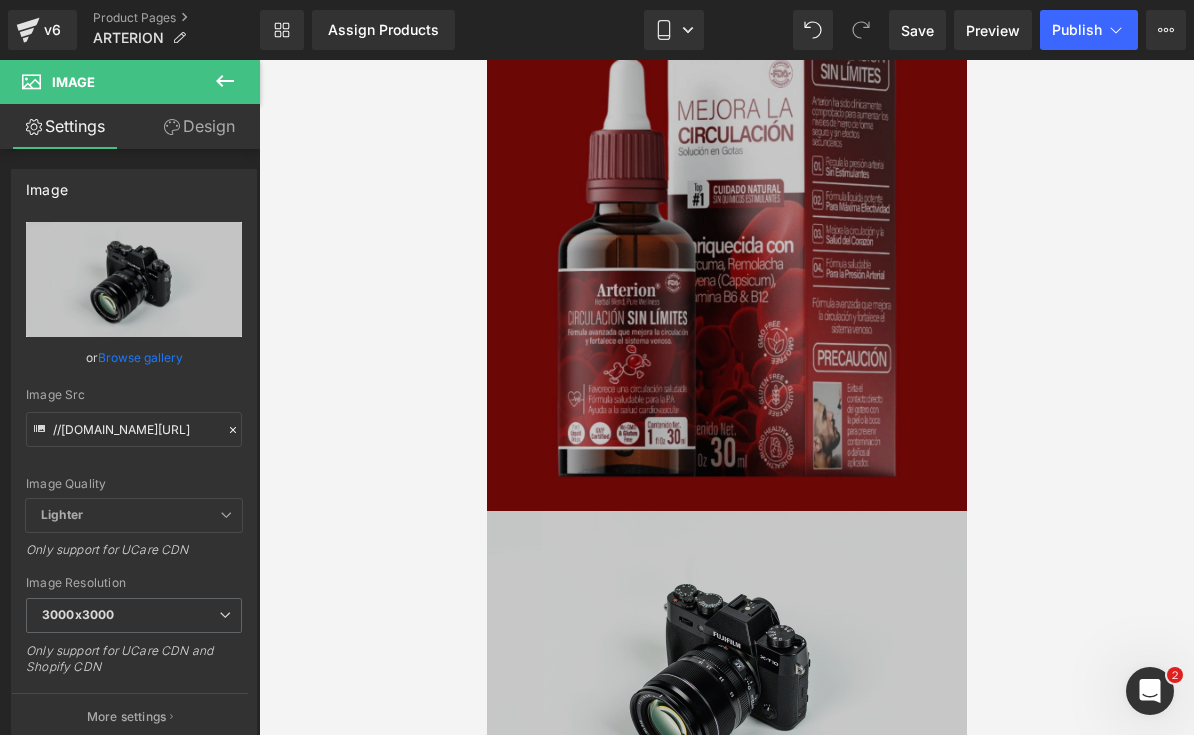 type on "C:\fakepath\LANDING ARTERION.zip - 7.jpeg" 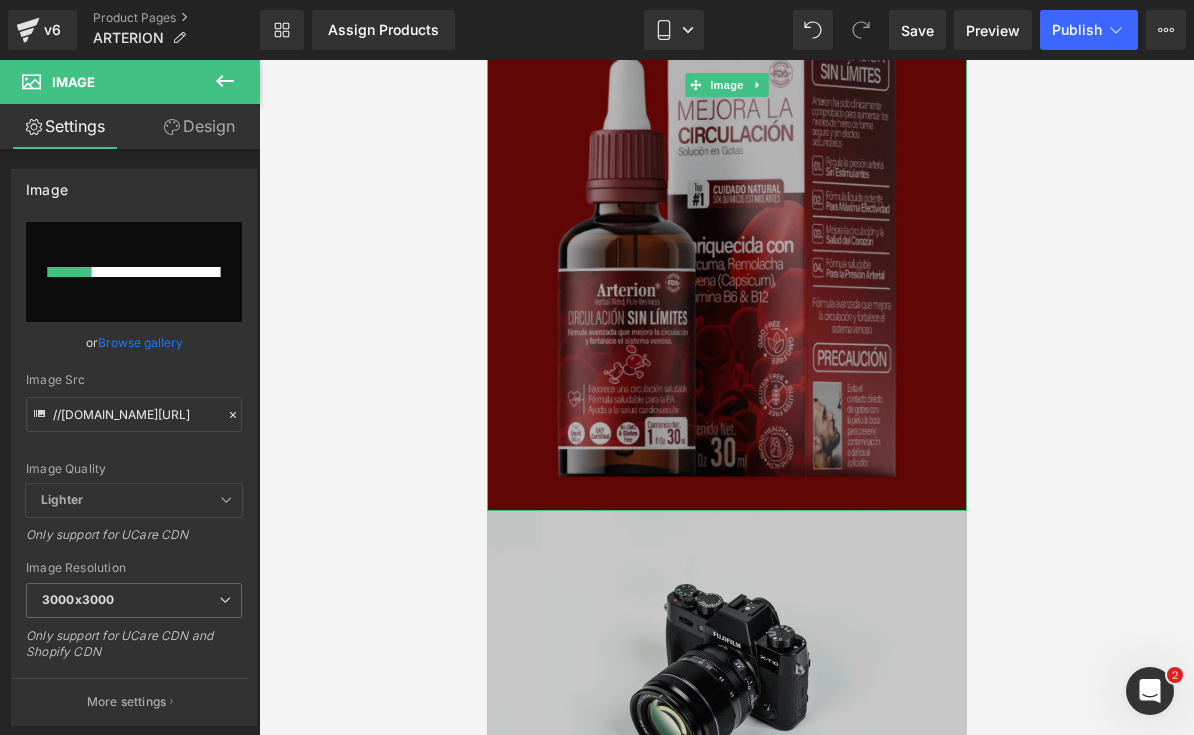 type 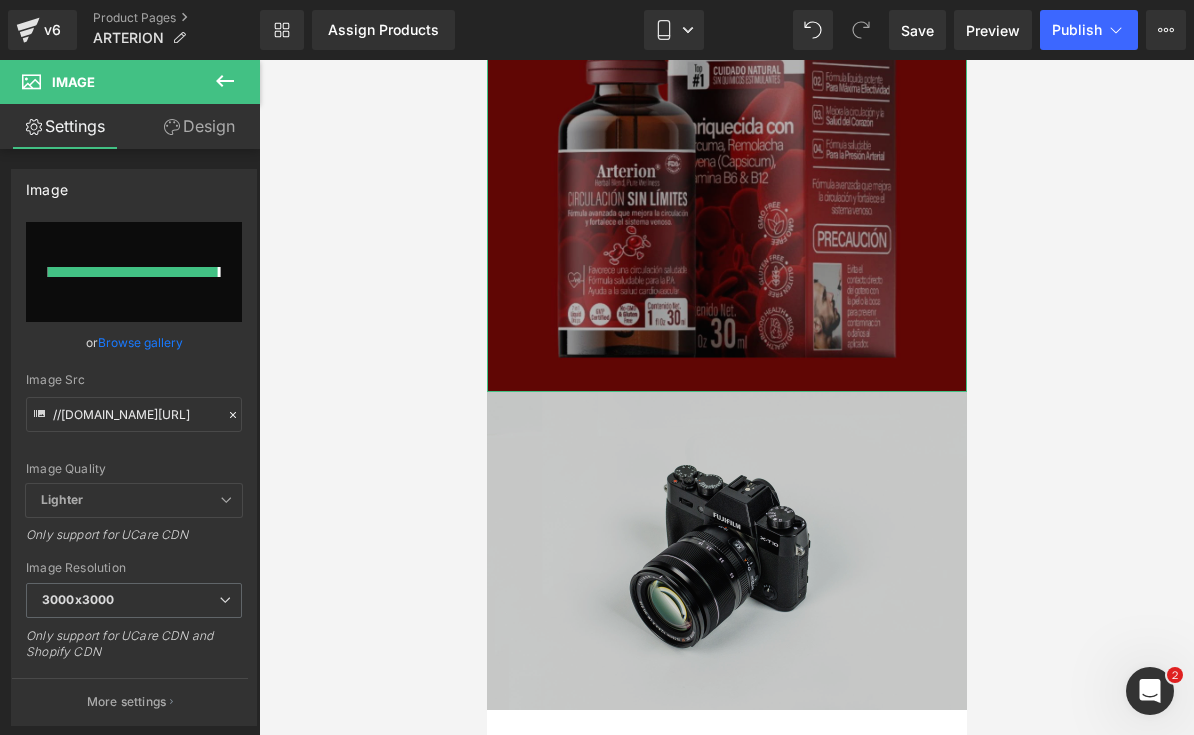 type on "[URL][DOMAIN_NAME]" 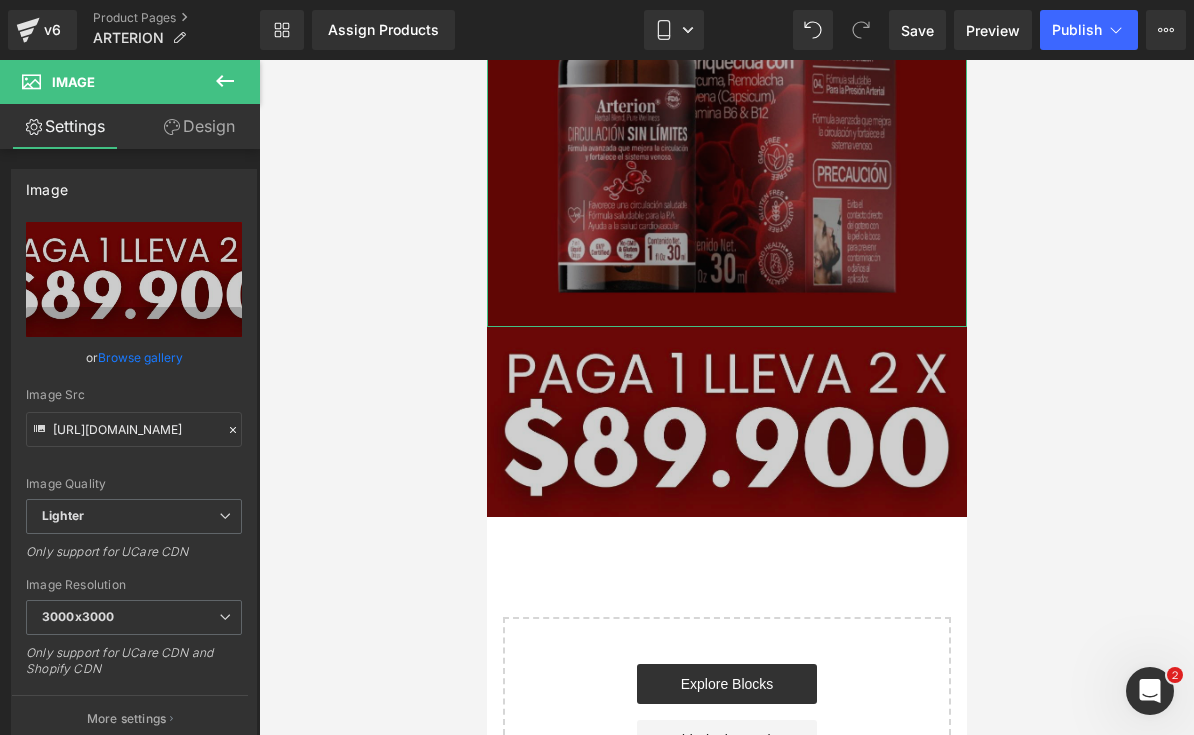 scroll, scrollTop: 5026, scrollLeft: 0, axis: vertical 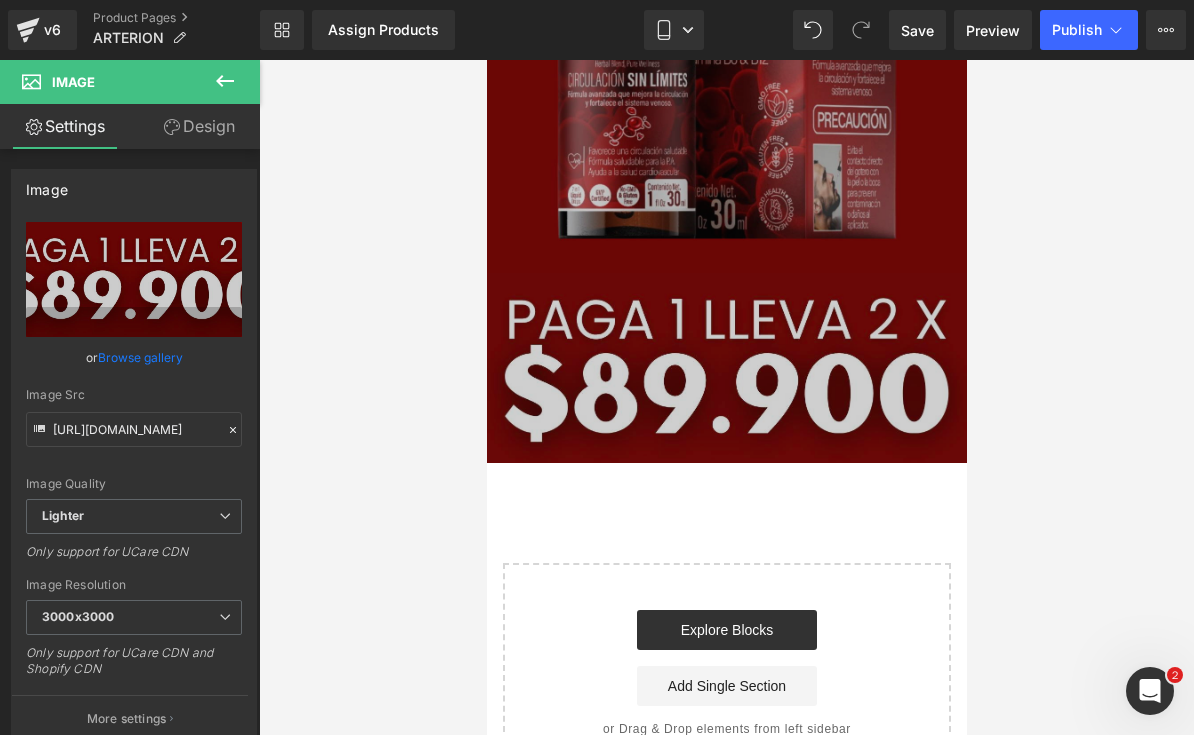 click 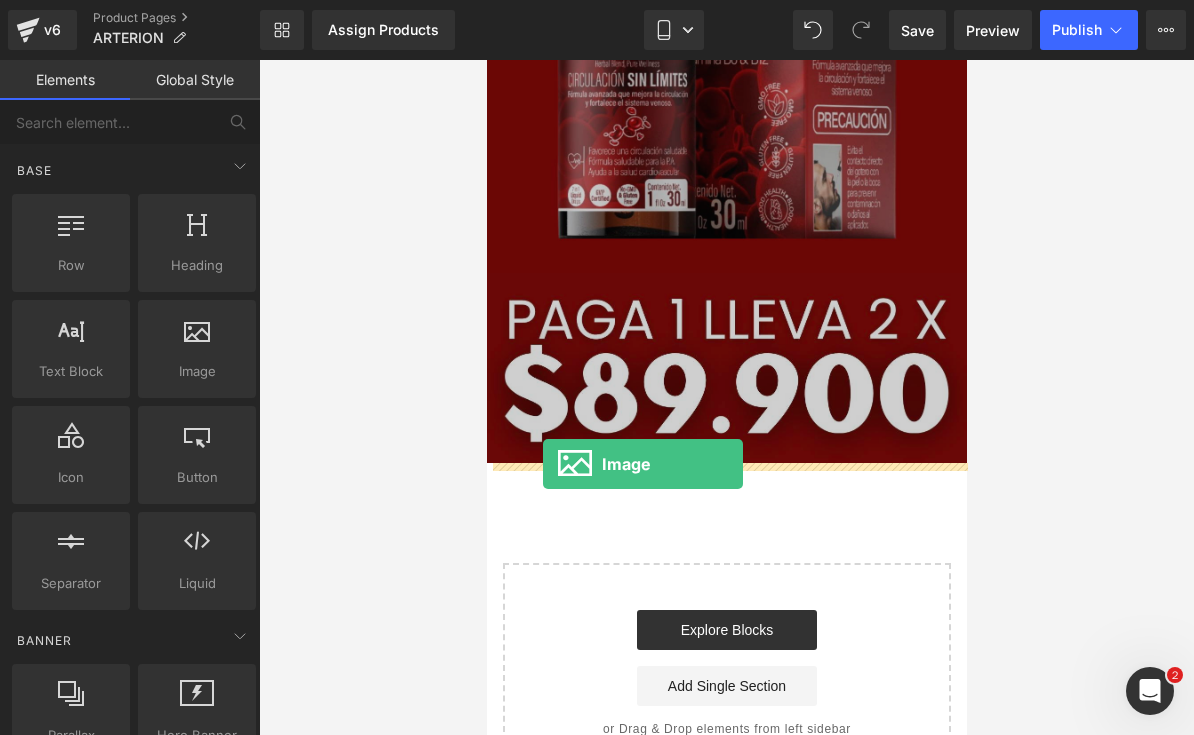 drag, startPoint x: 694, startPoint y: 417, endPoint x: 542, endPoint y: 464, distance: 159.1006 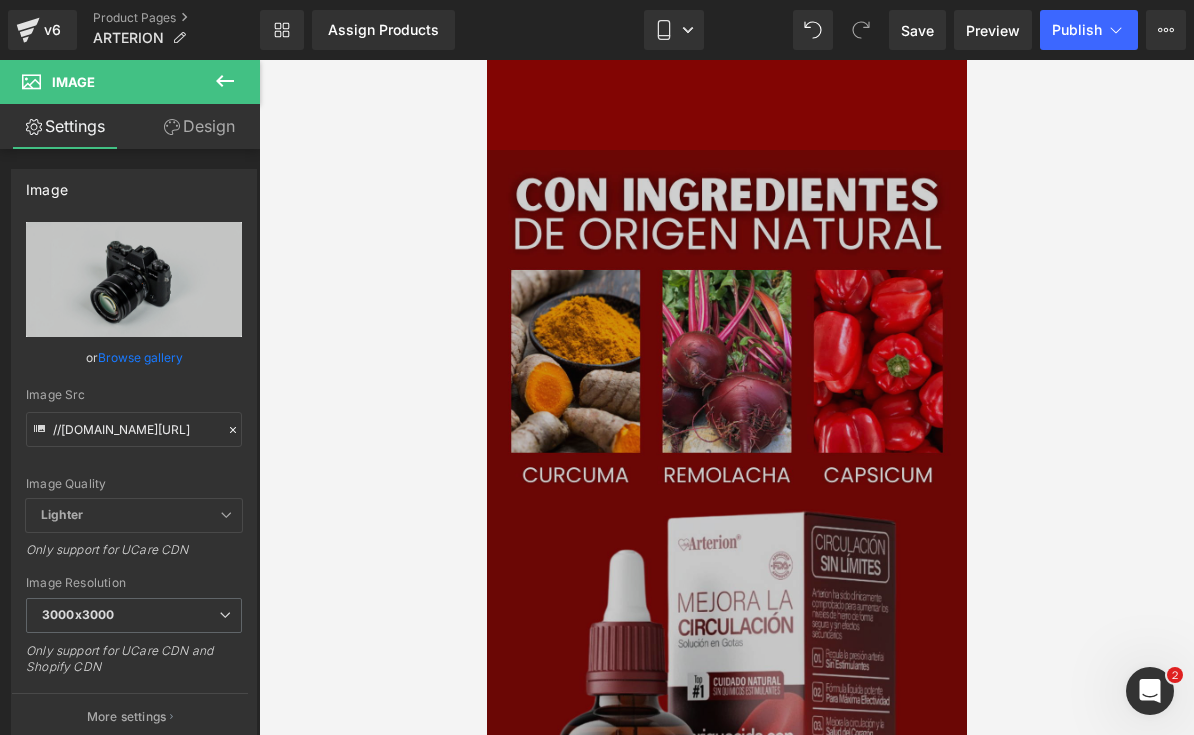 scroll, scrollTop: 4220, scrollLeft: 0, axis: vertical 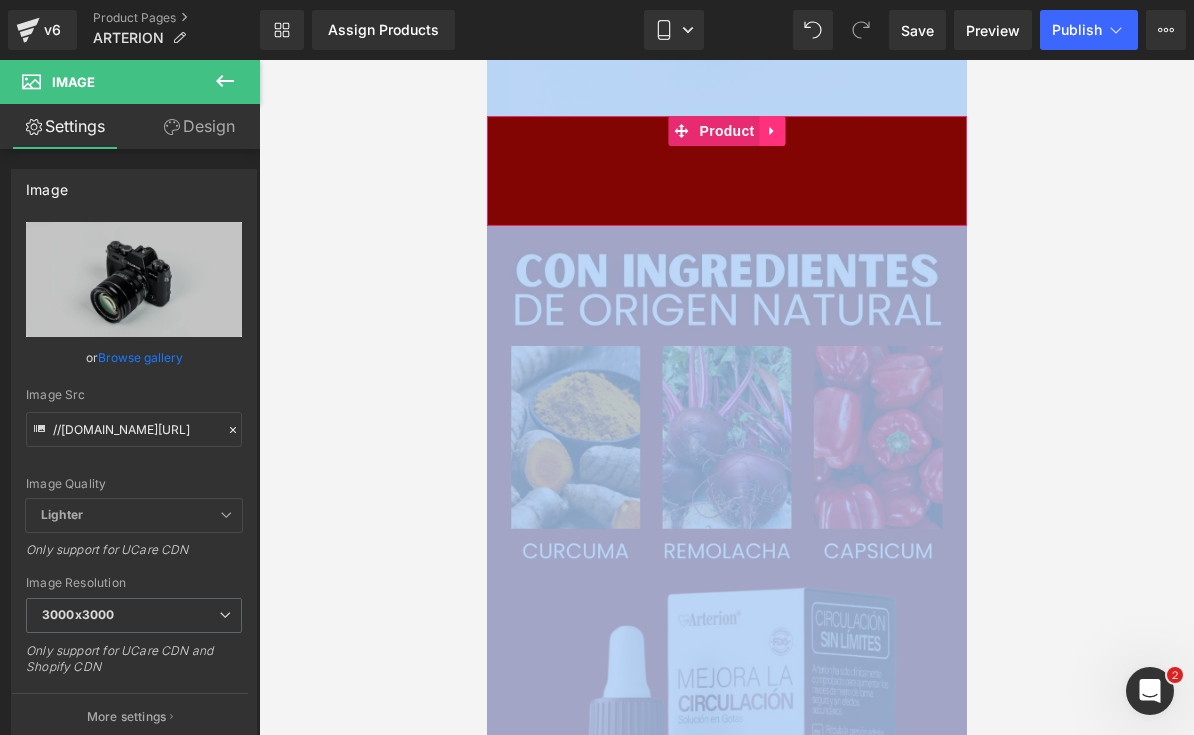 click 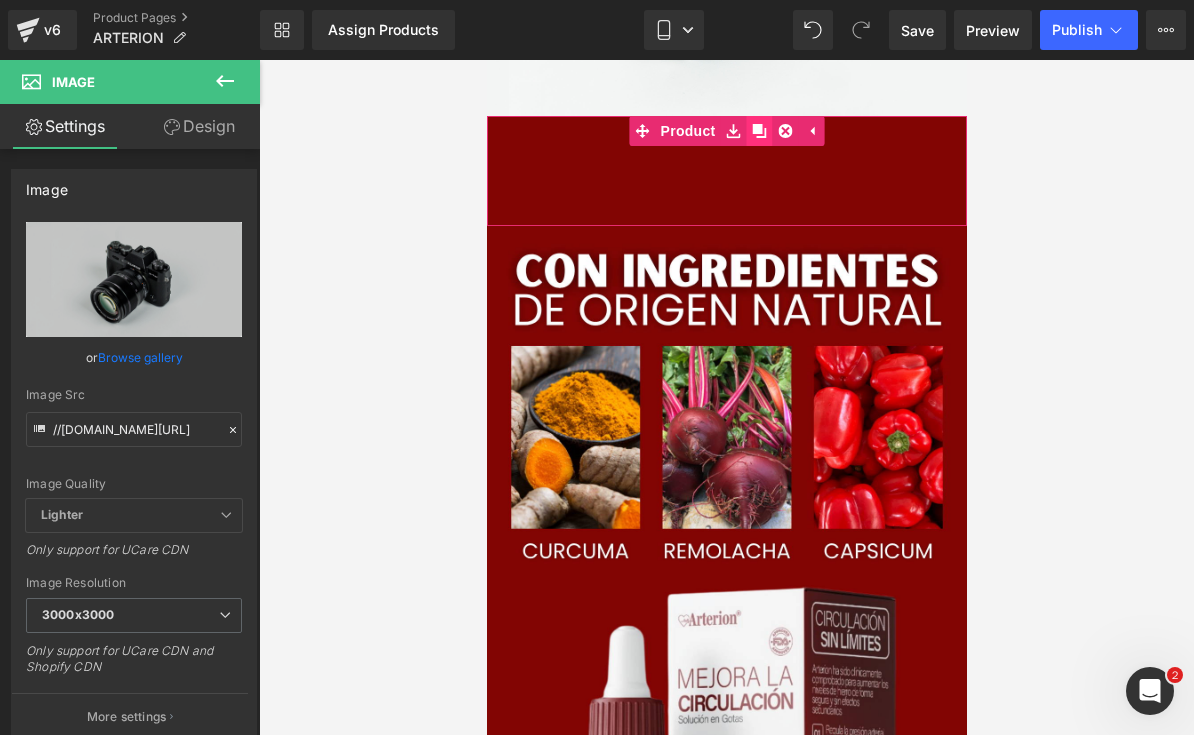 click at bounding box center (759, 131) 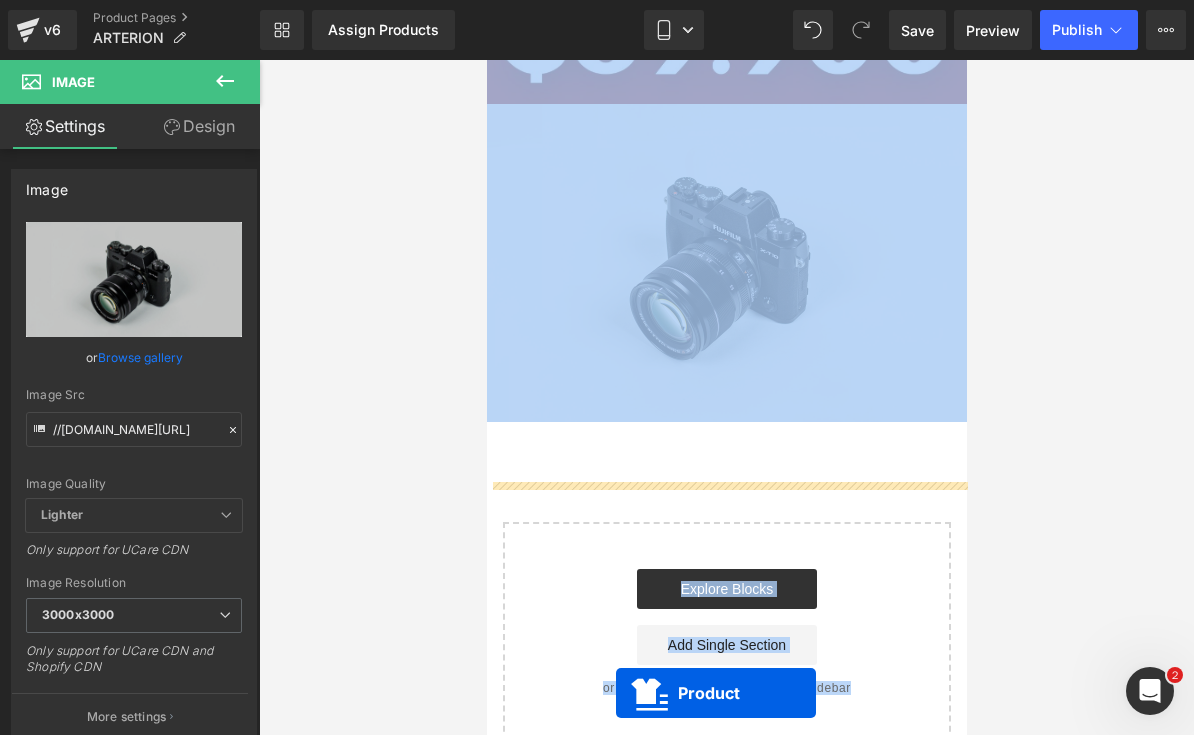 scroll, scrollTop: 5472, scrollLeft: 0, axis: vertical 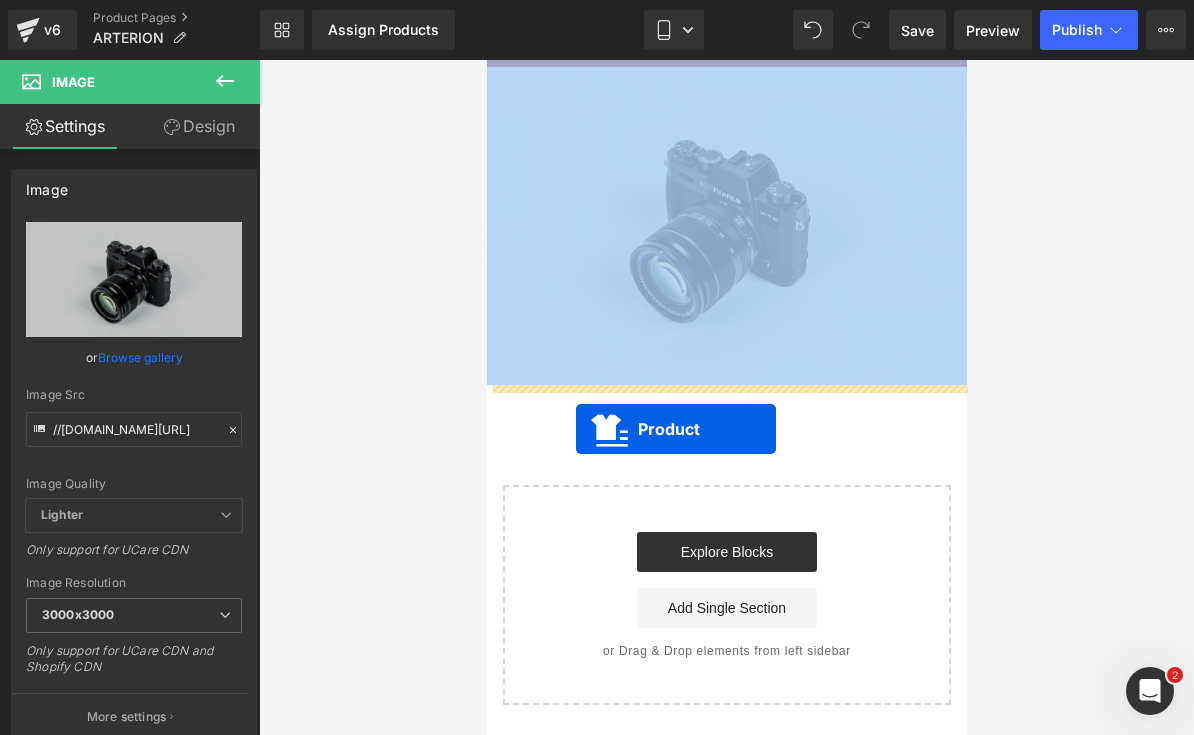 drag, startPoint x: 681, startPoint y: 239, endPoint x: 575, endPoint y: 429, distance: 217.56837 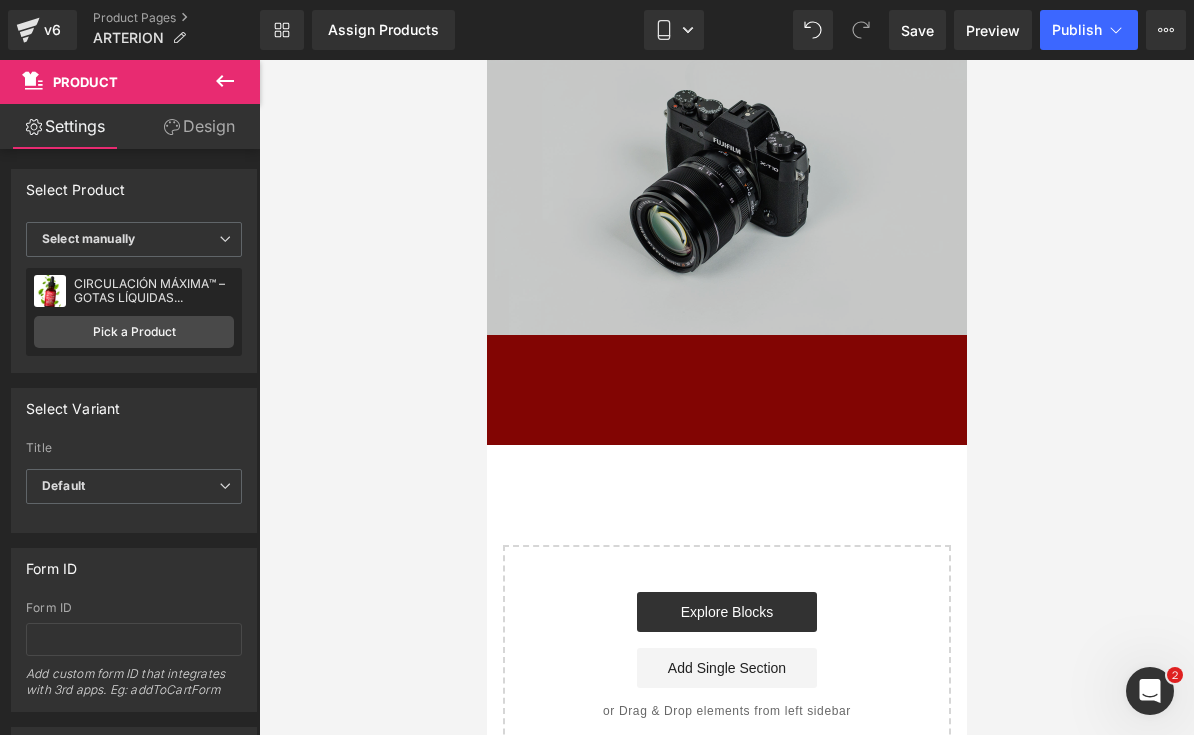 click 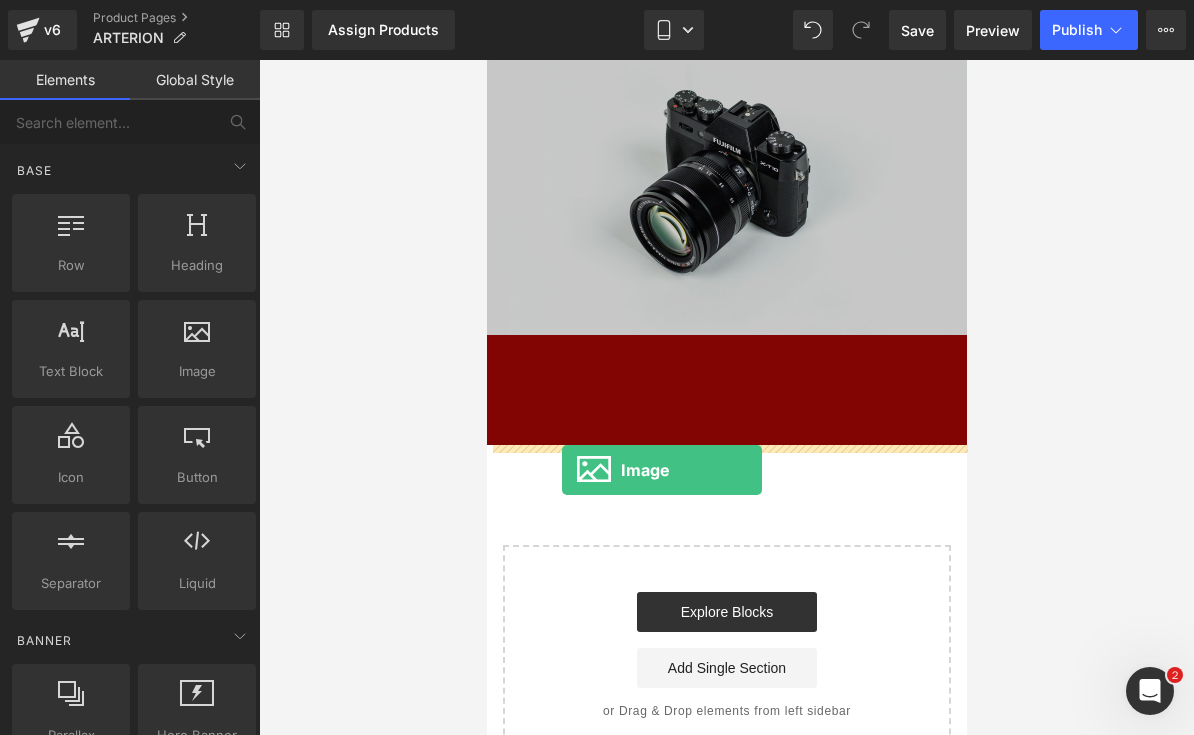 drag, startPoint x: 676, startPoint y: 395, endPoint x: 562, endPoint y: 466, distance: 134.3019 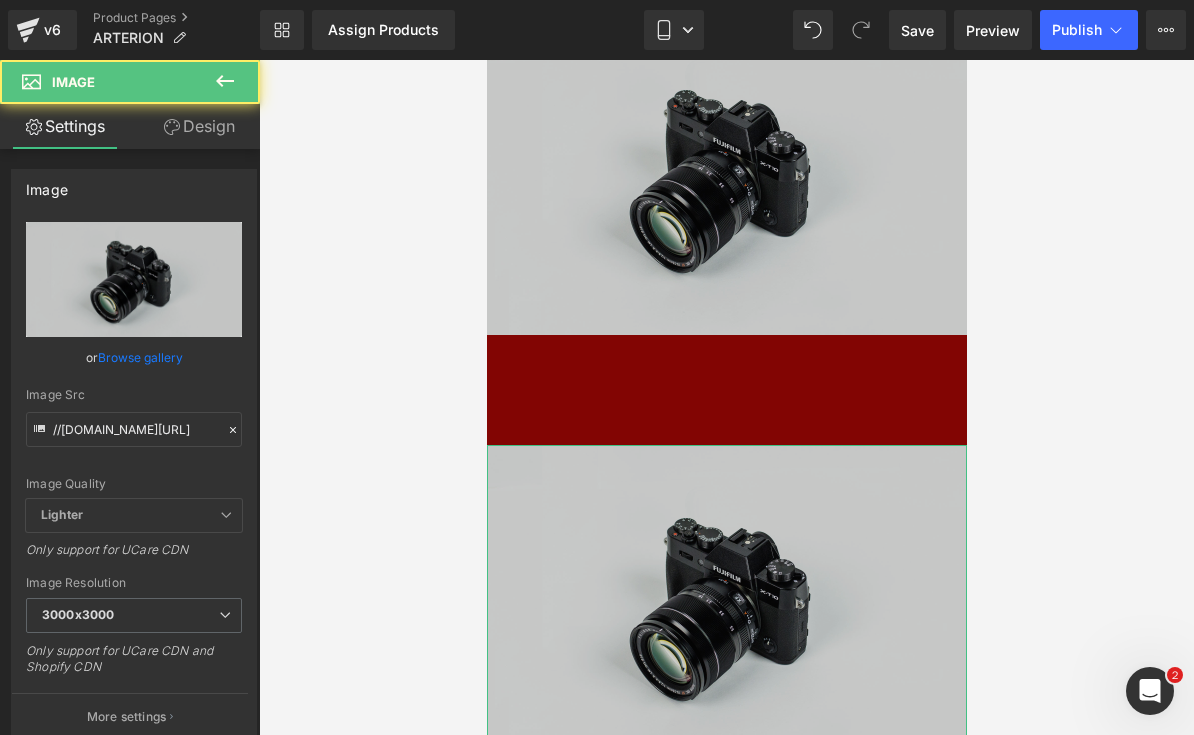 click on "Image Quality Lighter Lightest
Lighter
Lighter Lightest Only support for UCare CDN" at bounding box center (134, 360) 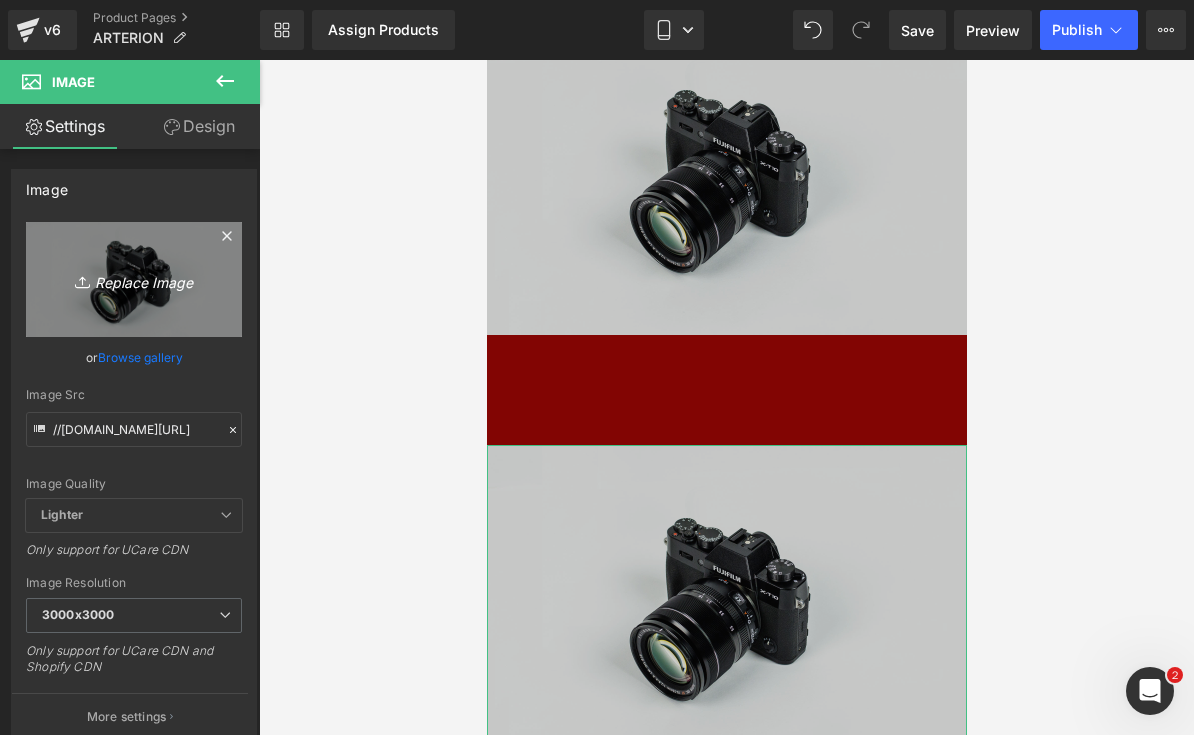 click on "Replace Image" at bounding box center [134, 279] 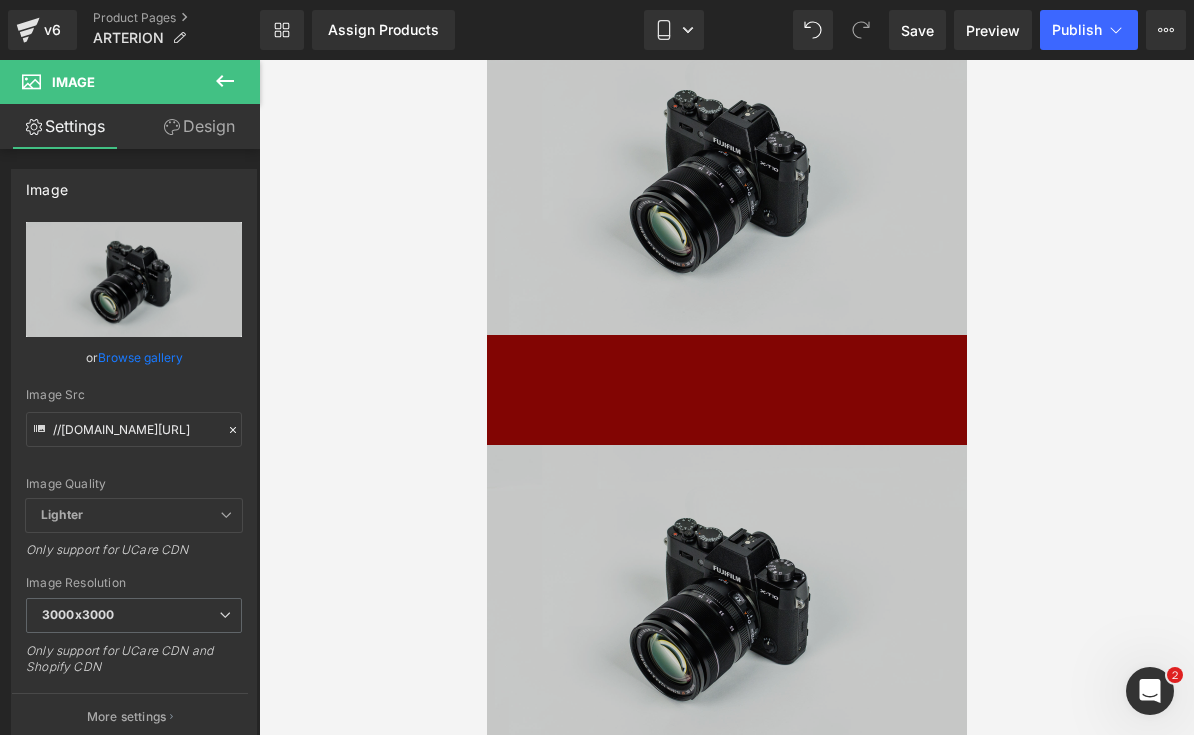 type on "C:\fakepath\LANDING ARTERION.zip - 2.png" 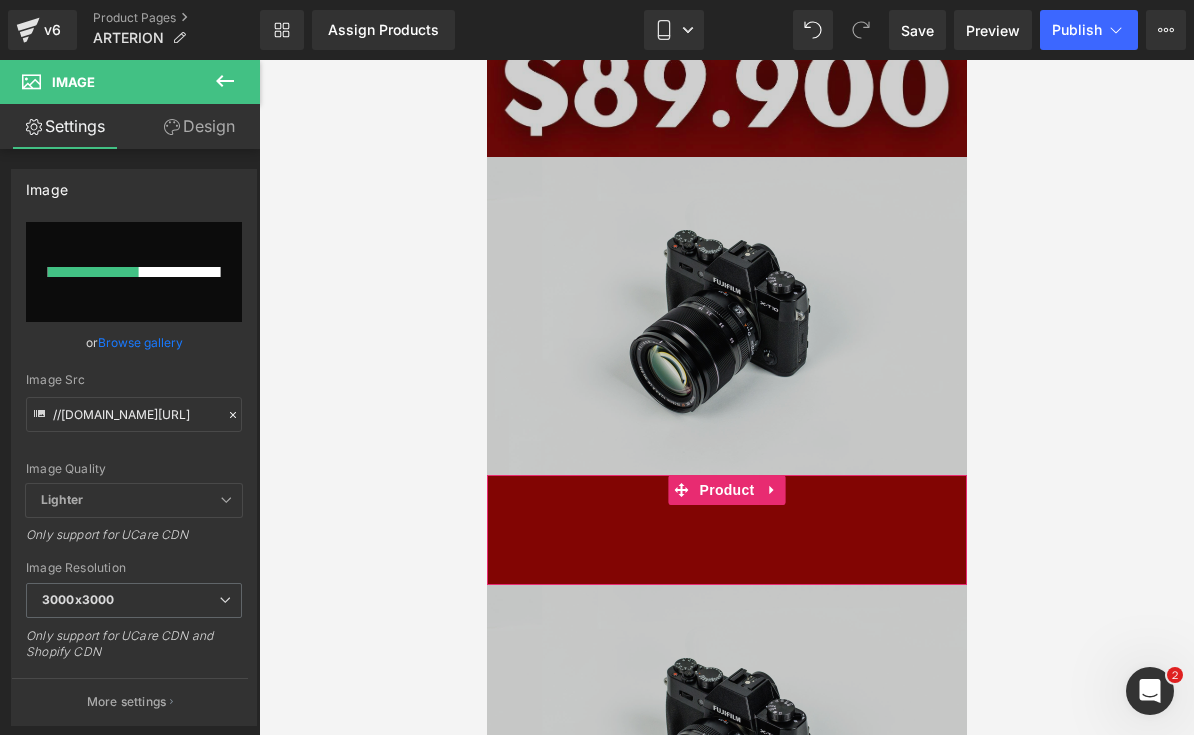 type 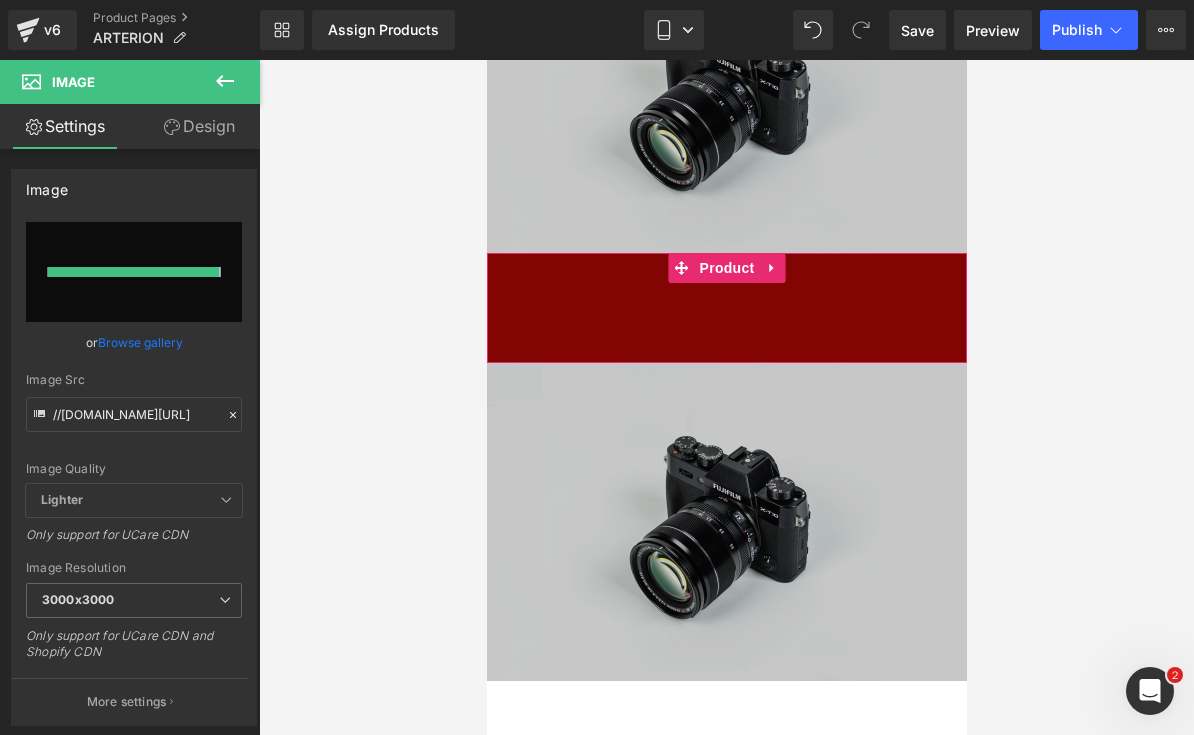 type on "[URL][DOMAIN_NAME]" 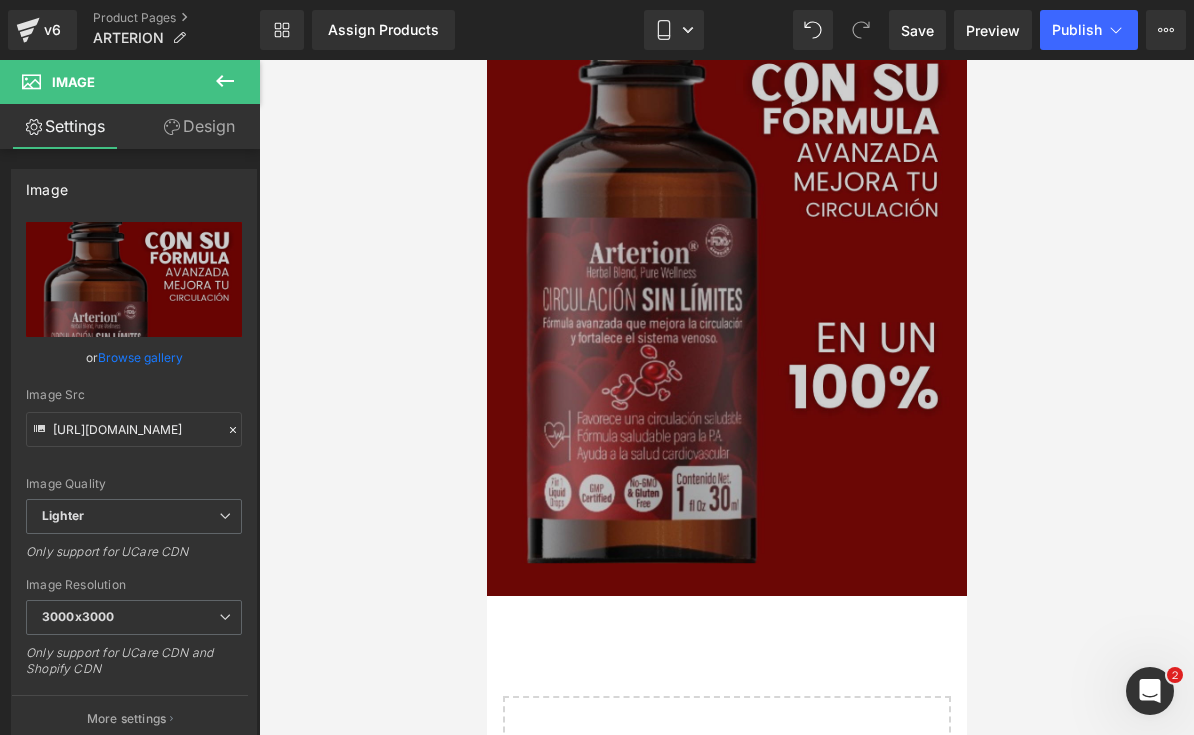 scroll, scrollTop: 6176, scrollLeft: 0, axis: vertical 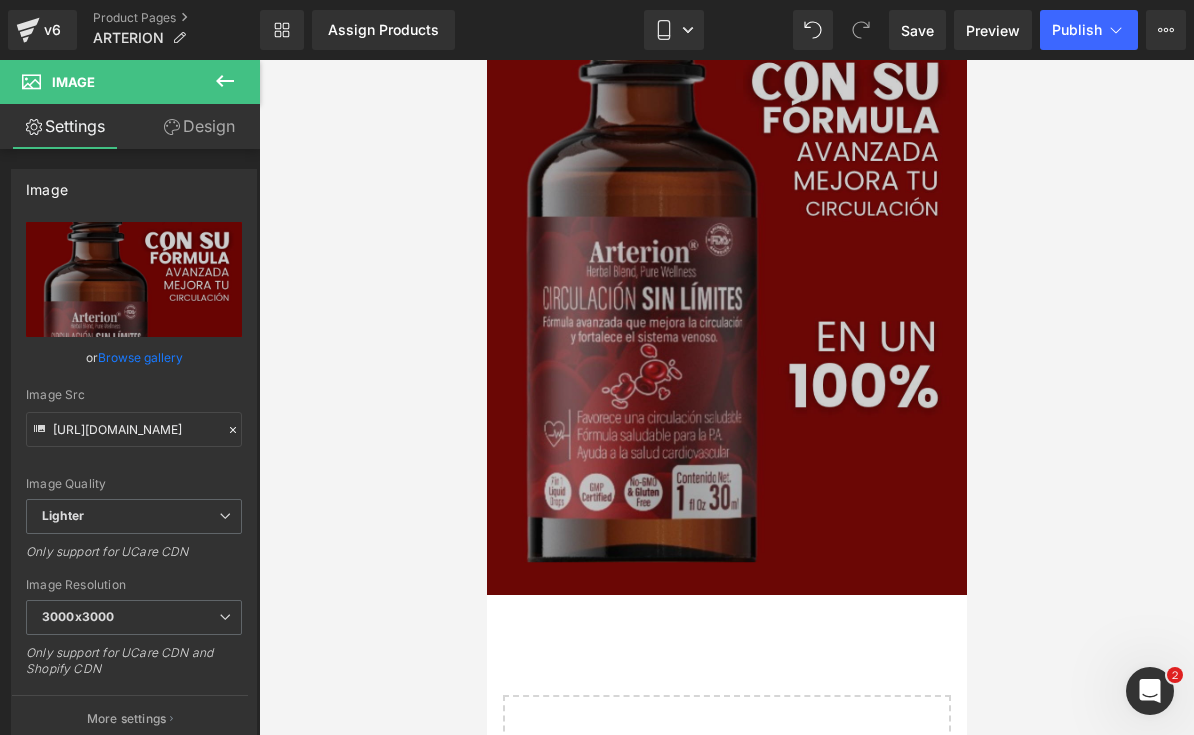 click at bounding box center (225, 82) 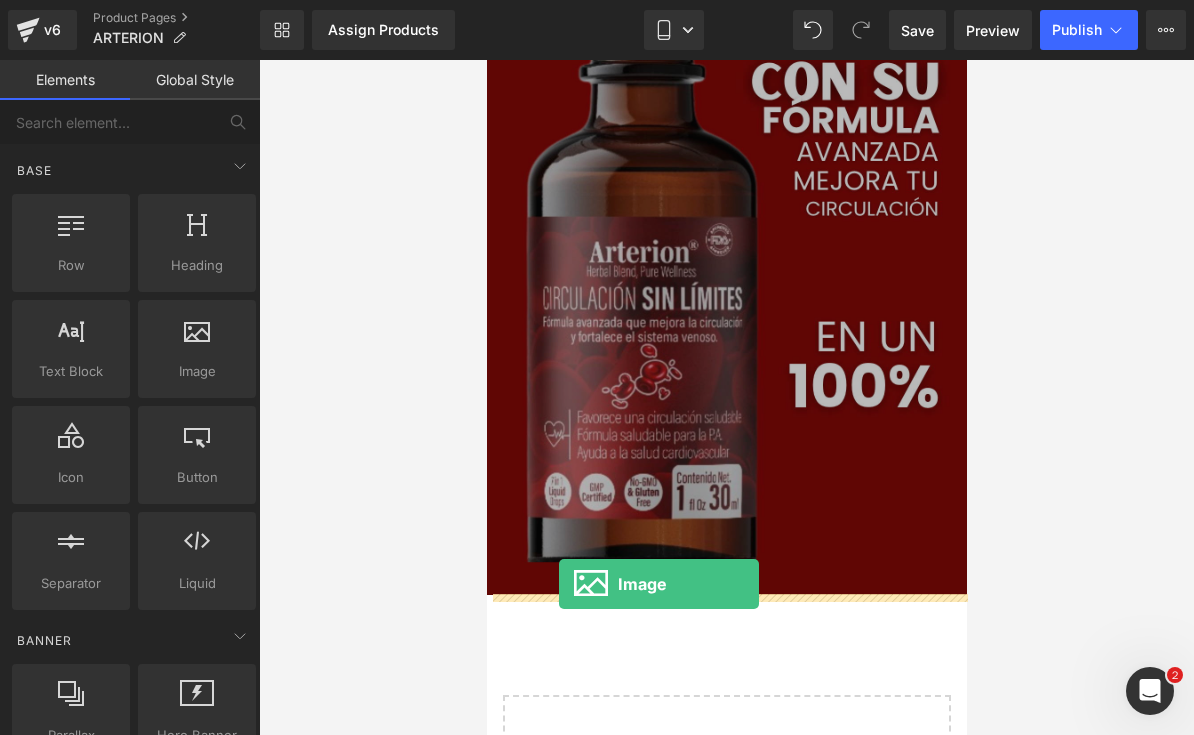 drag, startPoint x: 687, startPoint y: 388, endPoint x: 558, endPoint y: 584, distance: 234.64229 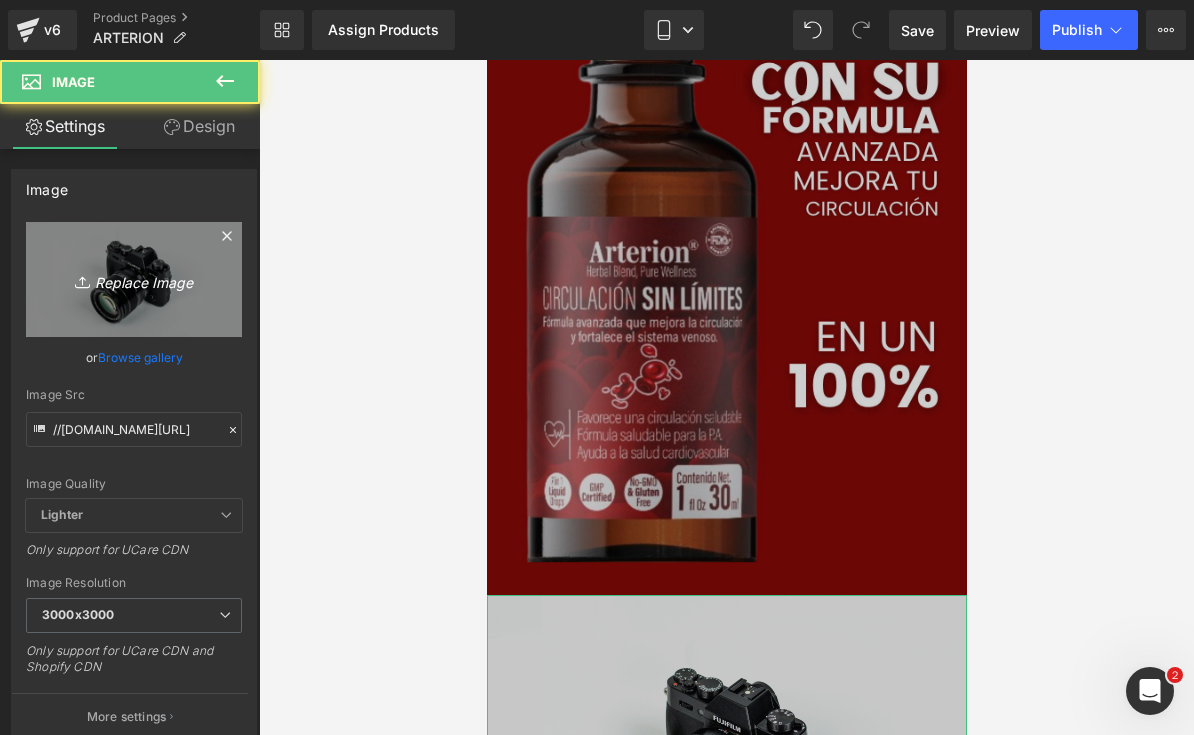 click on "Replace Image" at bounding box center [134, 279] 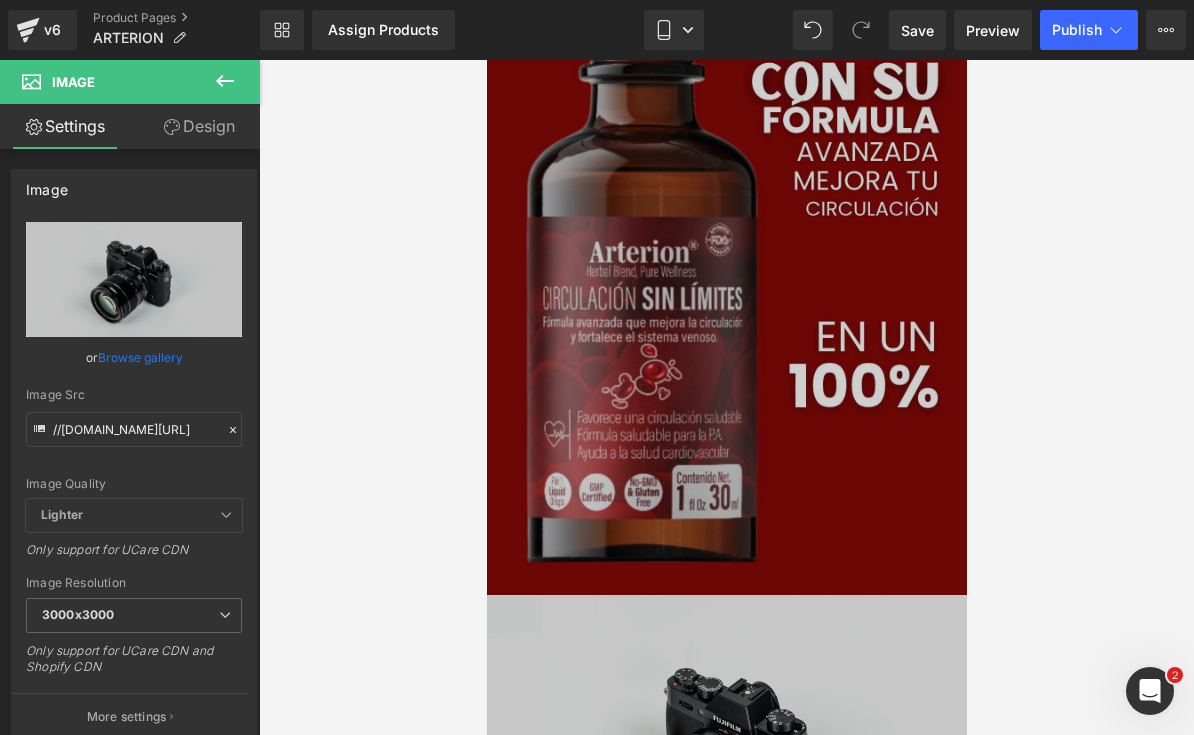 type on "C:\fakepath\LANDING ARTERION.zip - 7.jpeg" 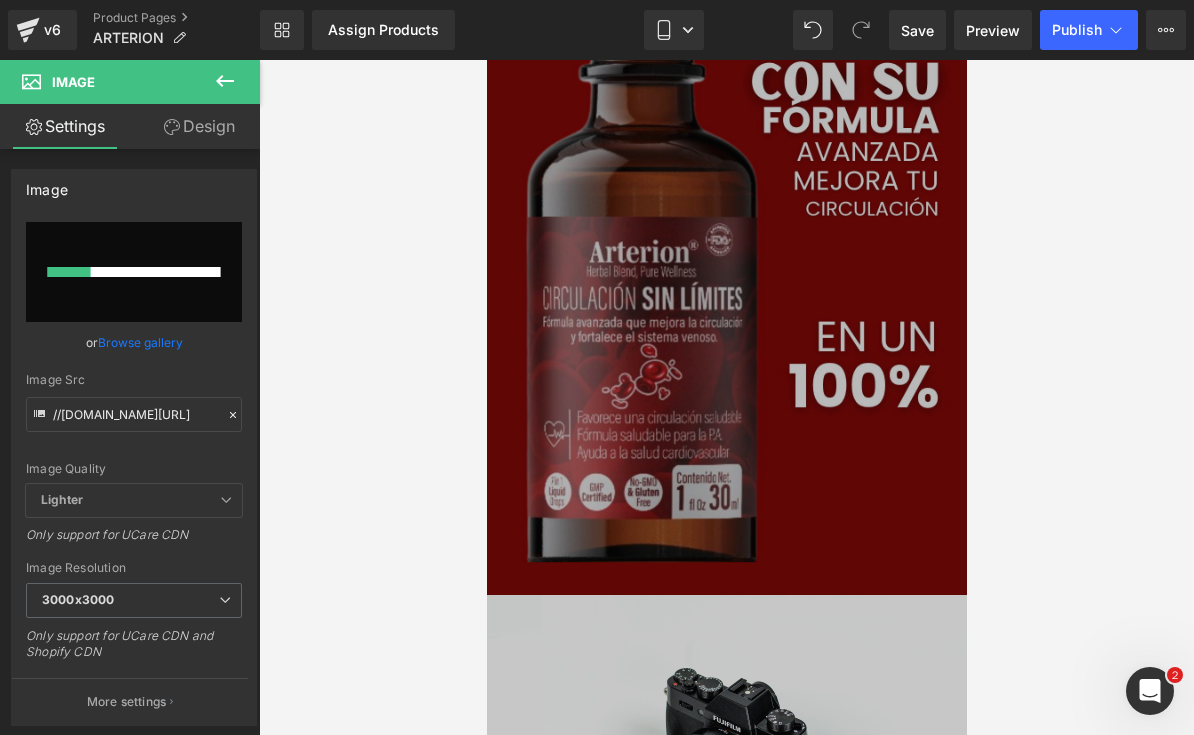 type 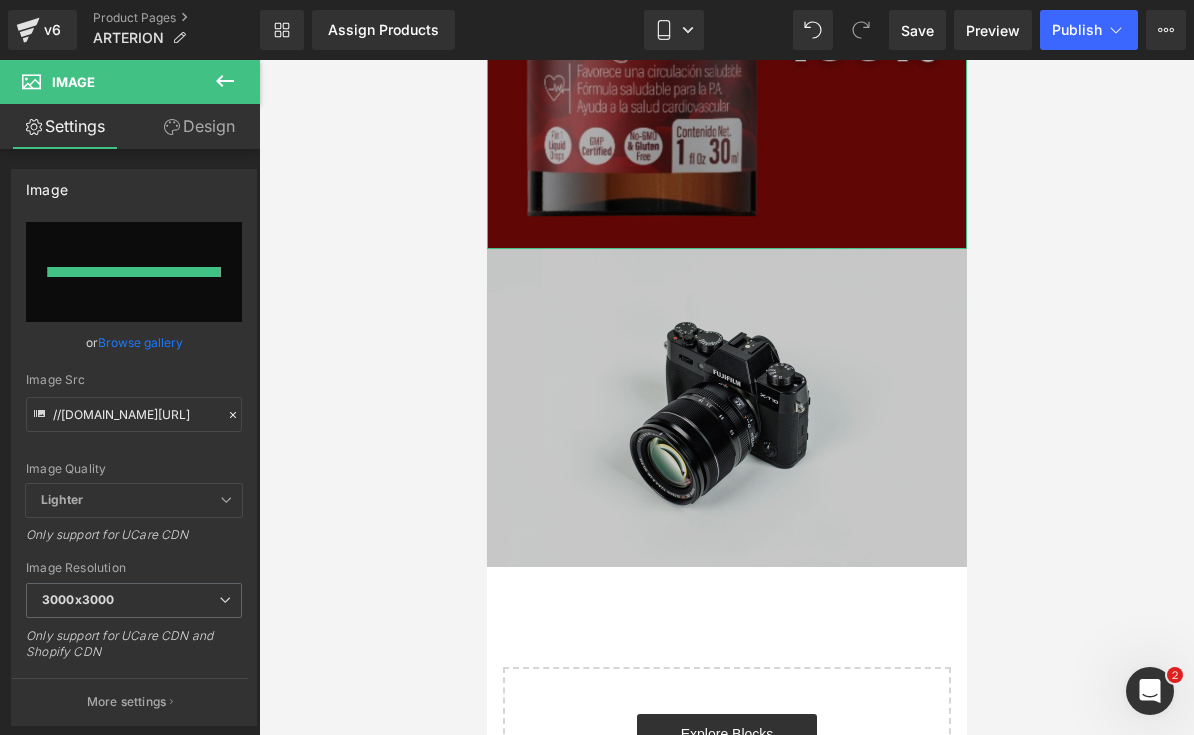 type on "[URL][DOMAIN_NAME]" 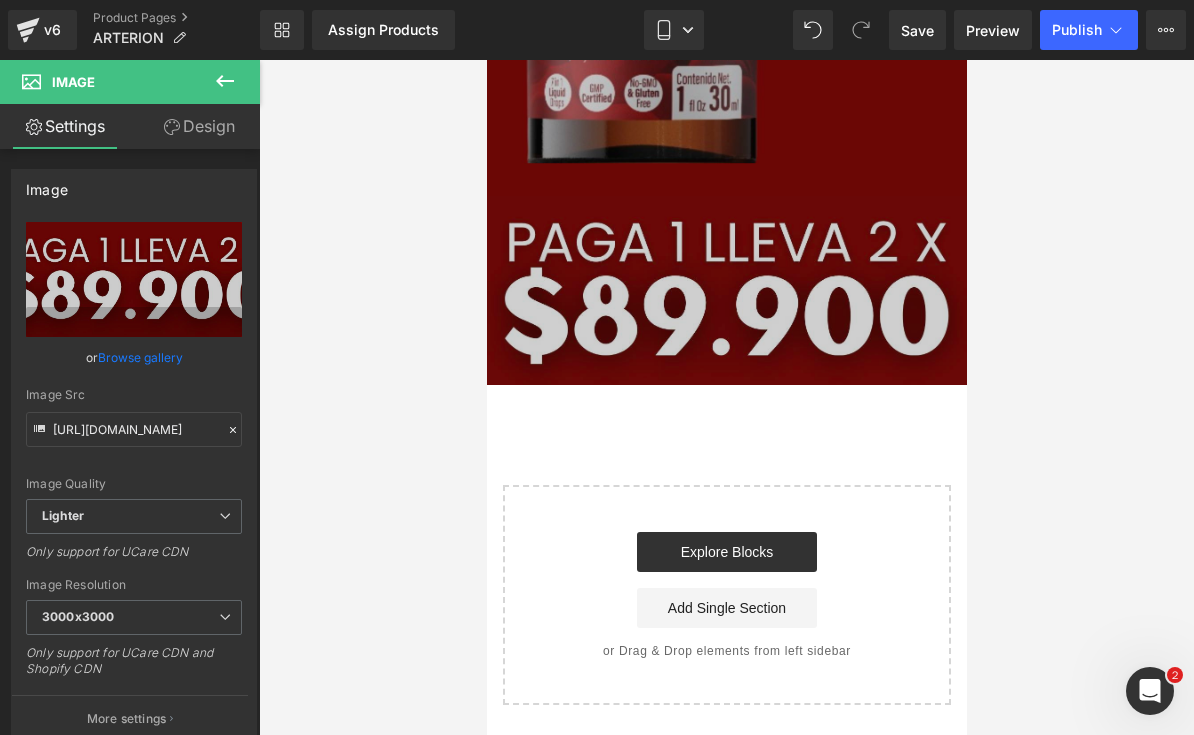 scroll, scrollTop: 6575, scrollLeft: 0, axis: vertical 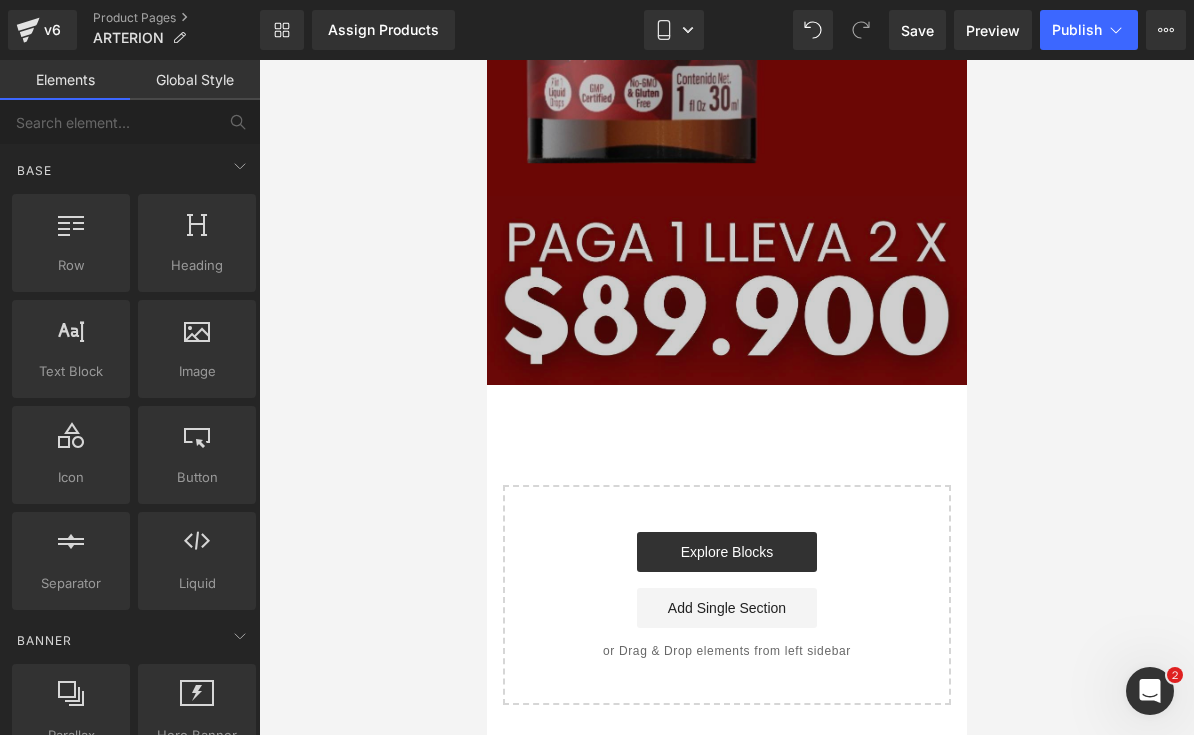 drag, startPoint x: 711, startPoint y: 394, endPoint x: 565, endPoint y: 401, distance: 146.16771 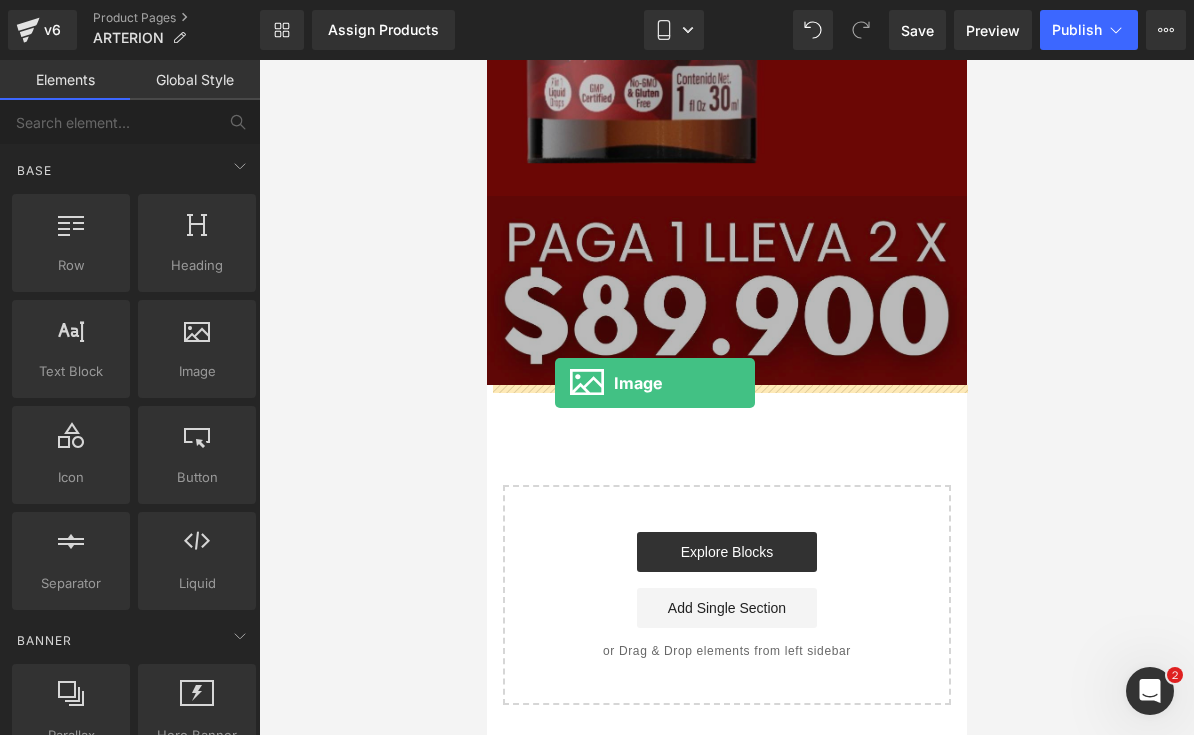 drag, startPoint x: 677, startPoint y: 408, endPoint x: 556, endPoint y: 384, distance: 123.35721 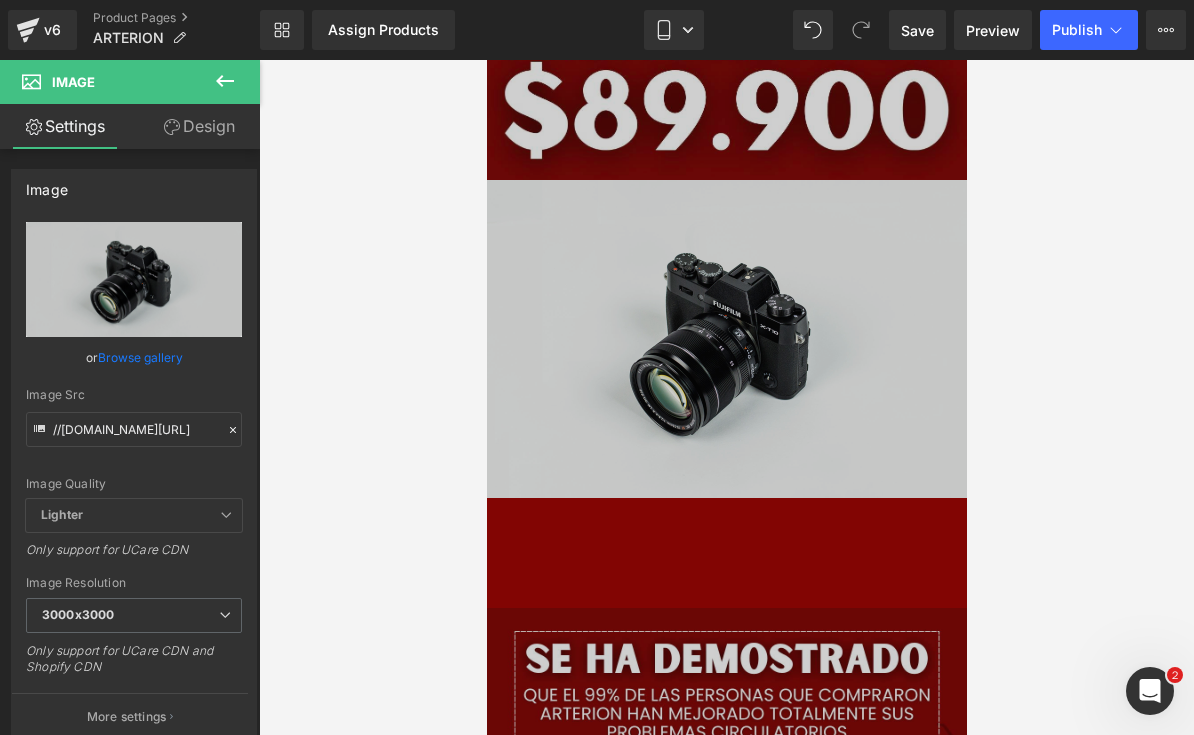 scroll, scrollTop: 5306, scrollLeft: 0, axis: vertical 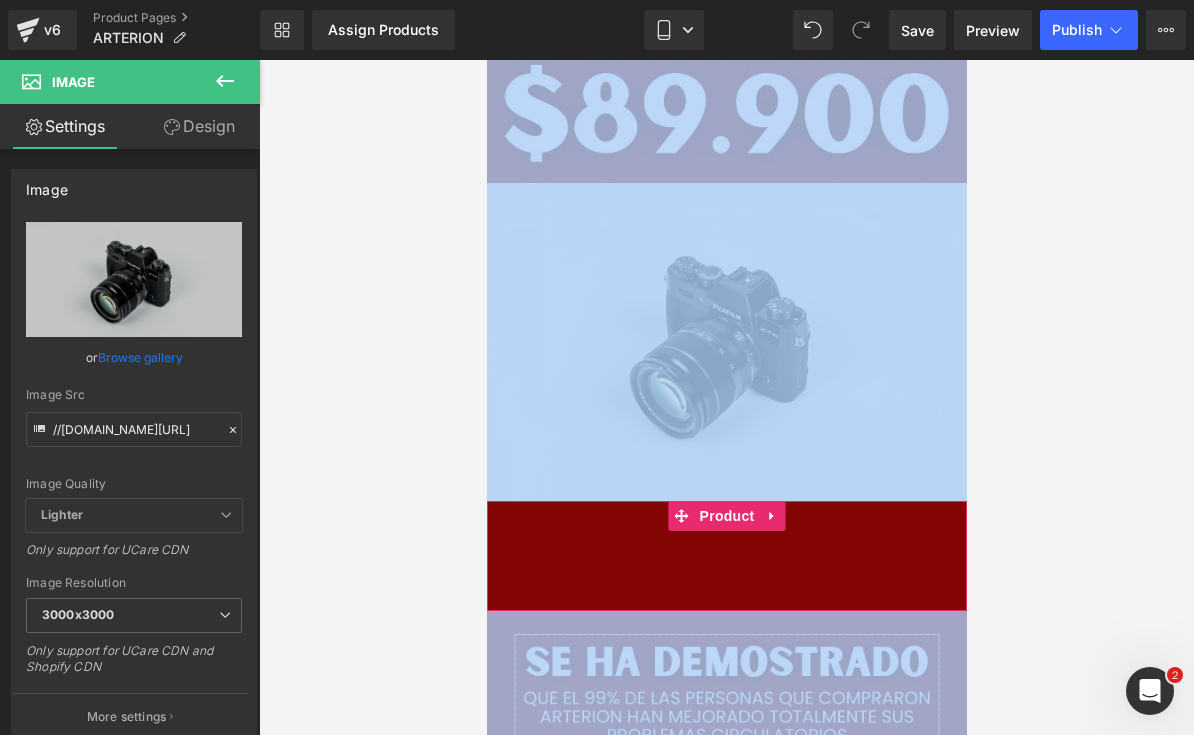 click 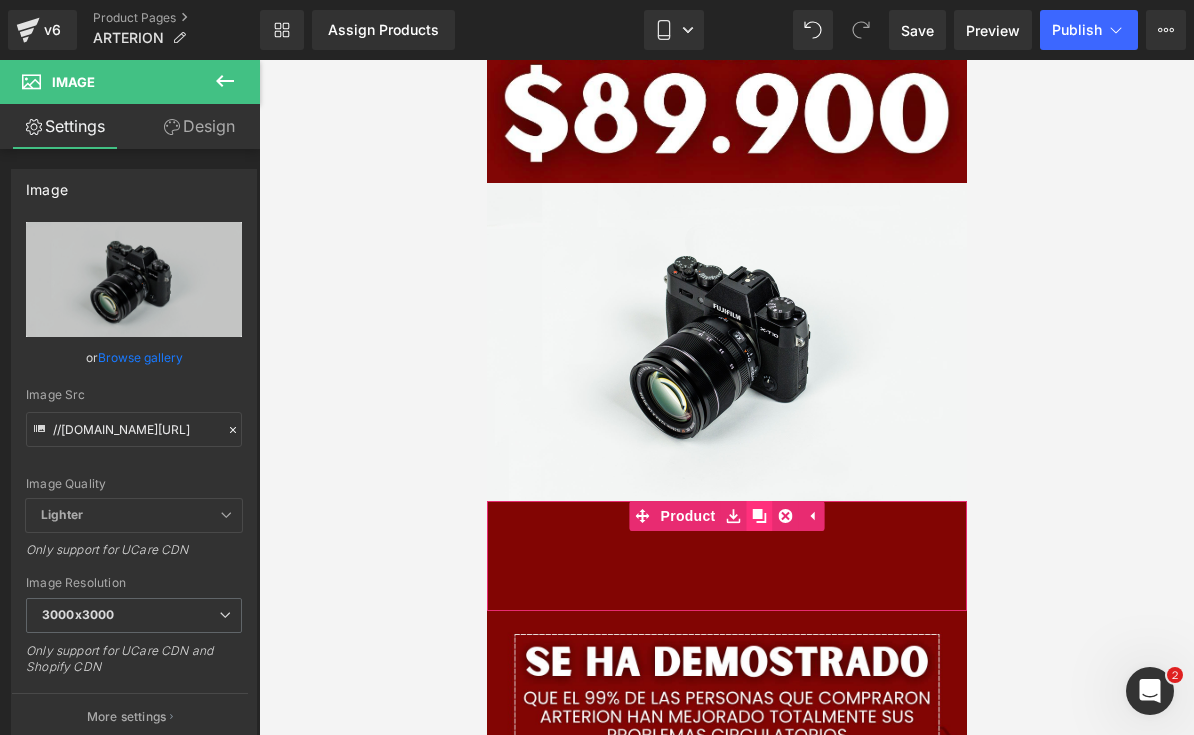 click 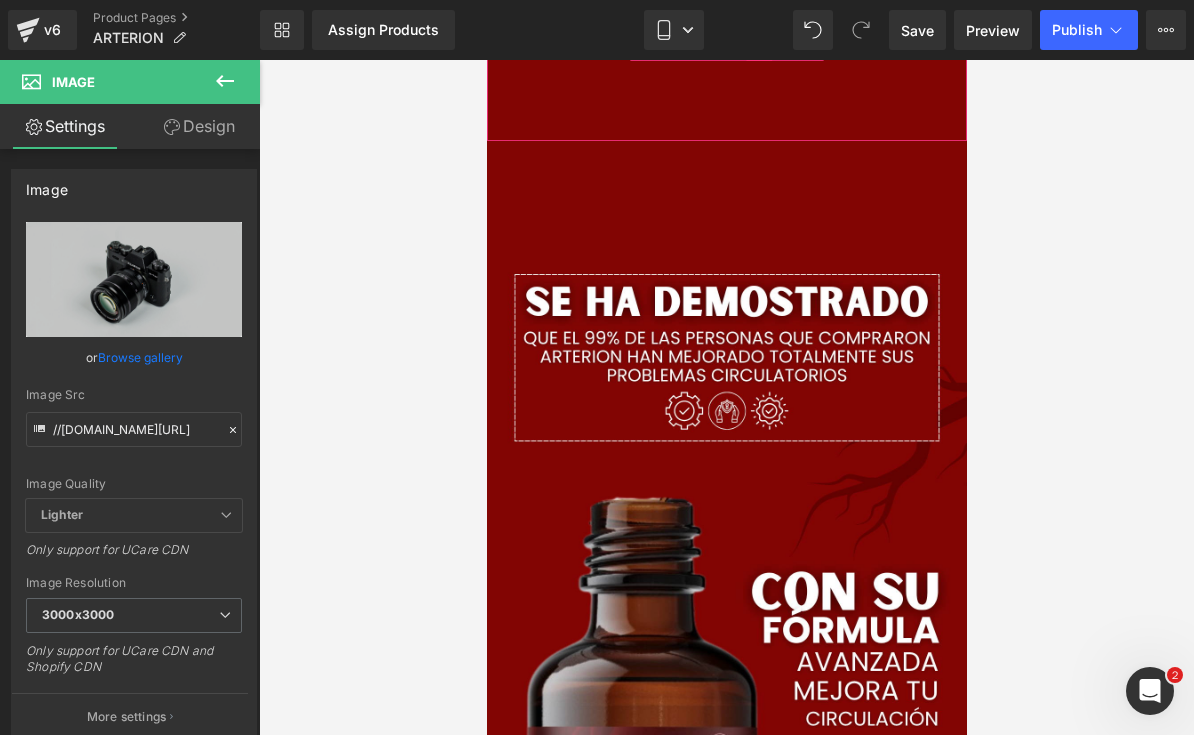 scroll, scrollTop: 5777, scrollLeft: 0, axis: vertical 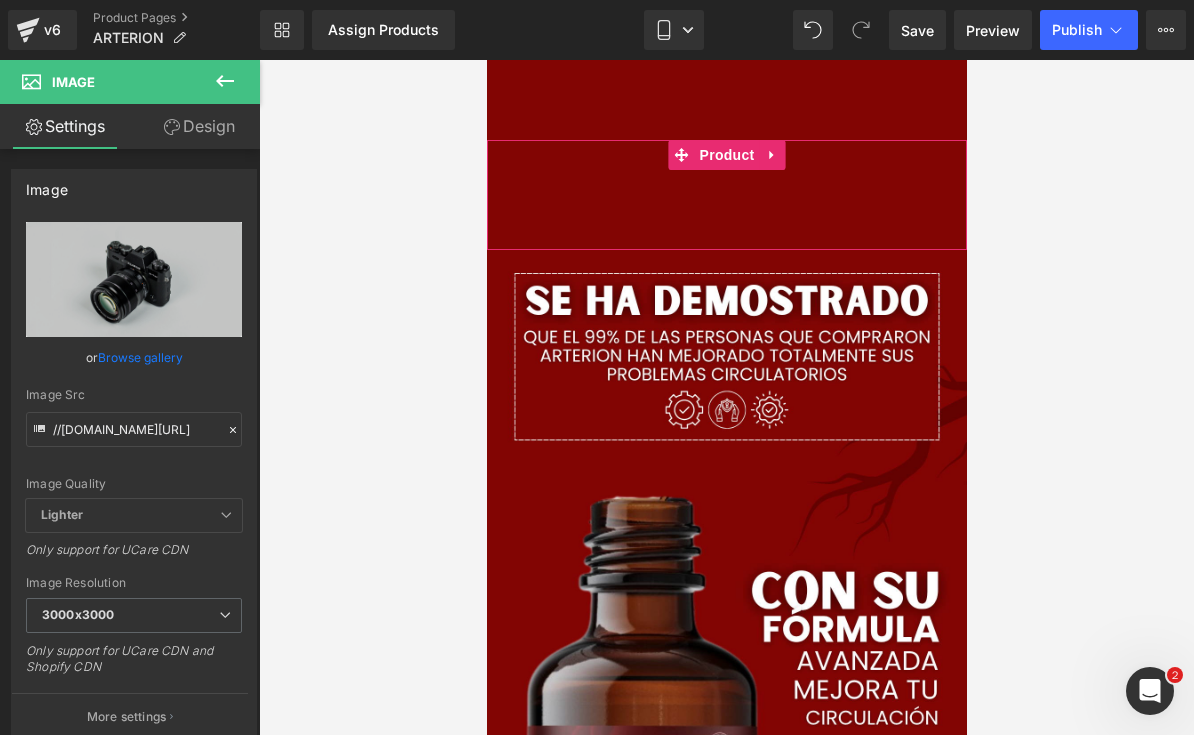 click on "Add To Cart
(P) Cart Button" at bounding box center (726, 195) 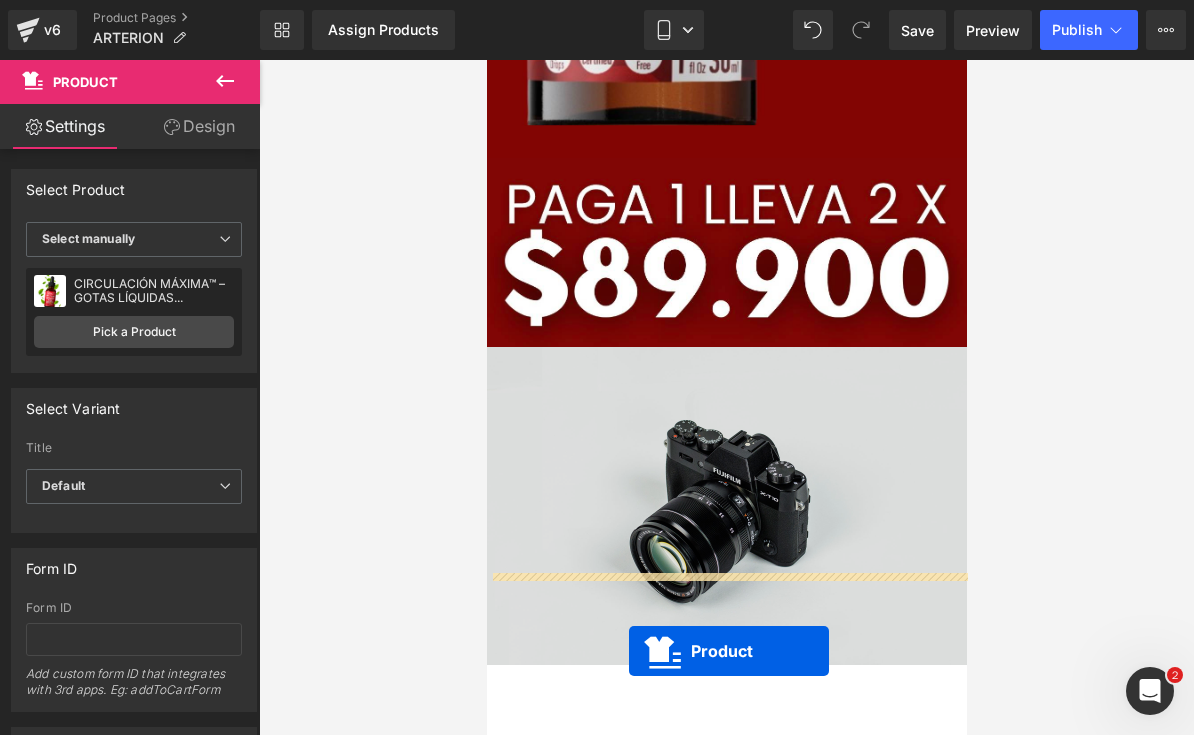 scroll, scrollTop: 6755, scrollLeft: 0, axis: vertical 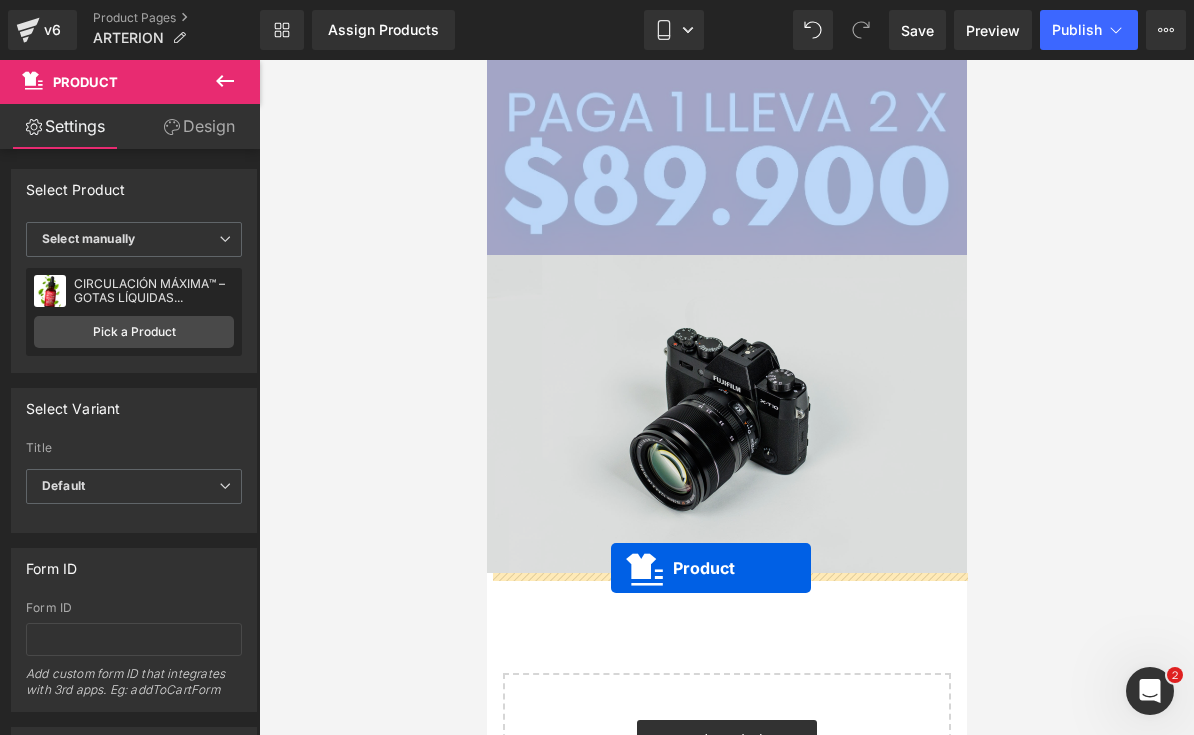 drag, startPoint x: 675, startPoint y: 158, endPoint x: 610, endPoint y: 569, distance: 416.10815 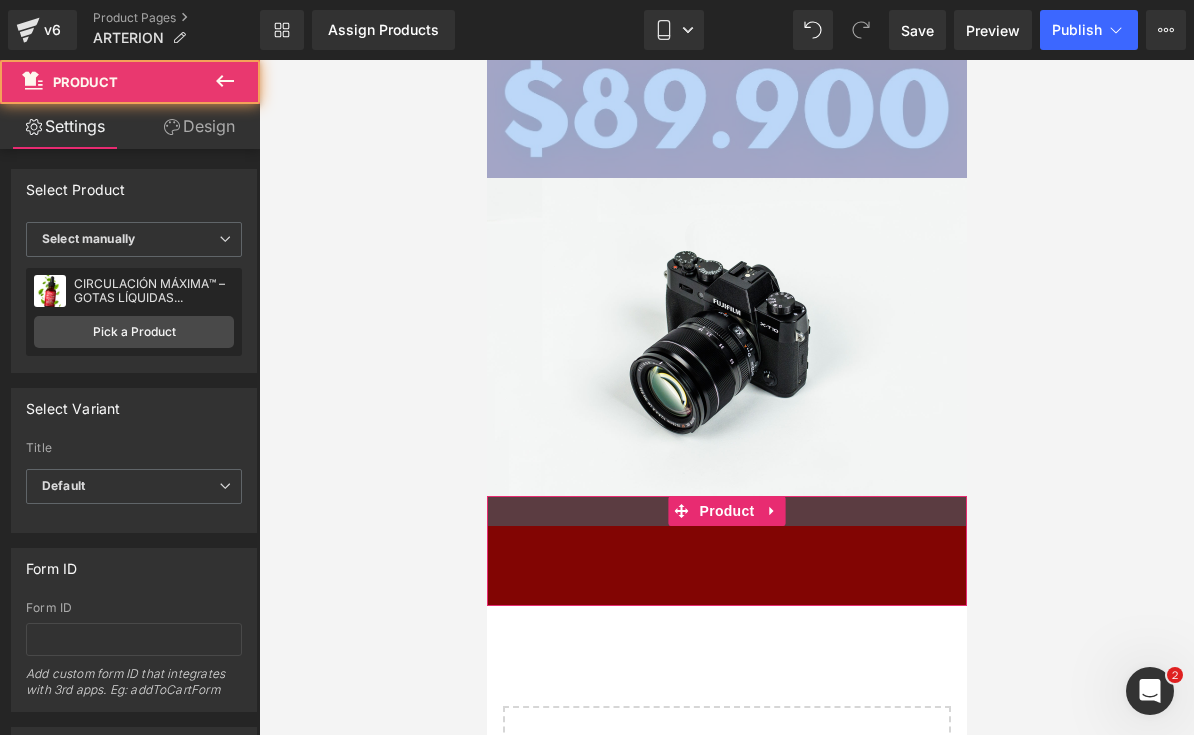 scroll, scrollTop: 6784, scrollLeft: 0, axis: vertical 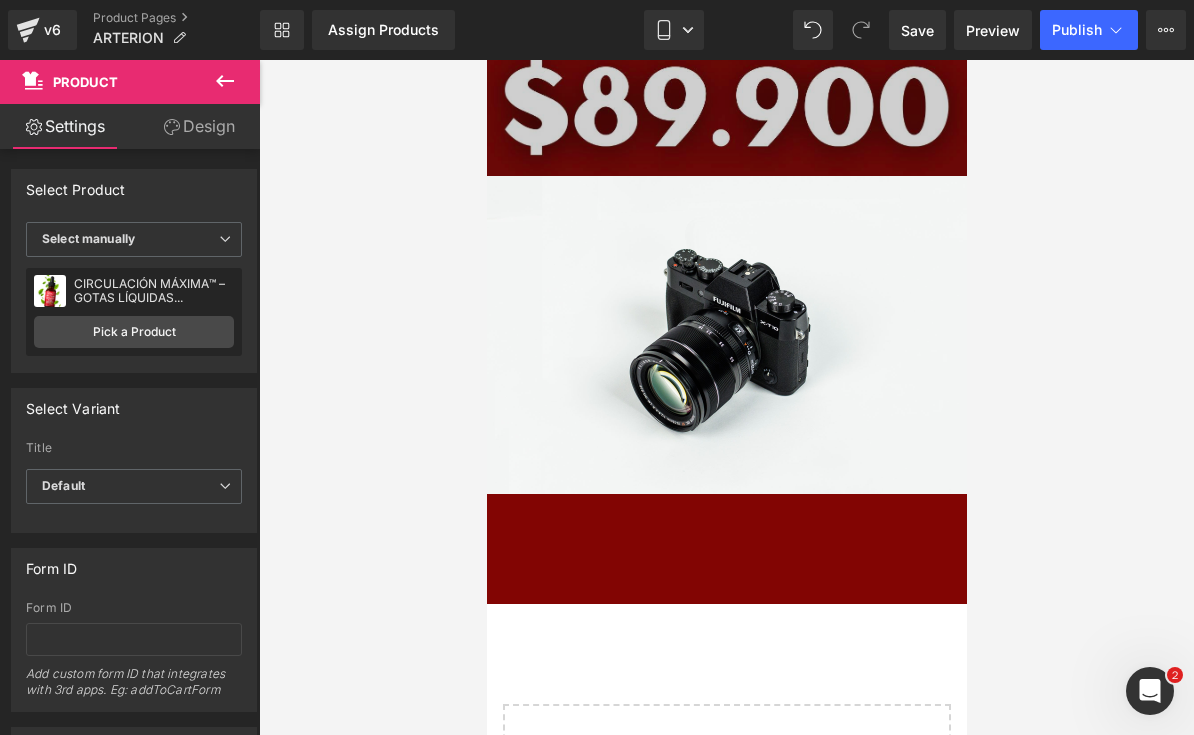 click 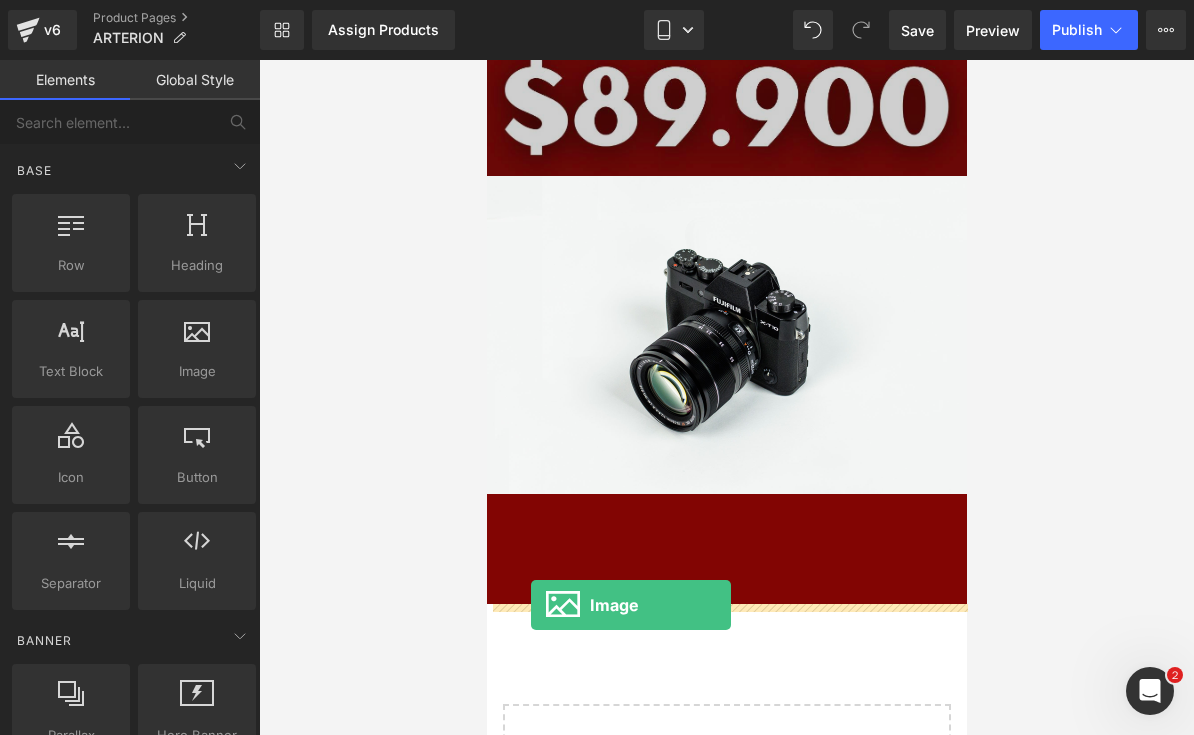 drag, startPoint x: 678, startPoint y: 412, endPoint x: 530, endPoint y: 605, distance: 243.2139 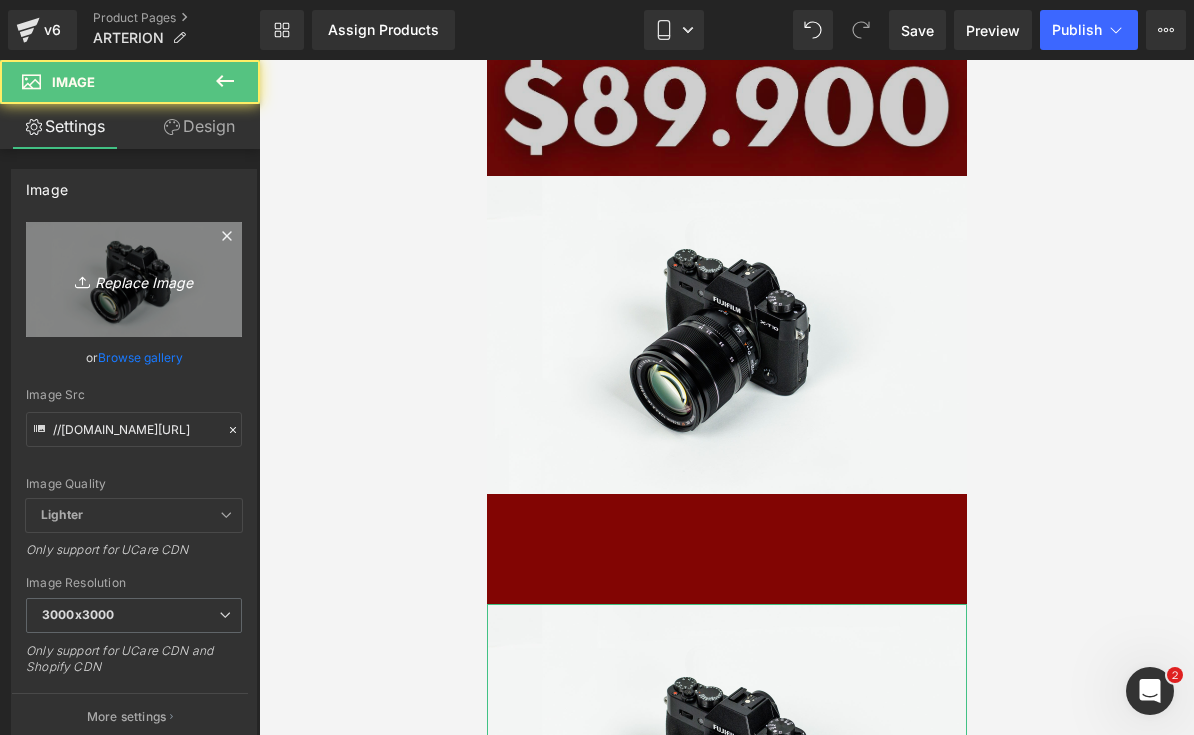 click on "Replace Image" at bounding box center [134, 279] 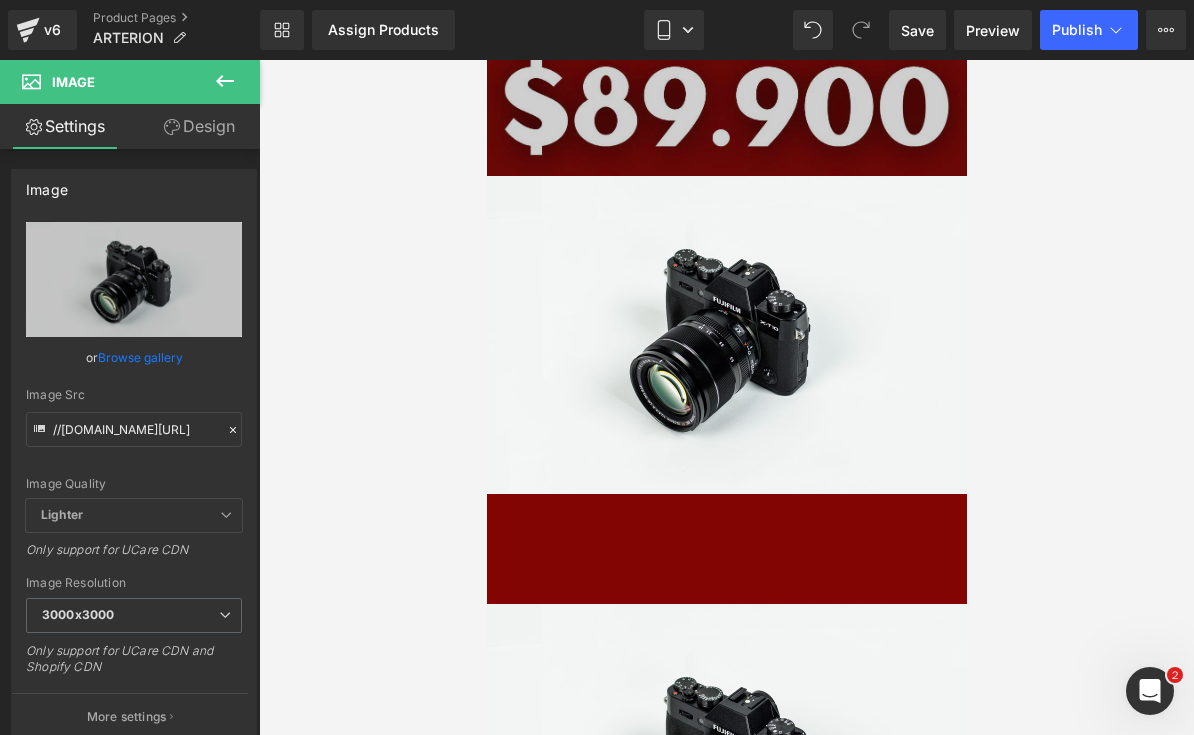 type on "C:\fakepath\LANDING ARTERION.zip - 4.png" 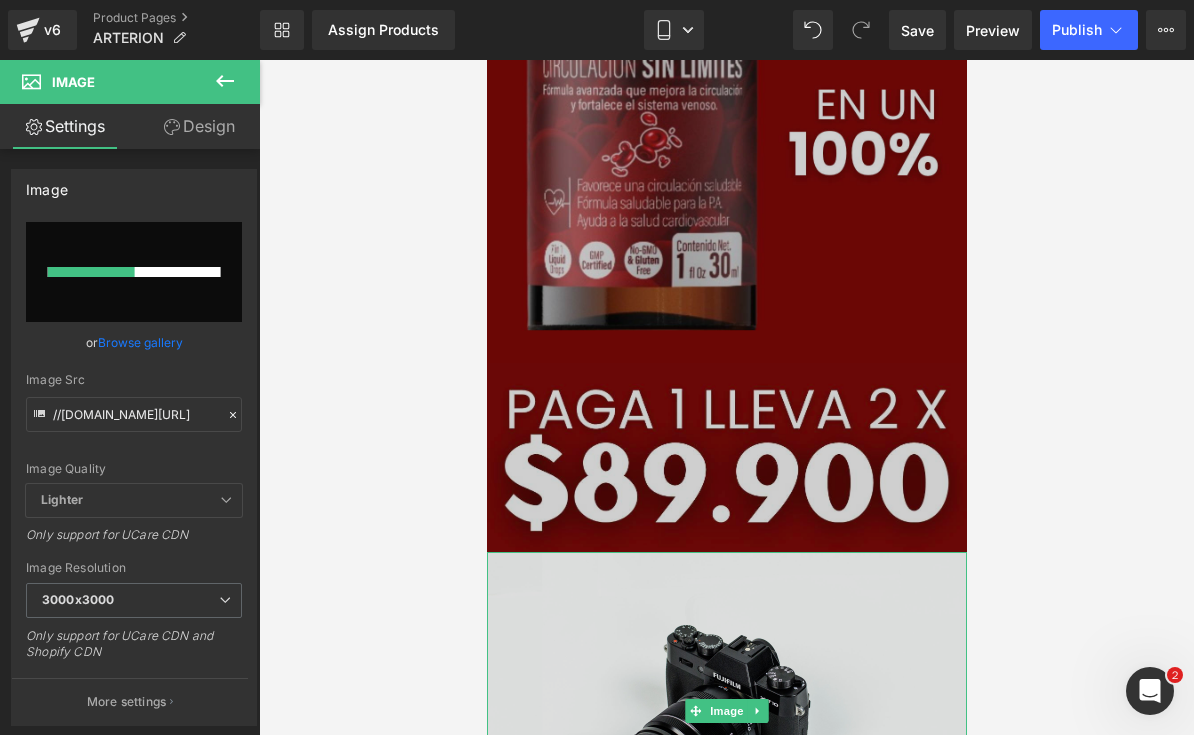 type 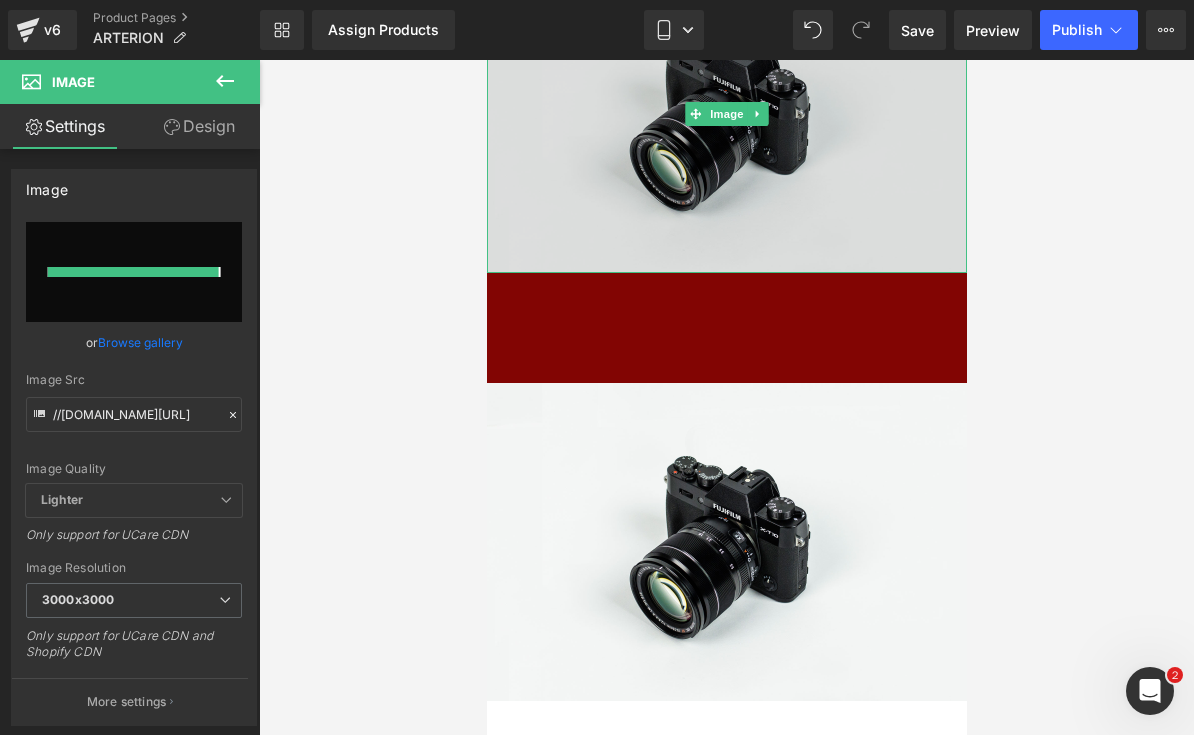 type on "[URL][DOMAIN_NAME]" 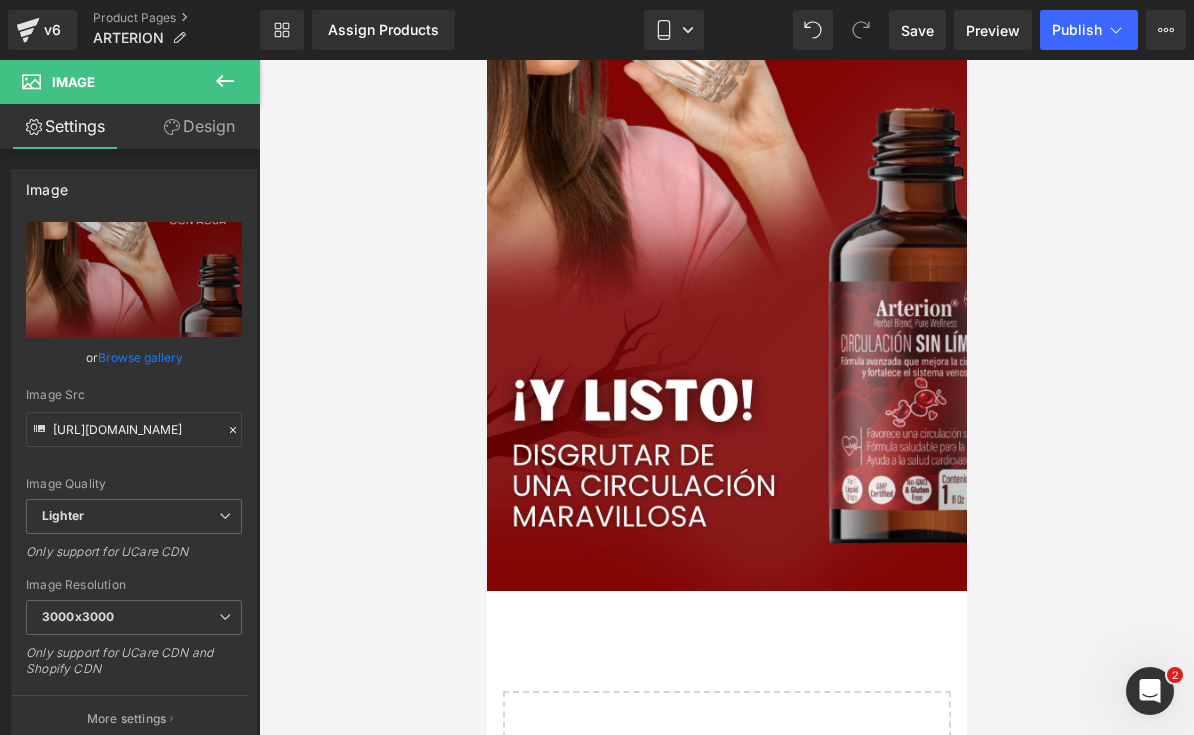 scroll, scrollTop: 7686, scrollLeft: 0, axis: vertical 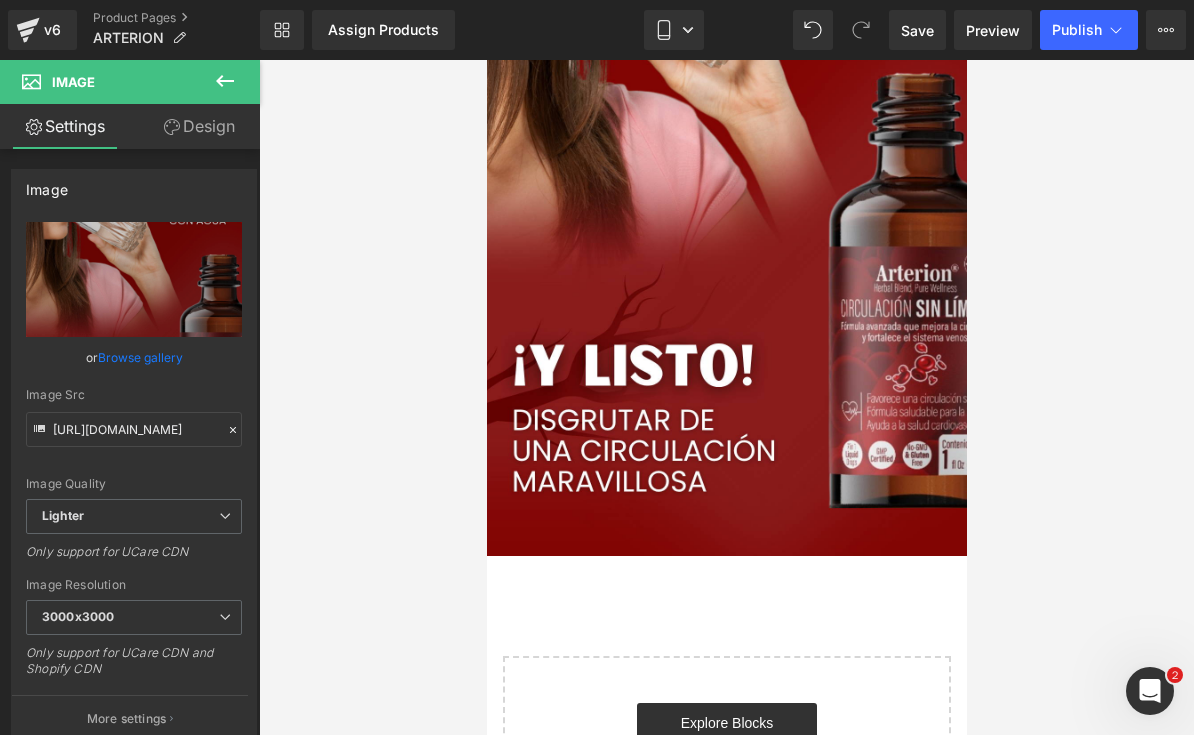 click 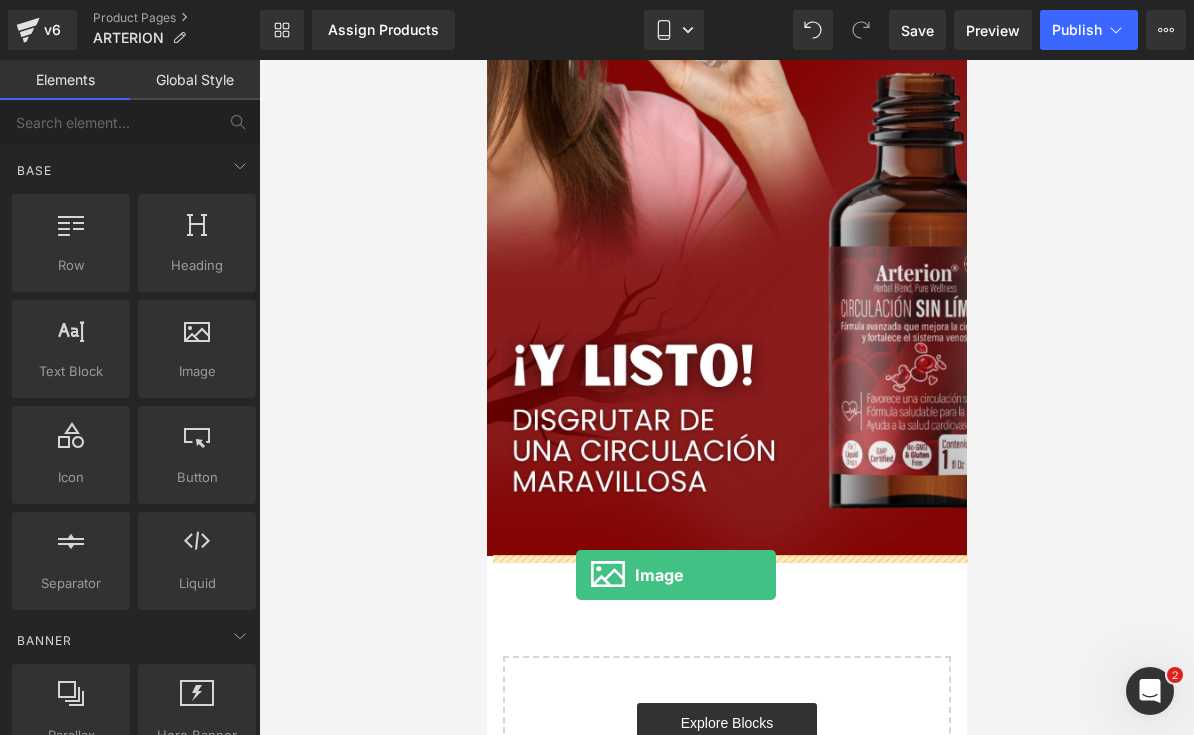 drag, startPoint x: 654, startPoint y: 395, endPoint x: 577, endPoint y: 575, distance: 195.77794 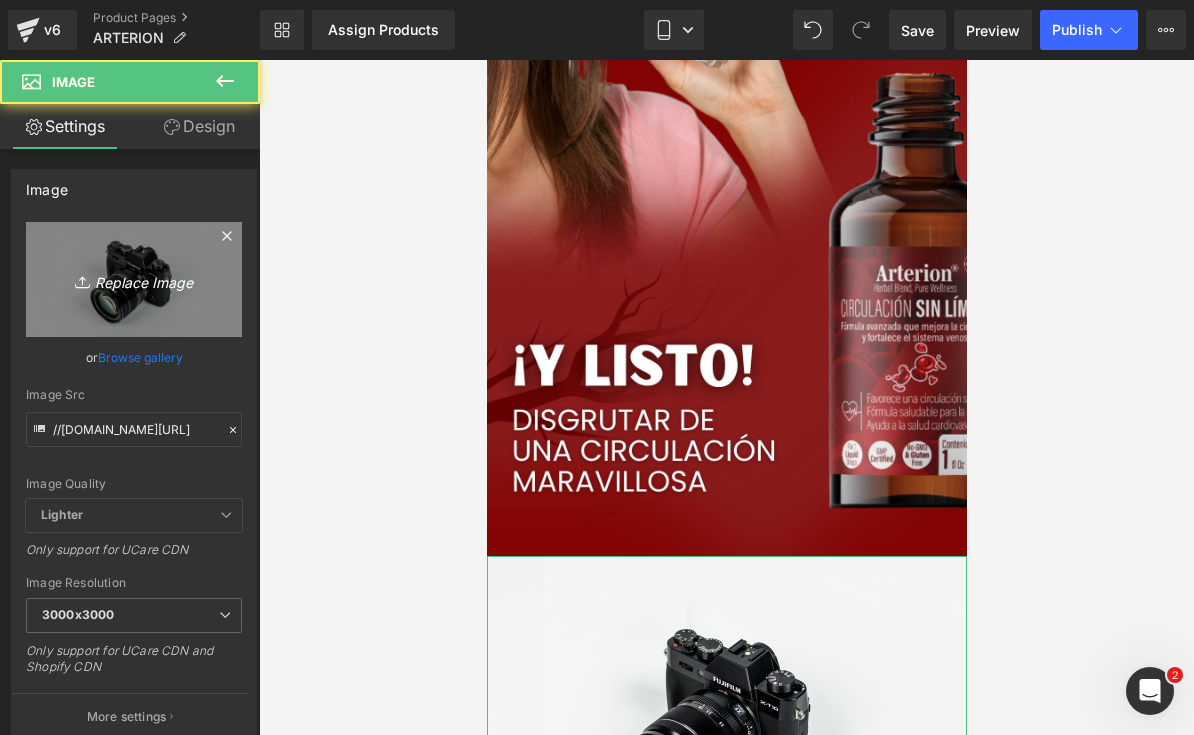 click on "Replace Image" at bounding box center (134, 279) 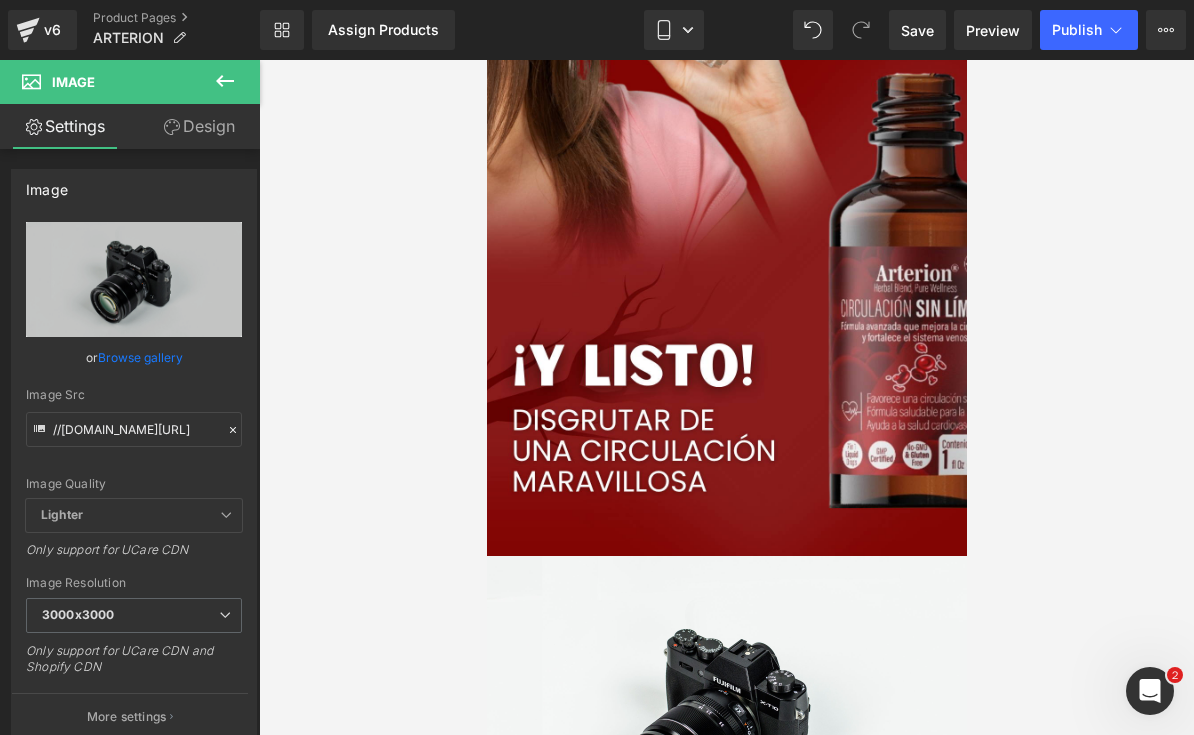 type on "C:\fakepath\LANDING ARTERION.zip - 7.jpeg" 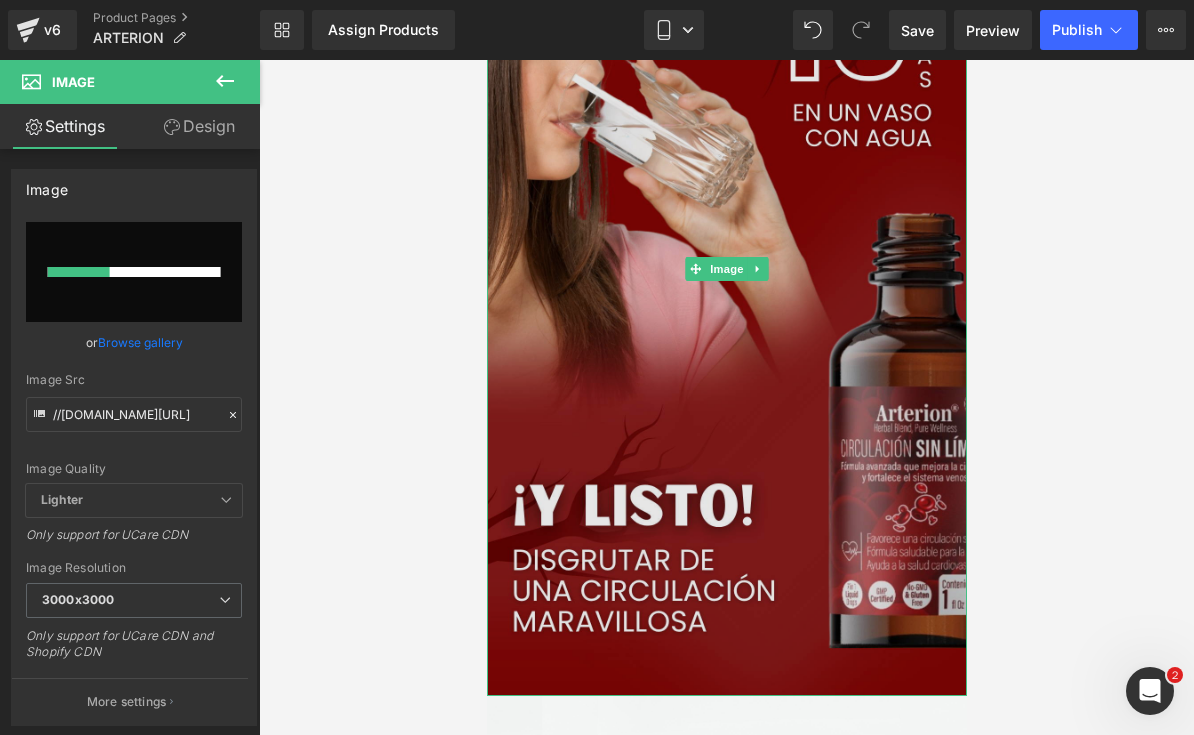 type 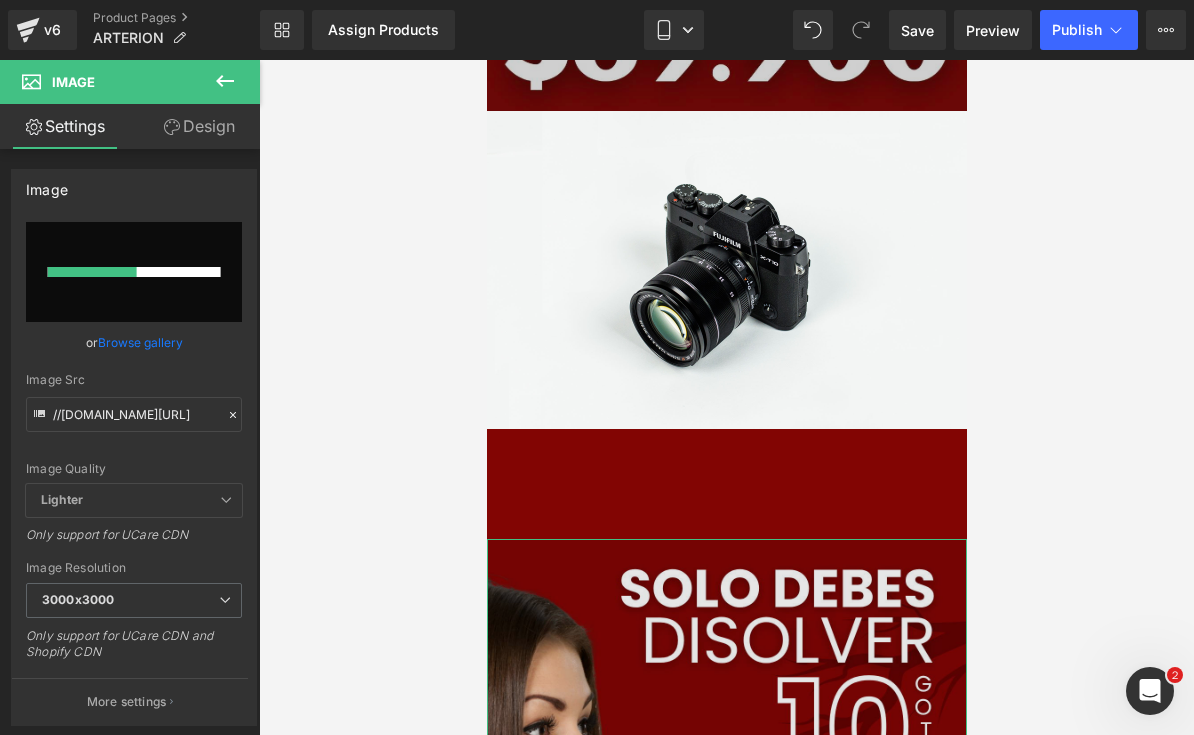 scroll, scrollTop: 6950, scrollLeft: 0, axis: vertical 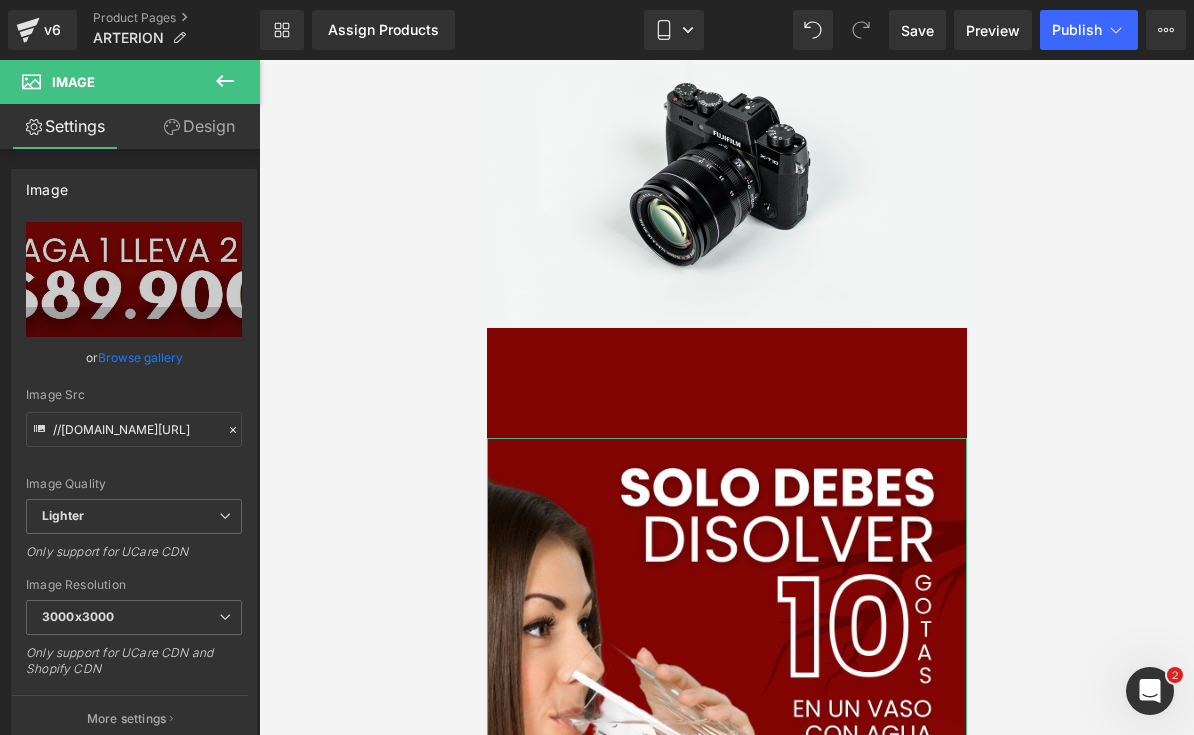 type on "[URL][DOMAIN_NAME]" 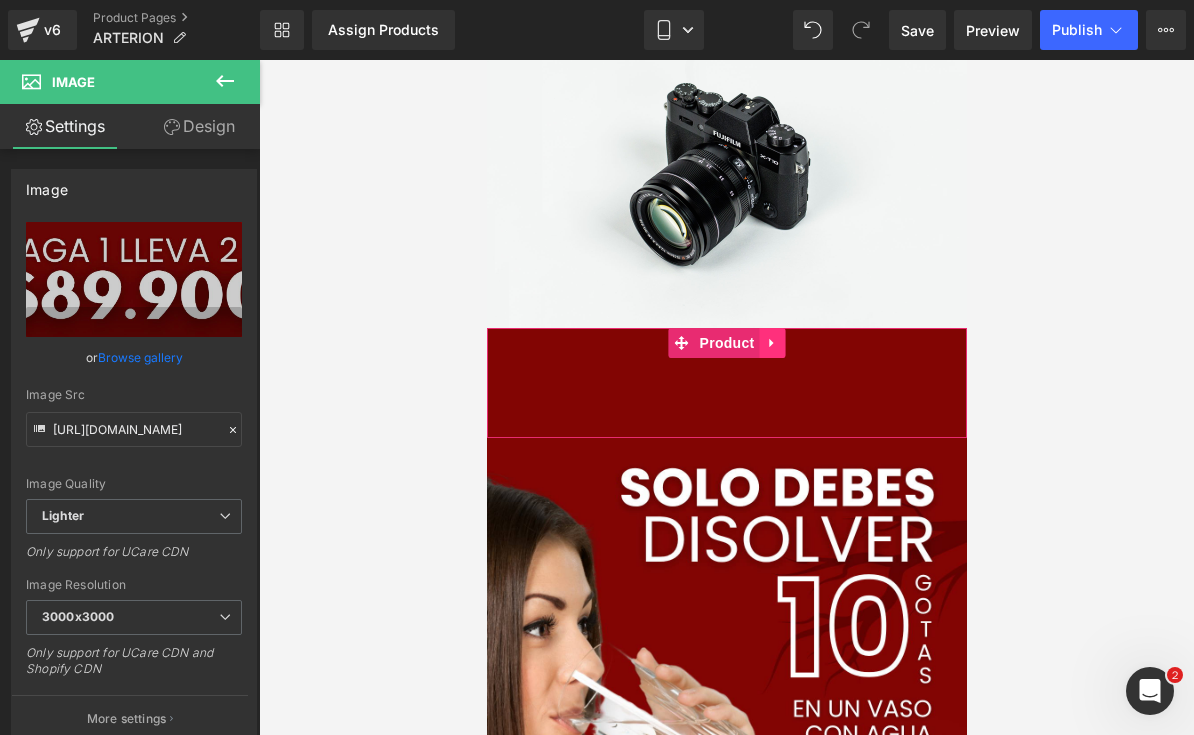 click at bounding box center (772, 343) 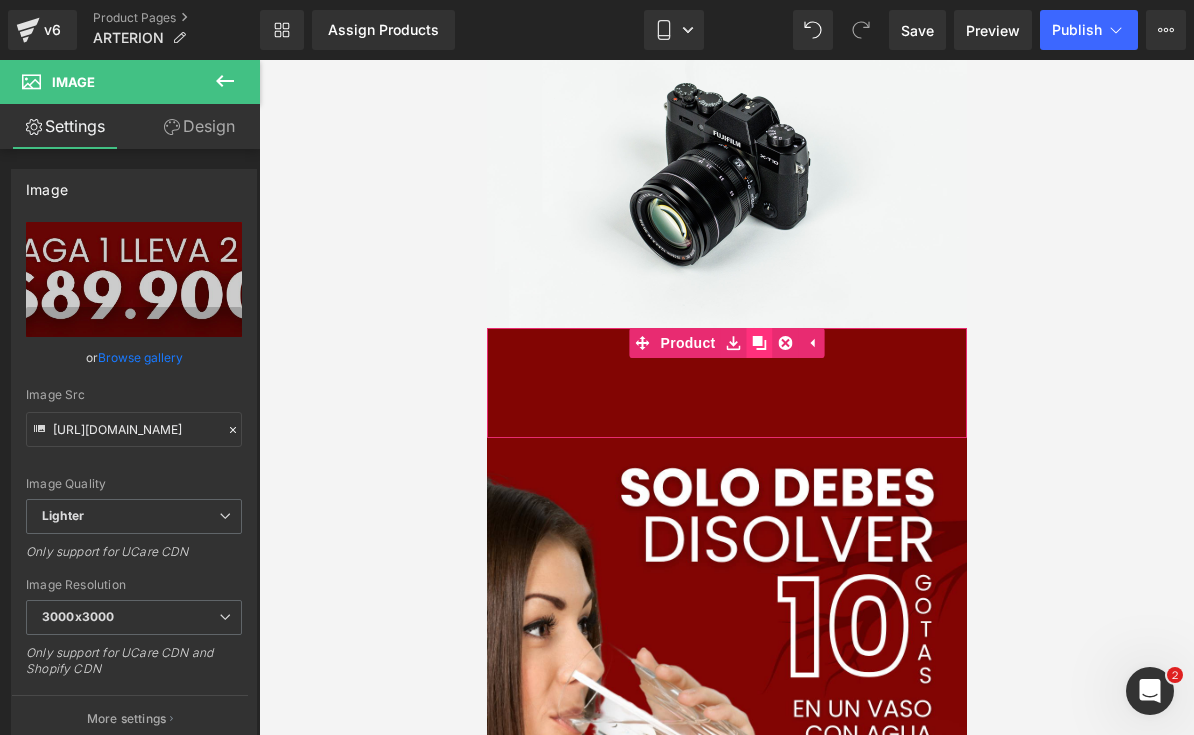 click at bounding box center (759, 343) 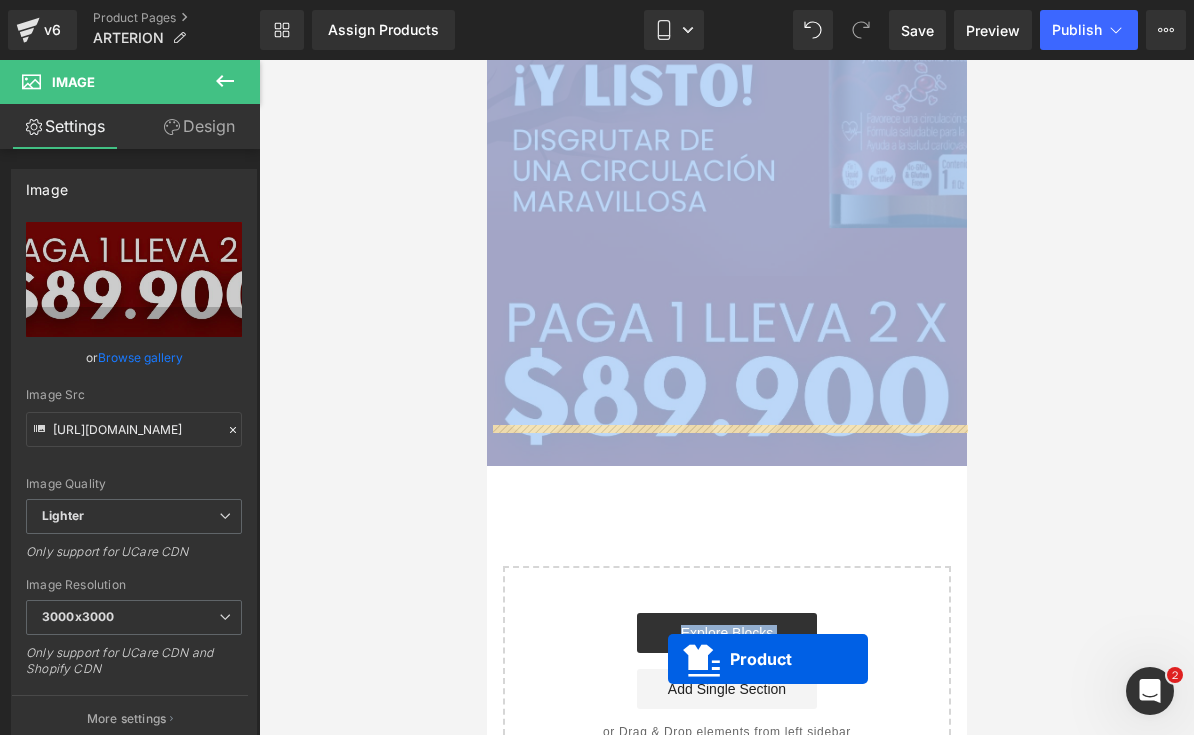 scroll, scrollTop: 8097, scrollLeft: 0, axis: vertical 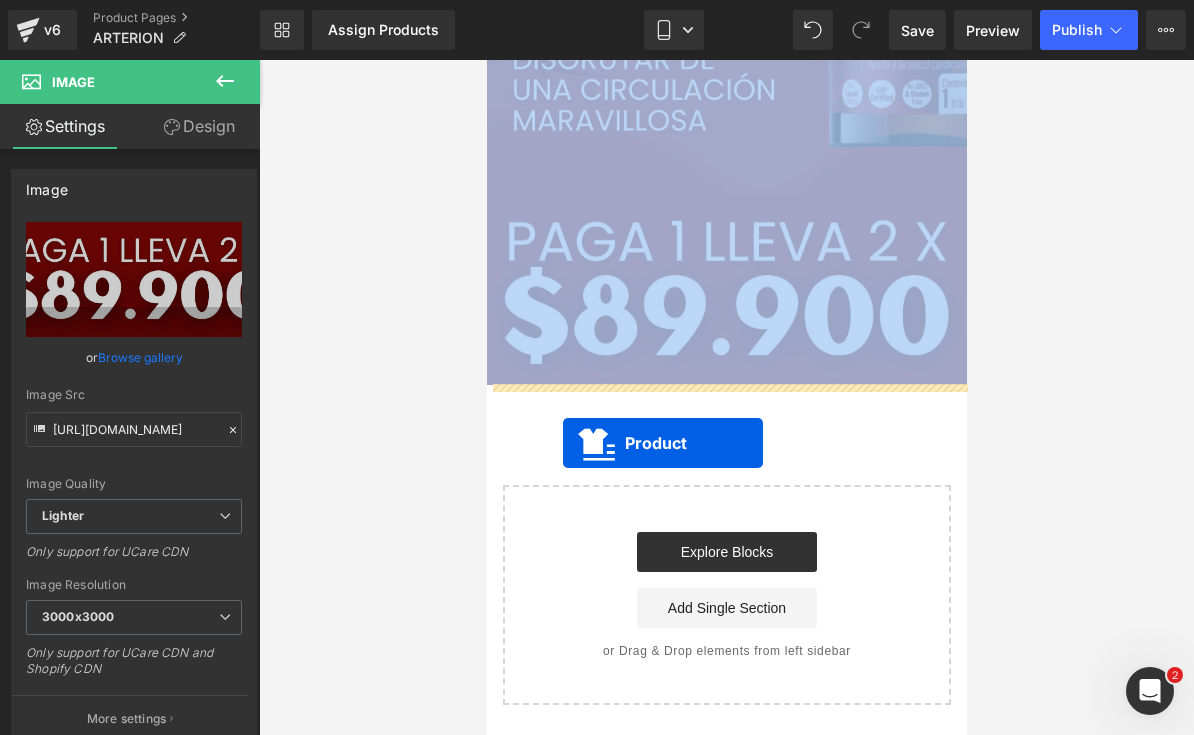 drag, startPoint x: 677, startPoint y: 452, endPoint x: 559, endPoint y: 439, distance: 118.71394 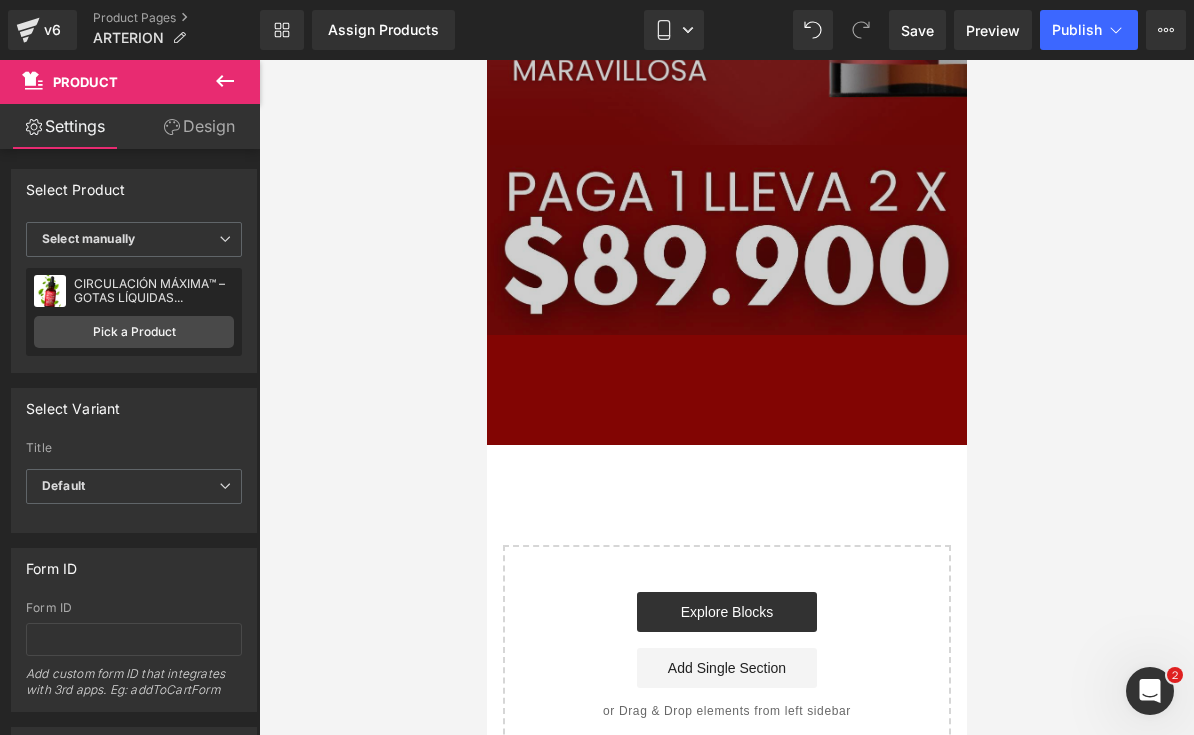 click 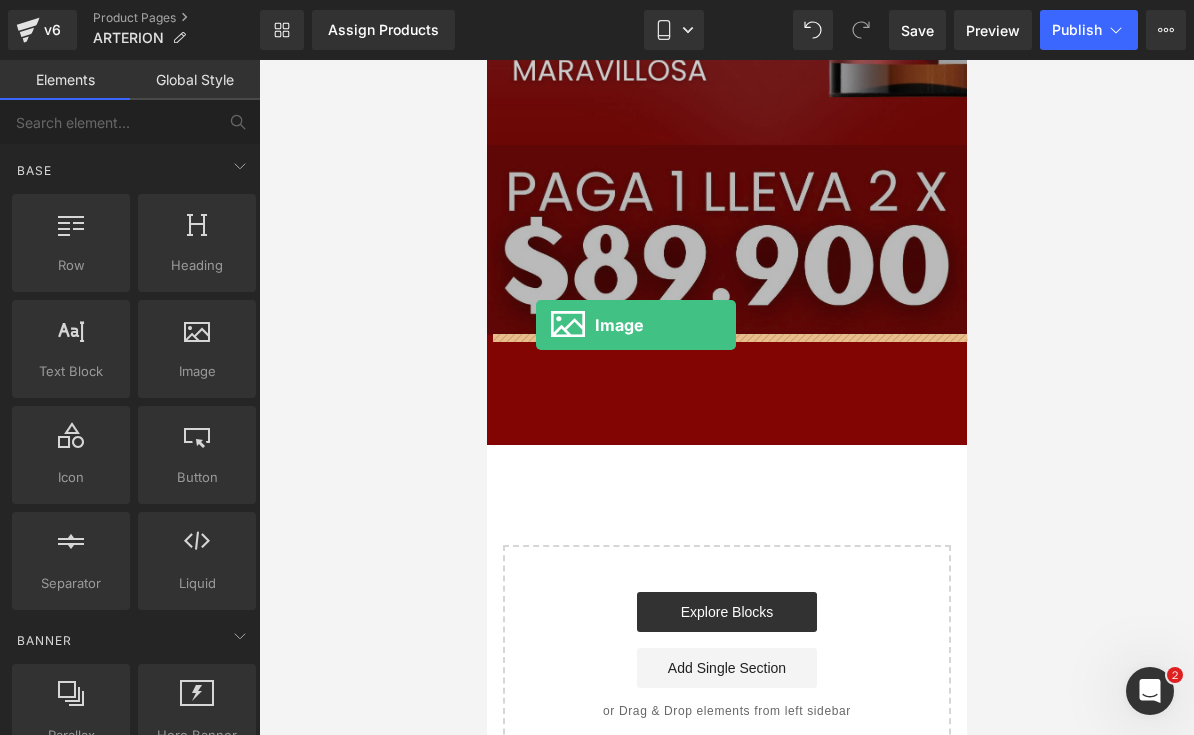 drag, startPoint x: 671, startPoint y: 417, endPoint x: 535, endPoint y: 325, distance: 164.195 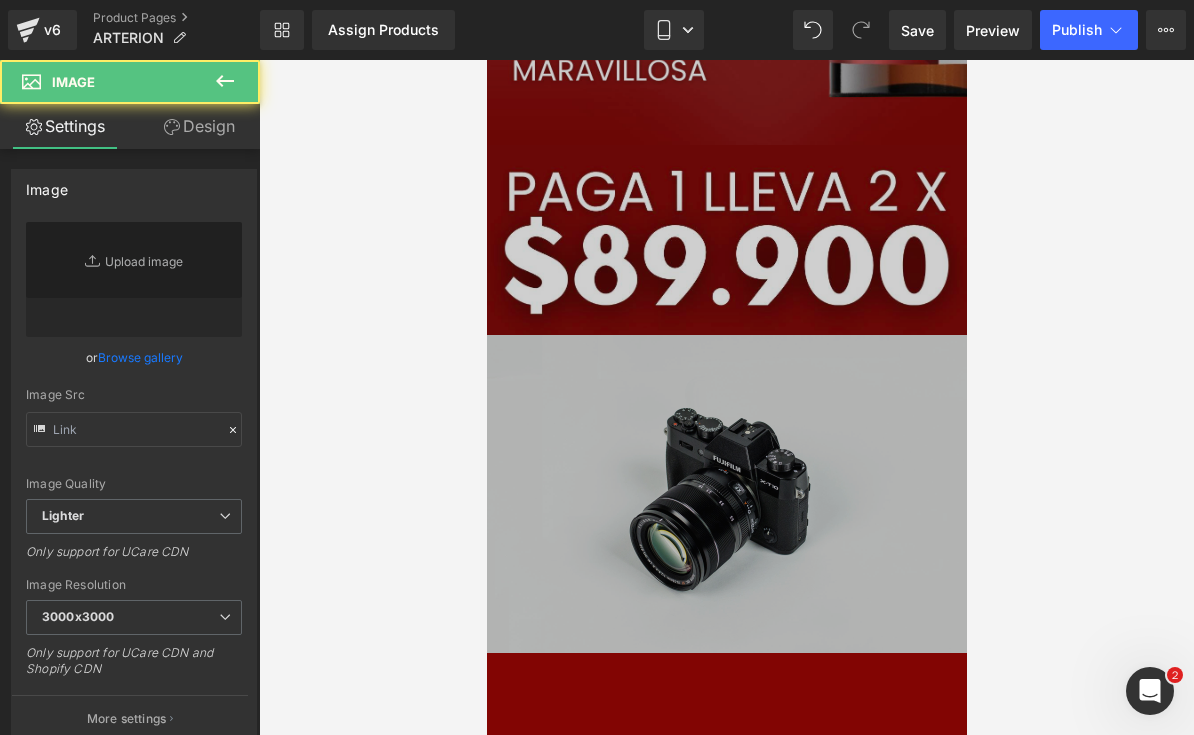 type on "//[DOMAIN_NAME][URL]" 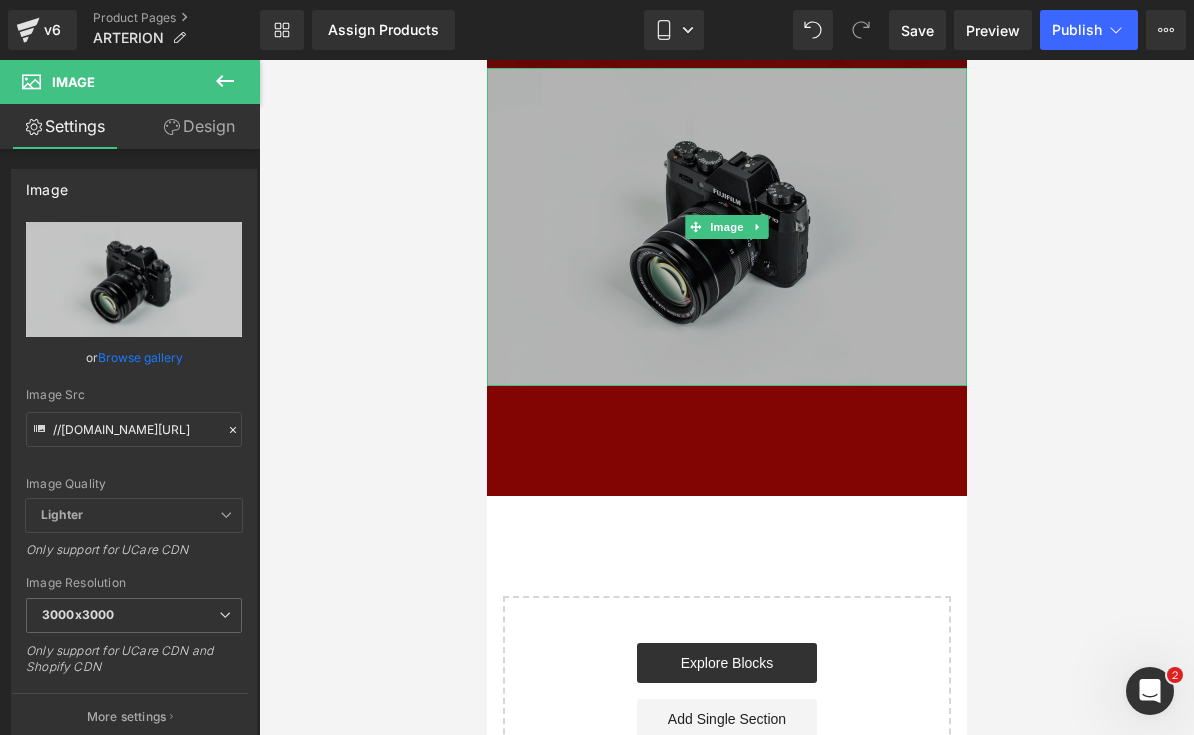 scroll, scrollTop: 8386, scrollLeft: 0, axis: vertical 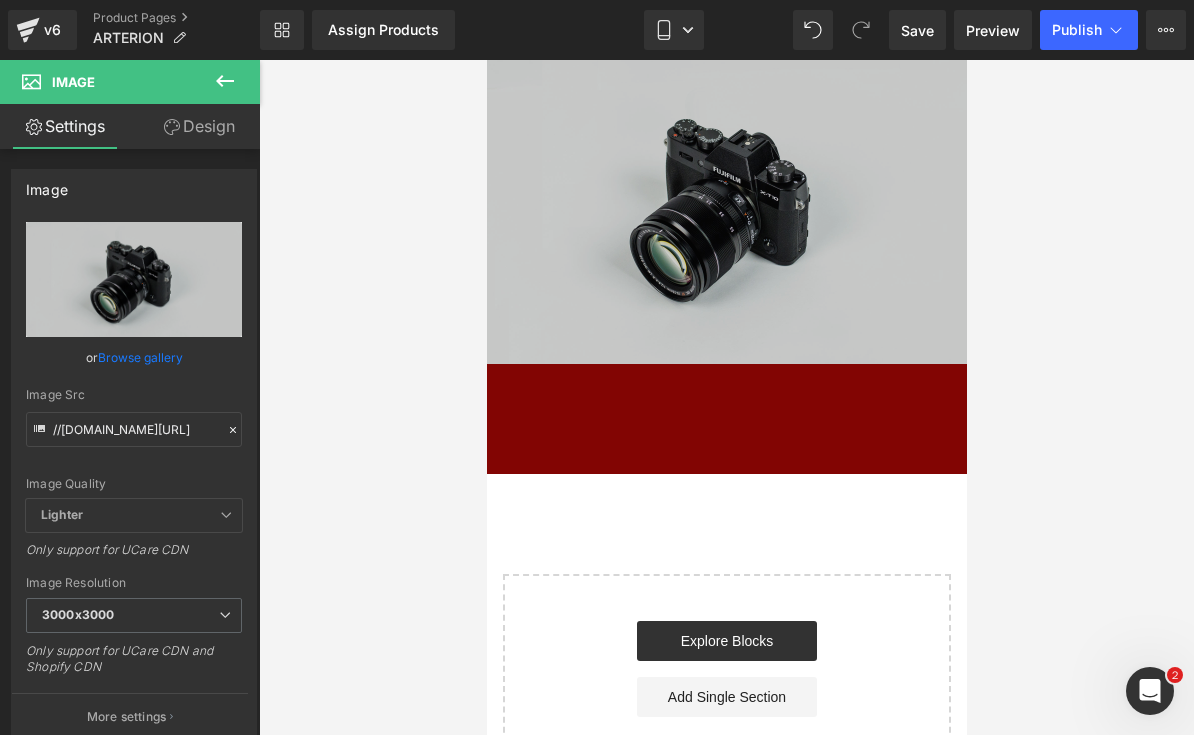 click 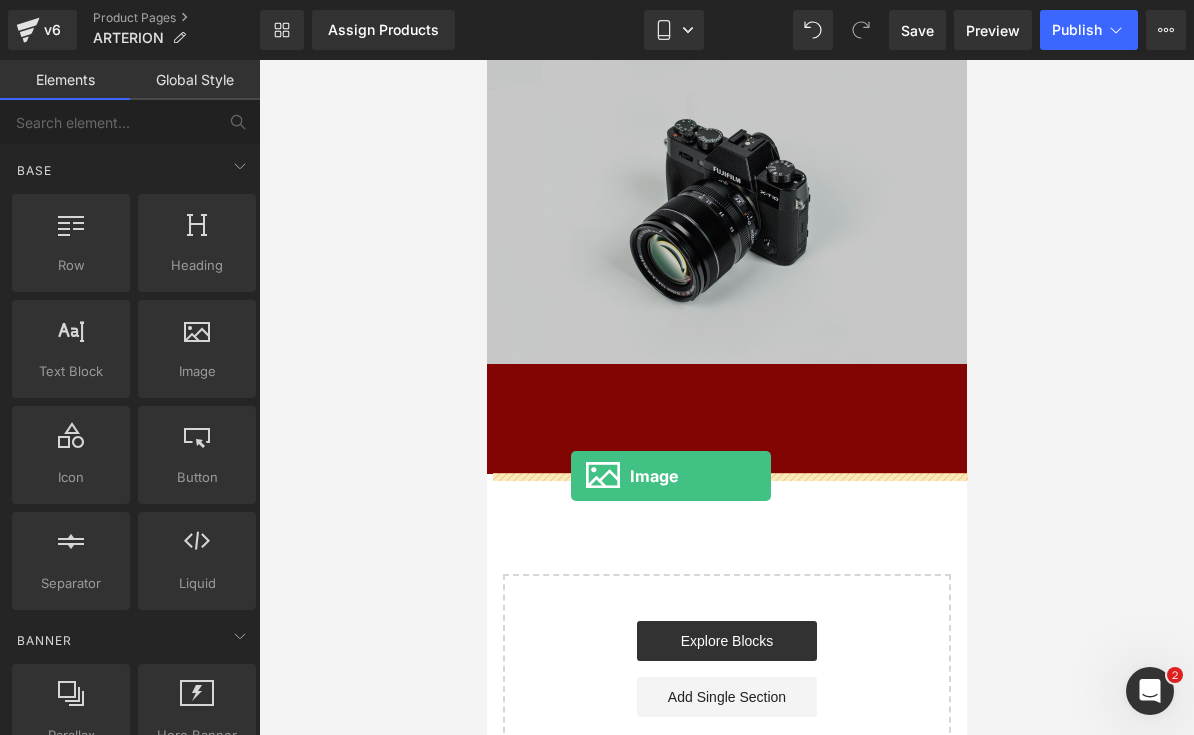 drag, startPoint x: 663, startPoint y: 437, endPoint x: 570, endPoint y: 476, distance: 100.84642 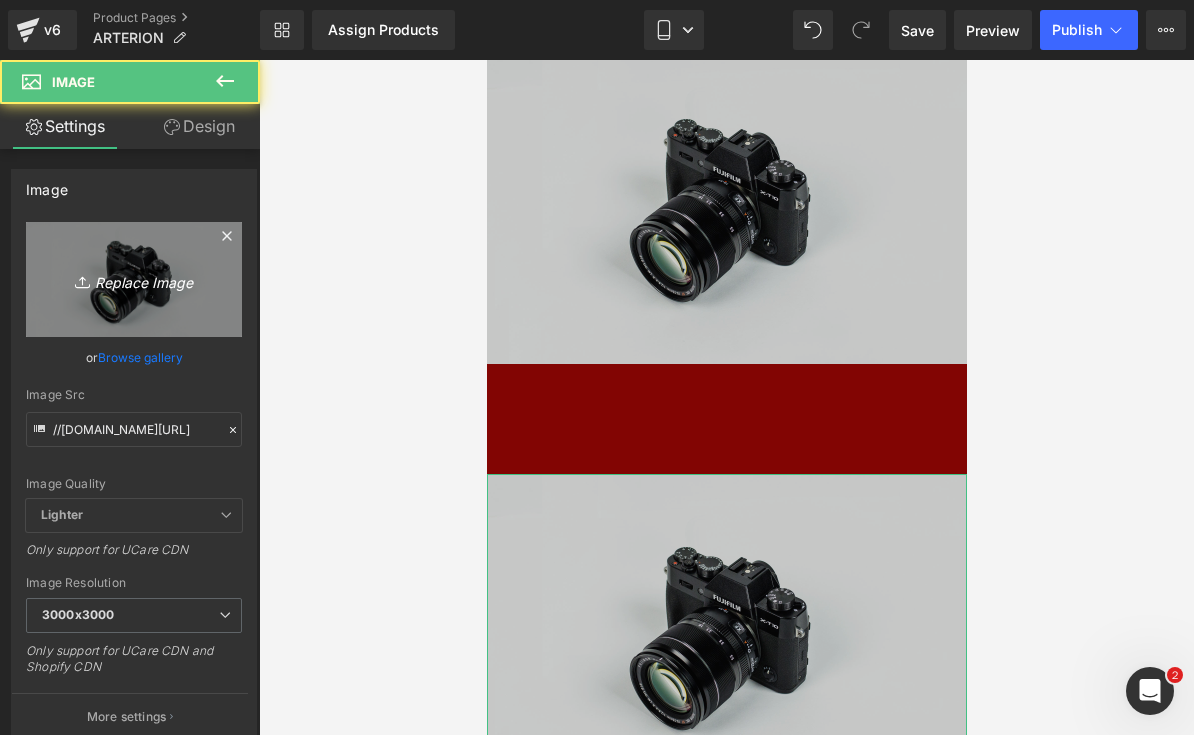 click on "Replace Image" at bounding box center (134, 279) 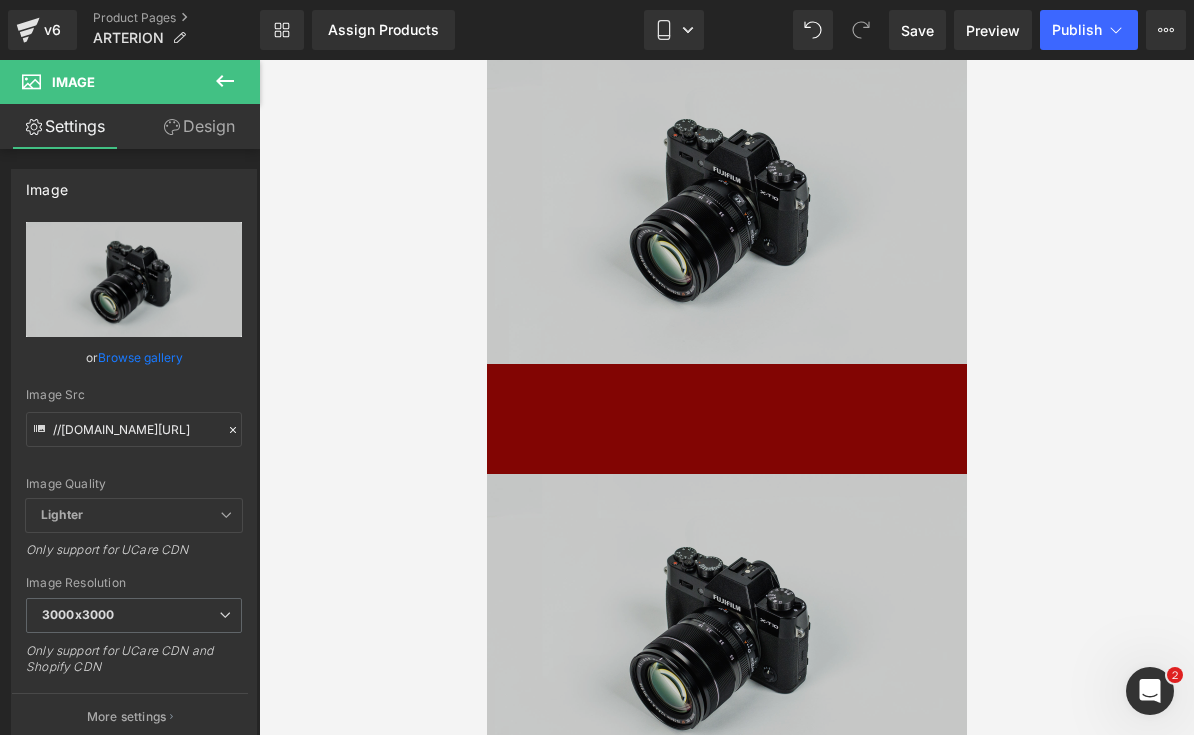 type on "C:\fakepath\LANDING ARTERION.zip - 10.png" 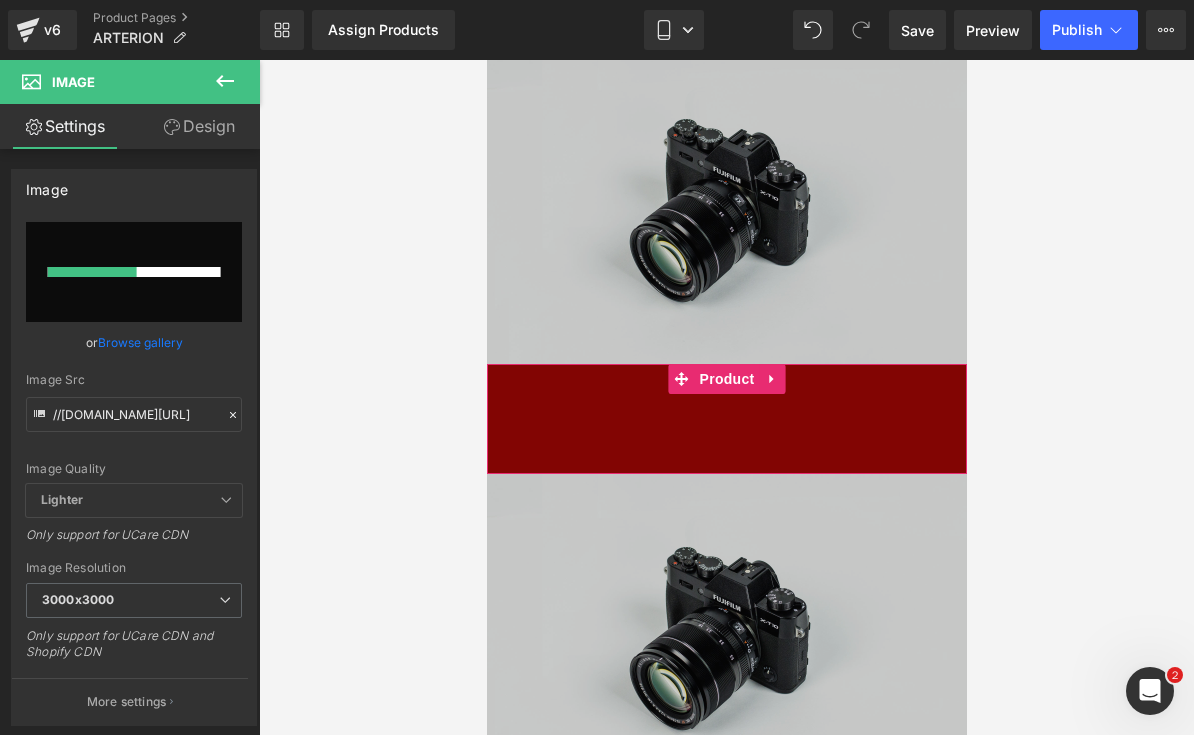 type 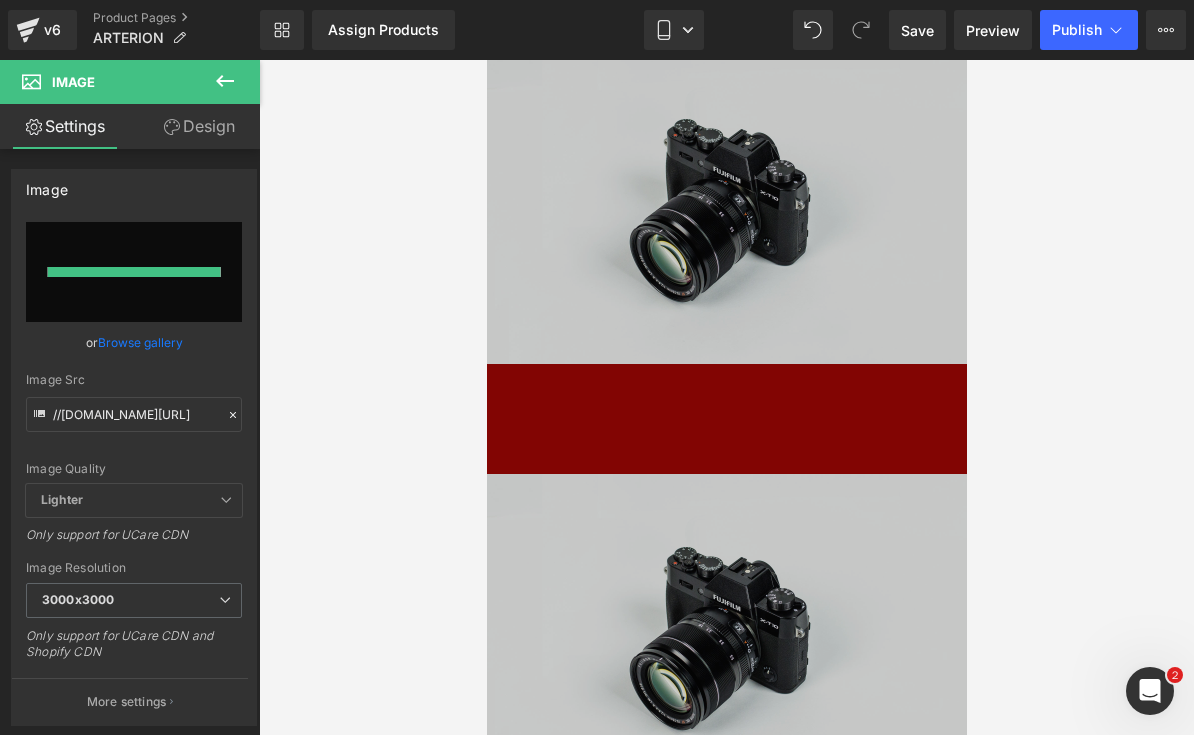 type on "[URL][DOMAIN_NAME]" 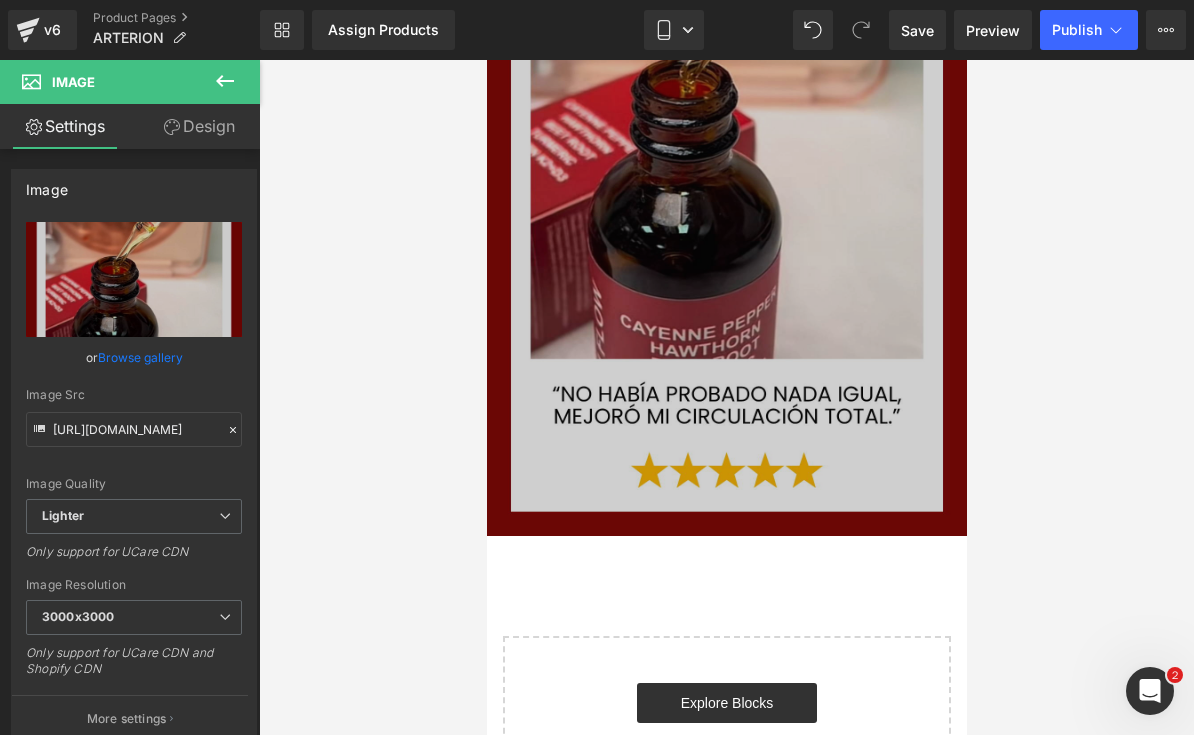 scroll, scrollTop: 9195, scrollLeft: 0, axis: vertical 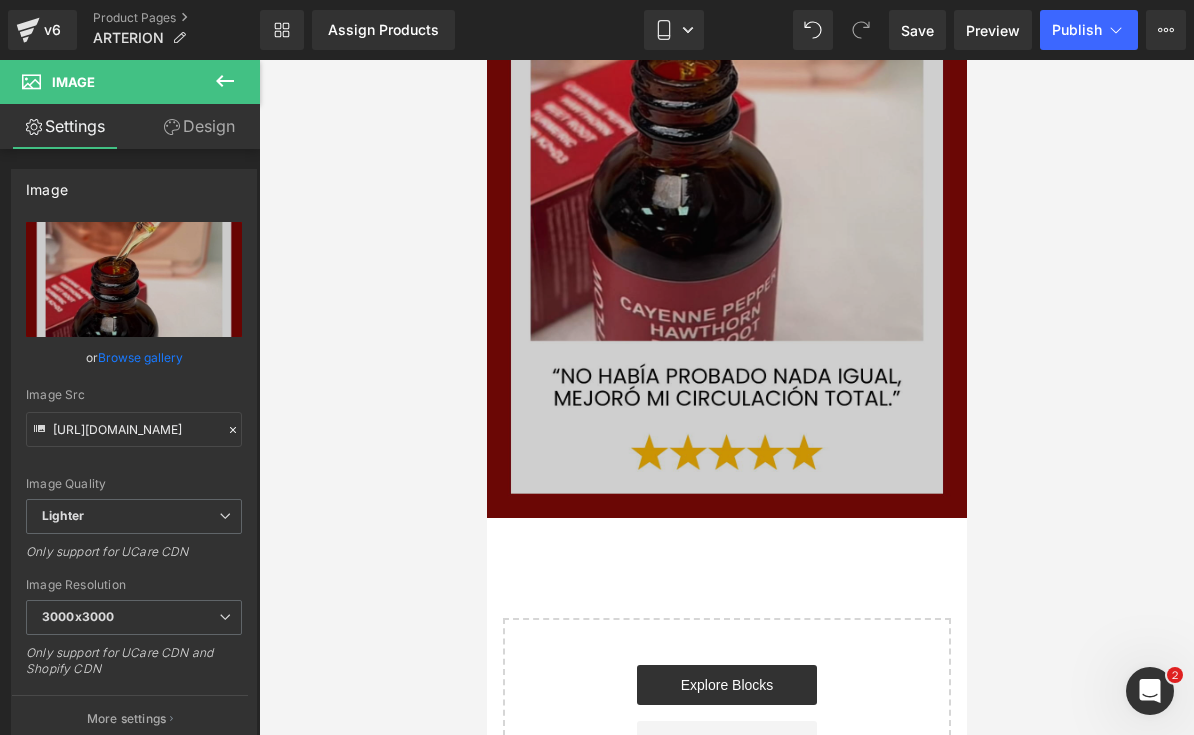 click at bounding box center [225, 82] 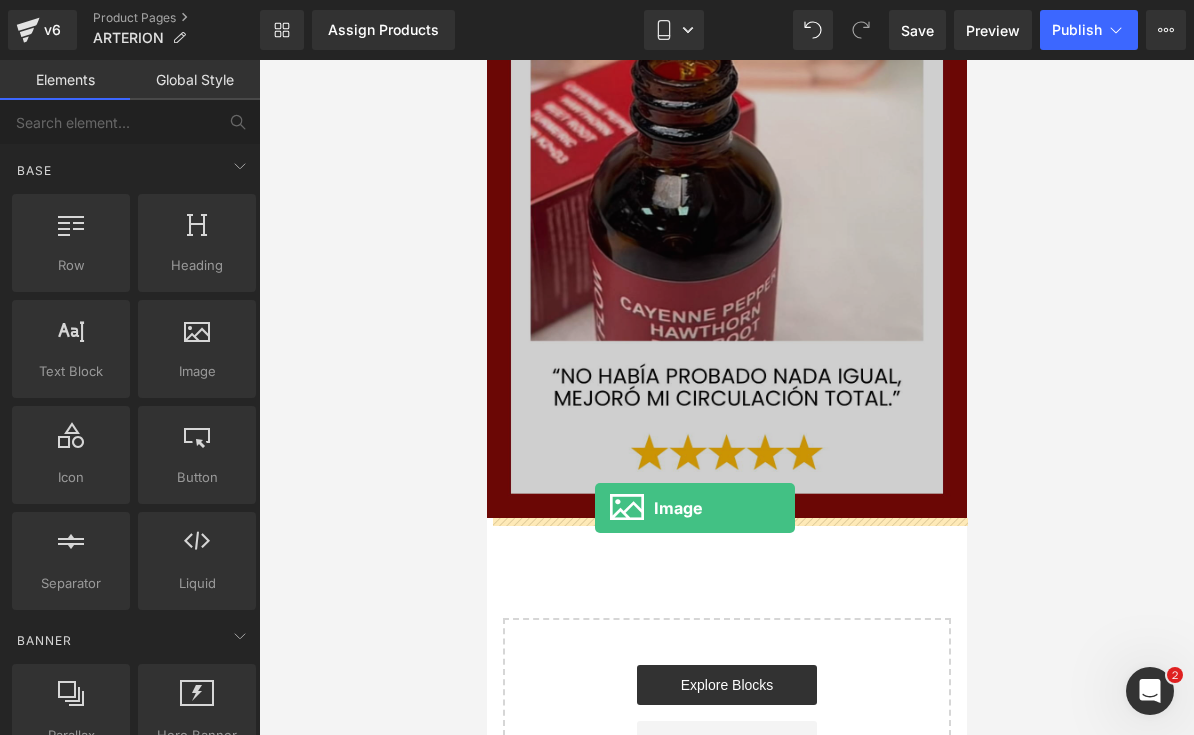 drag, startPoint x: 684, startPoint y: 432, endPoint x: 613, endPoint y: 523, distance: 115.42097 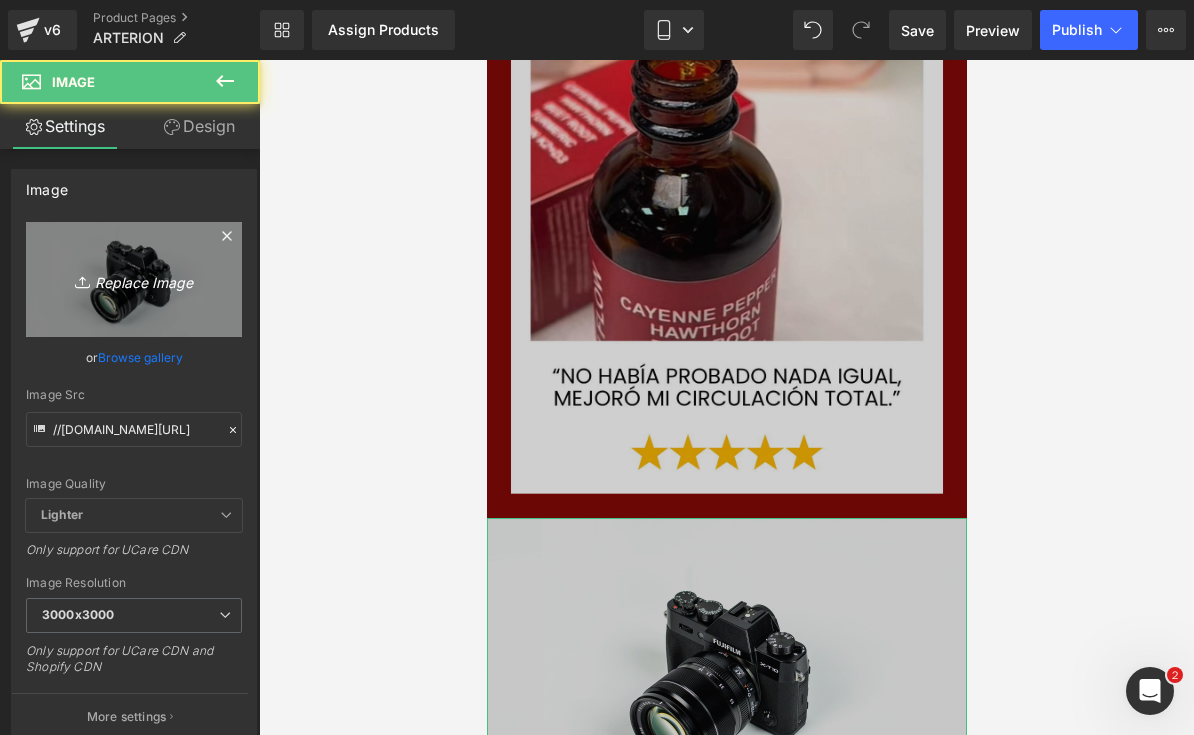 click on "Replace Image" at bounding box center (134, 279) 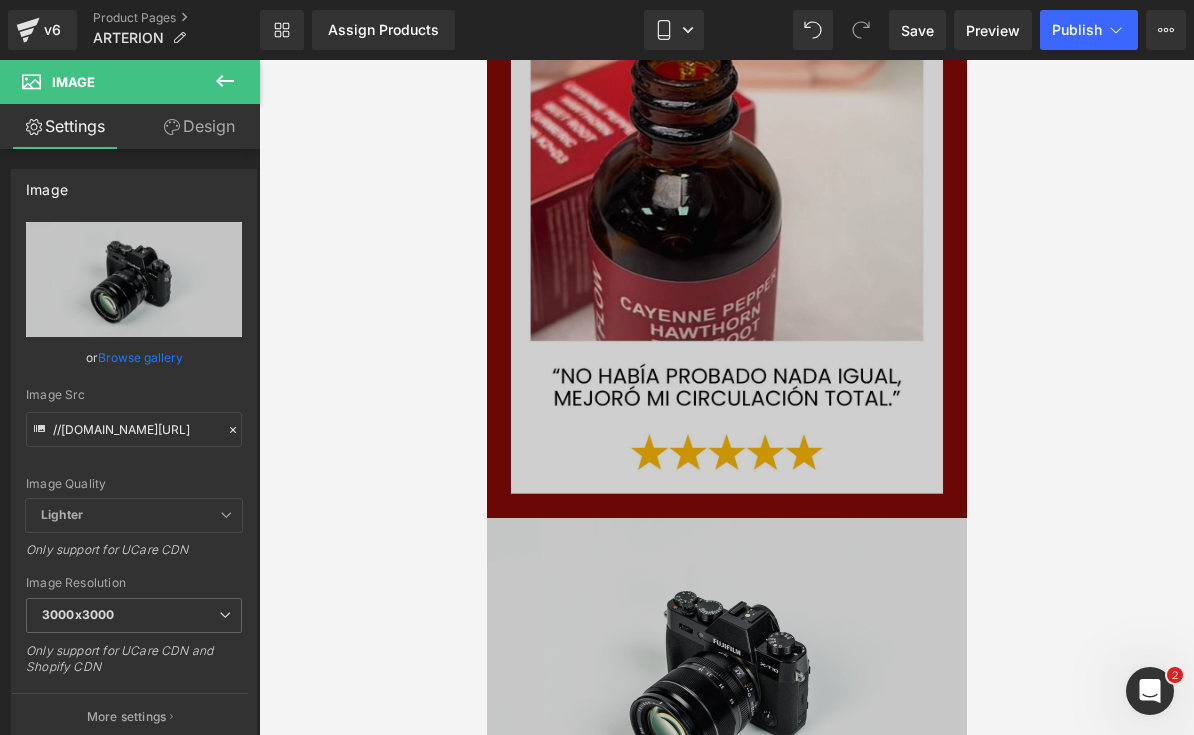 type on "C:\fakepath\LANDING ARTERION.zip - 9.jpeg" 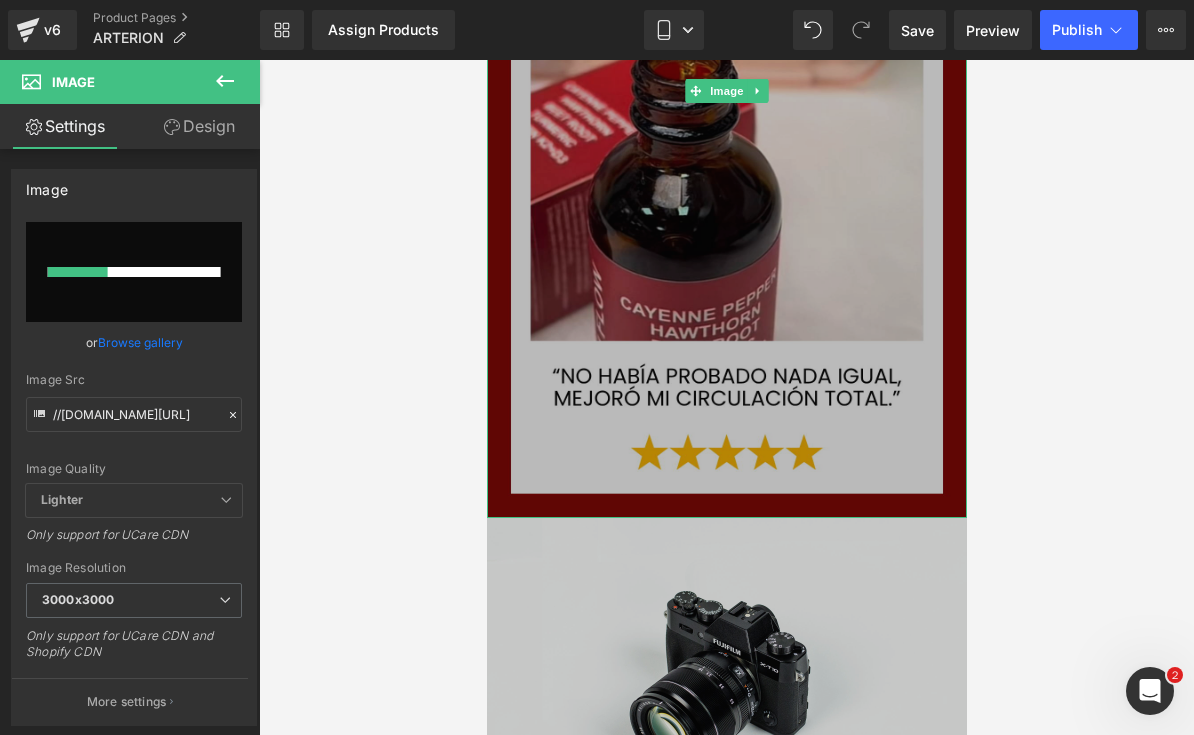 type 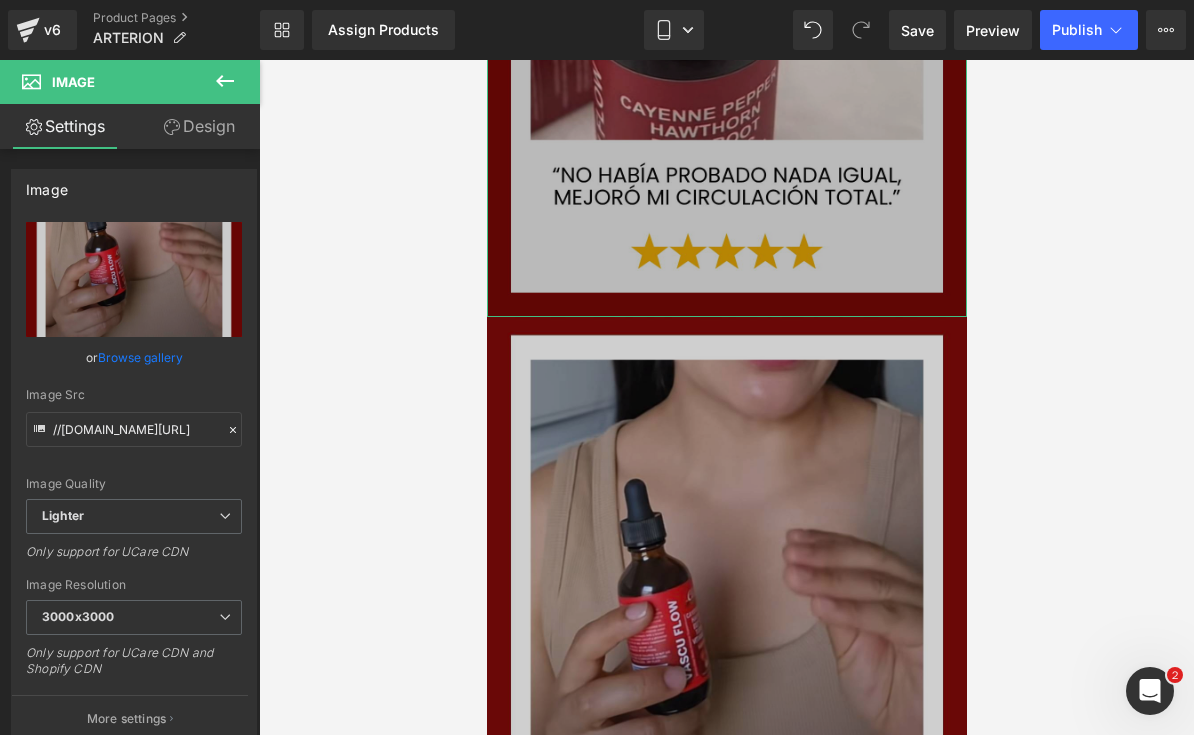 type on "[URL][DOMAIN_NAME]" 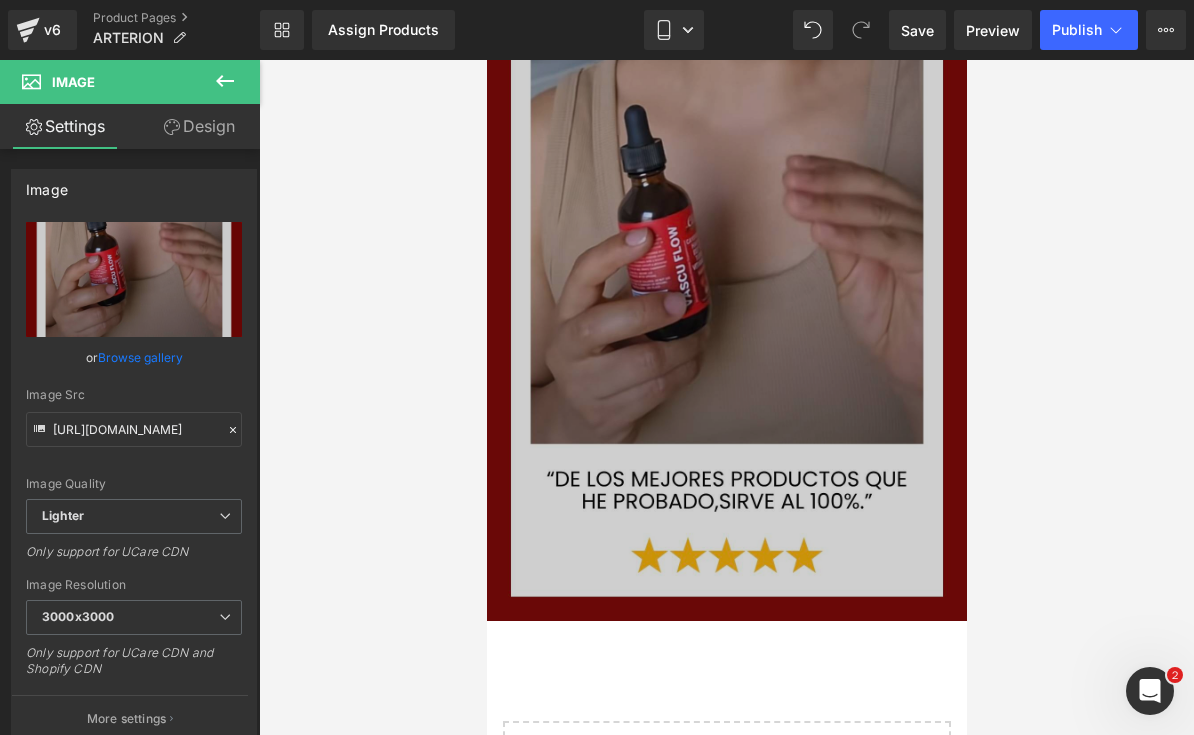 scroll, scrollTop: 9771, scrollLeft: 0, axis: vertical 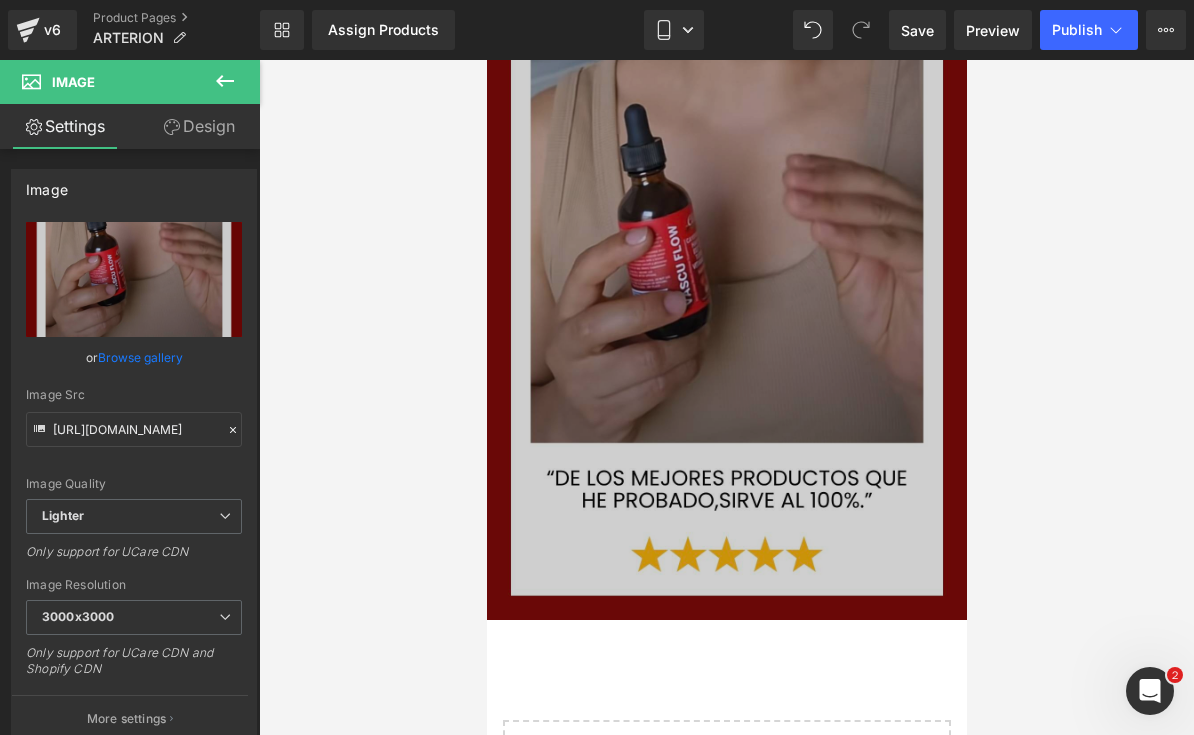 click 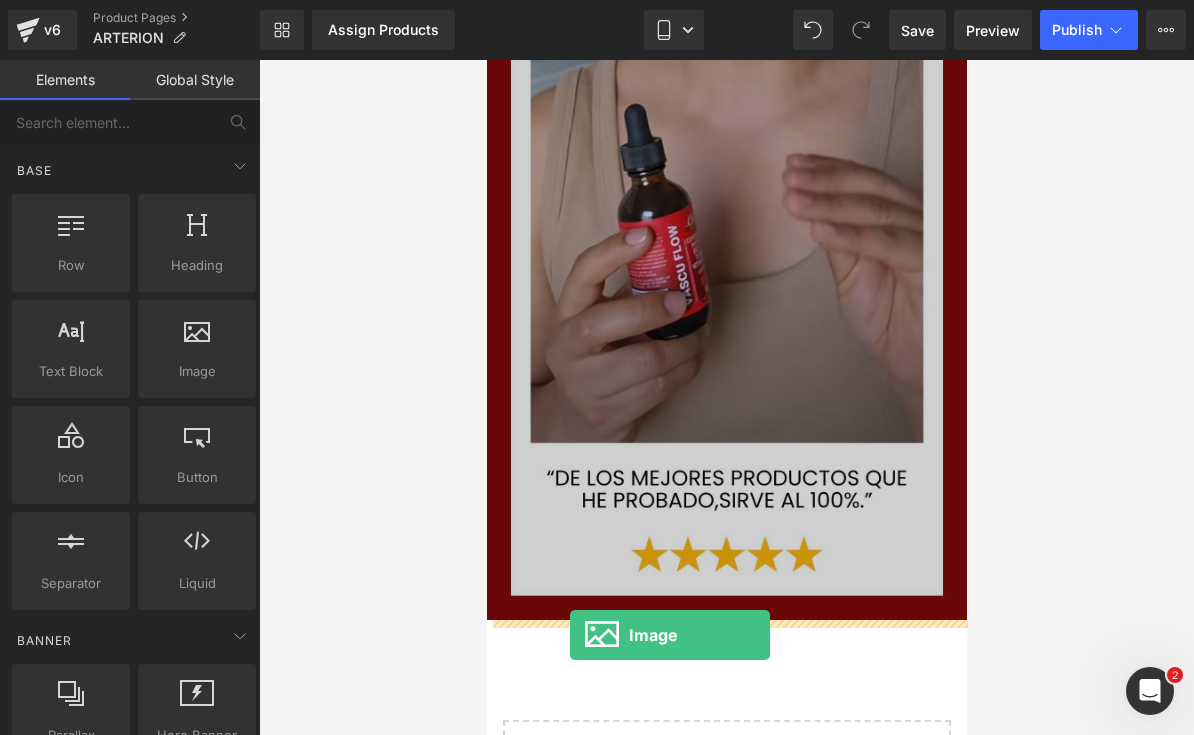 drag, startPoint x: 691, startPoint y: 419, endPoint x: 569, endPoint y: 635, distance: 248.07257 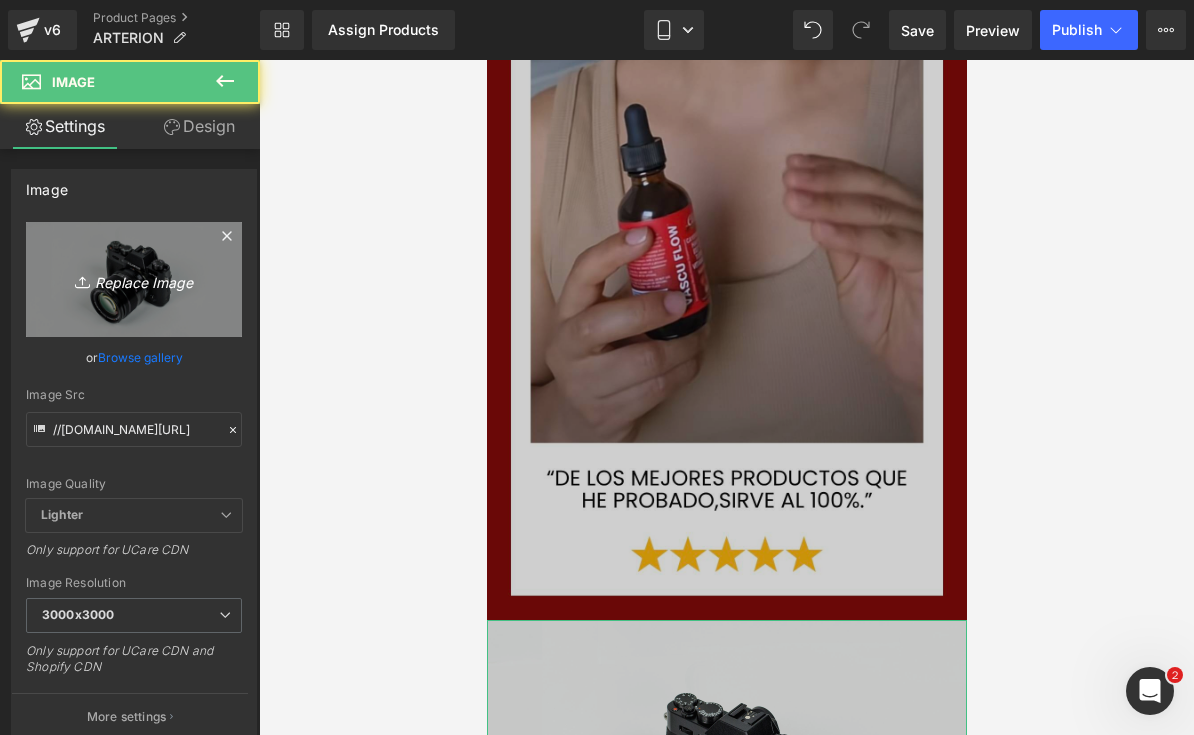 click on "Replace Image" at bounding box center [134, 279] 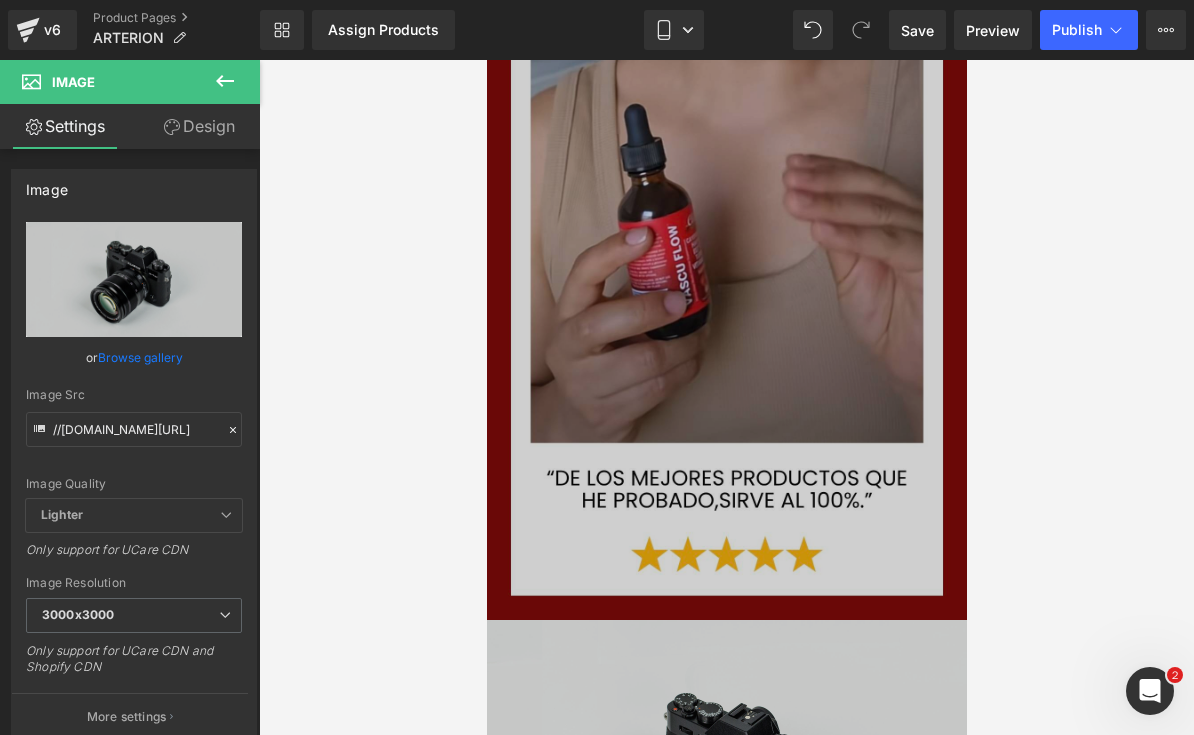 type on "C:\fakepath\LANDING ARTERION.zip - 8.jpeg" 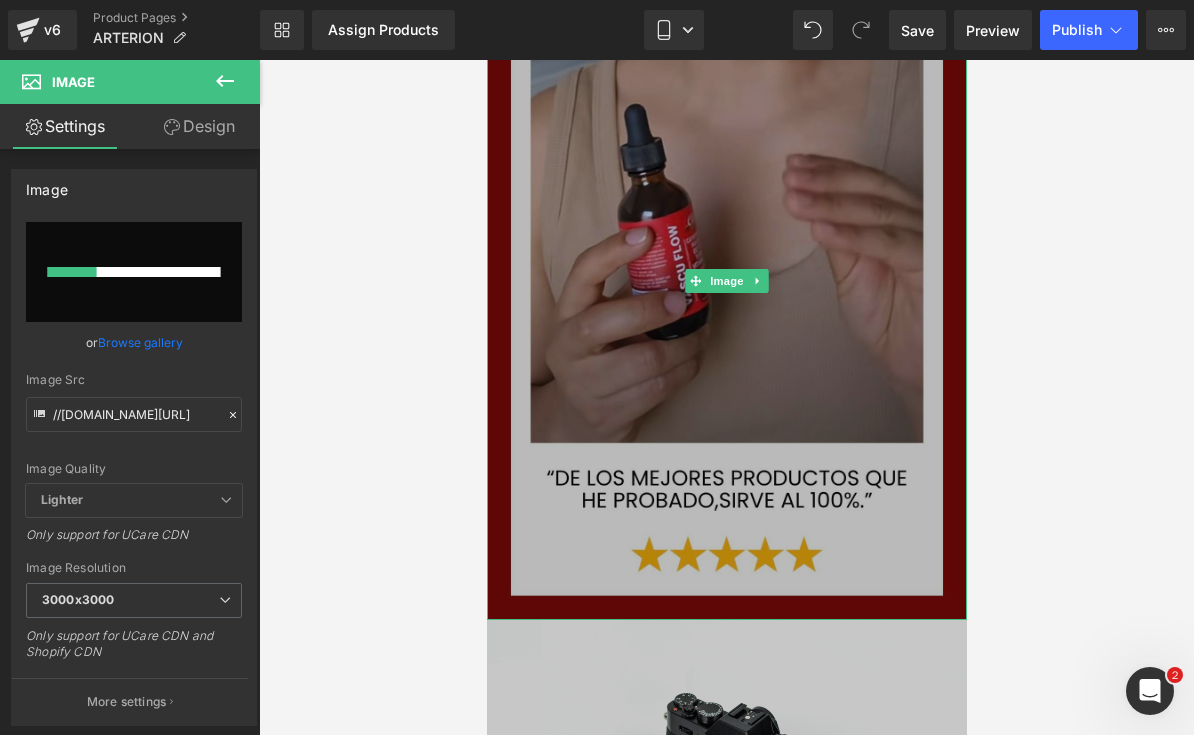 type 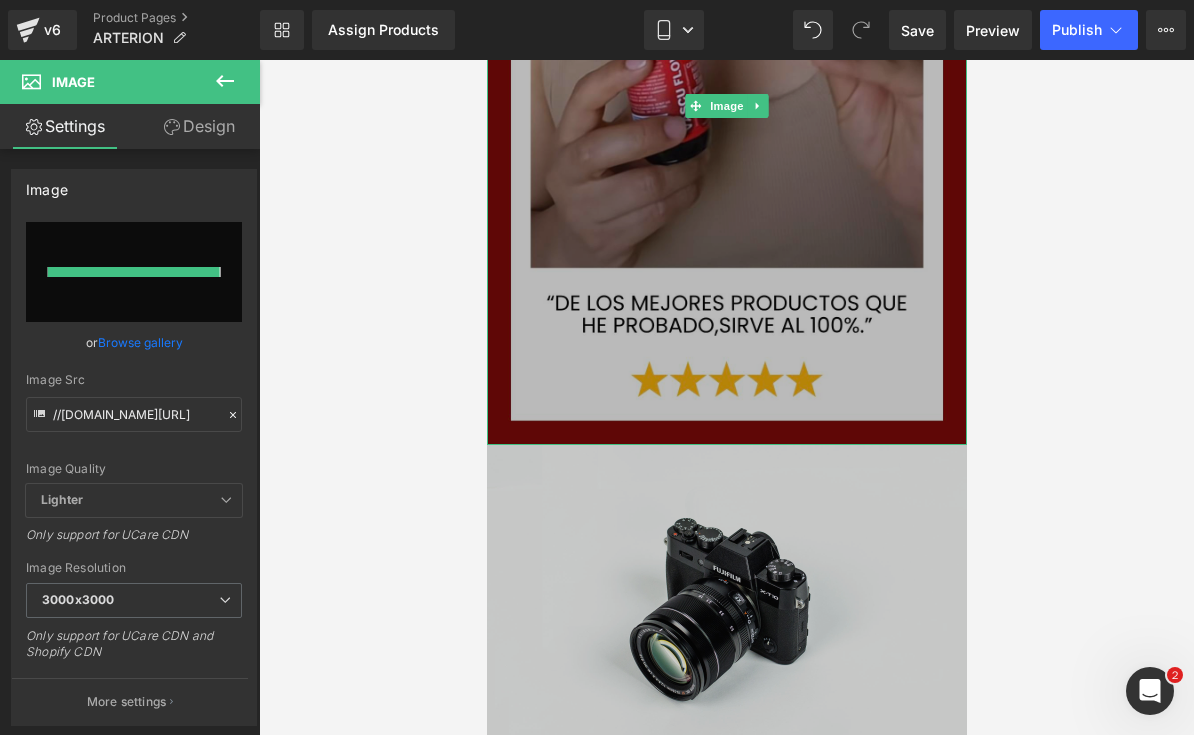 scroll, scrollTop: 9955, scrollLeft: 0, axis: vertical 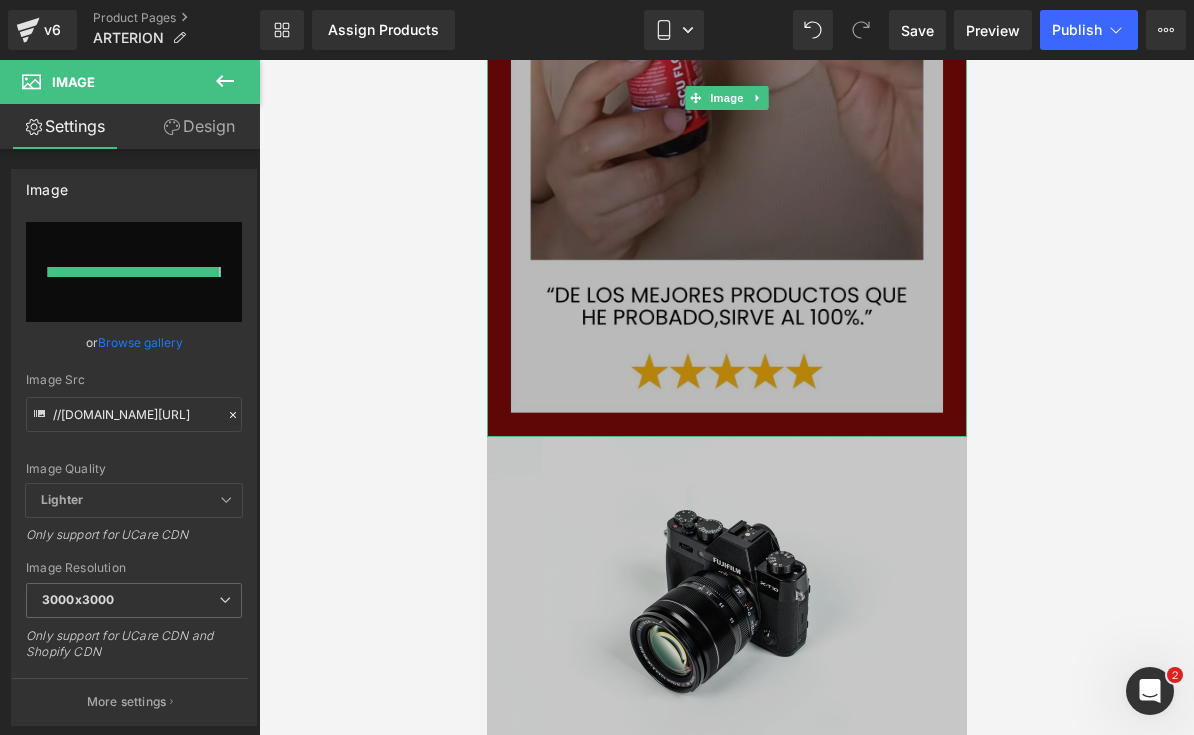 type on "[URL][DOMAIN_NAME]" 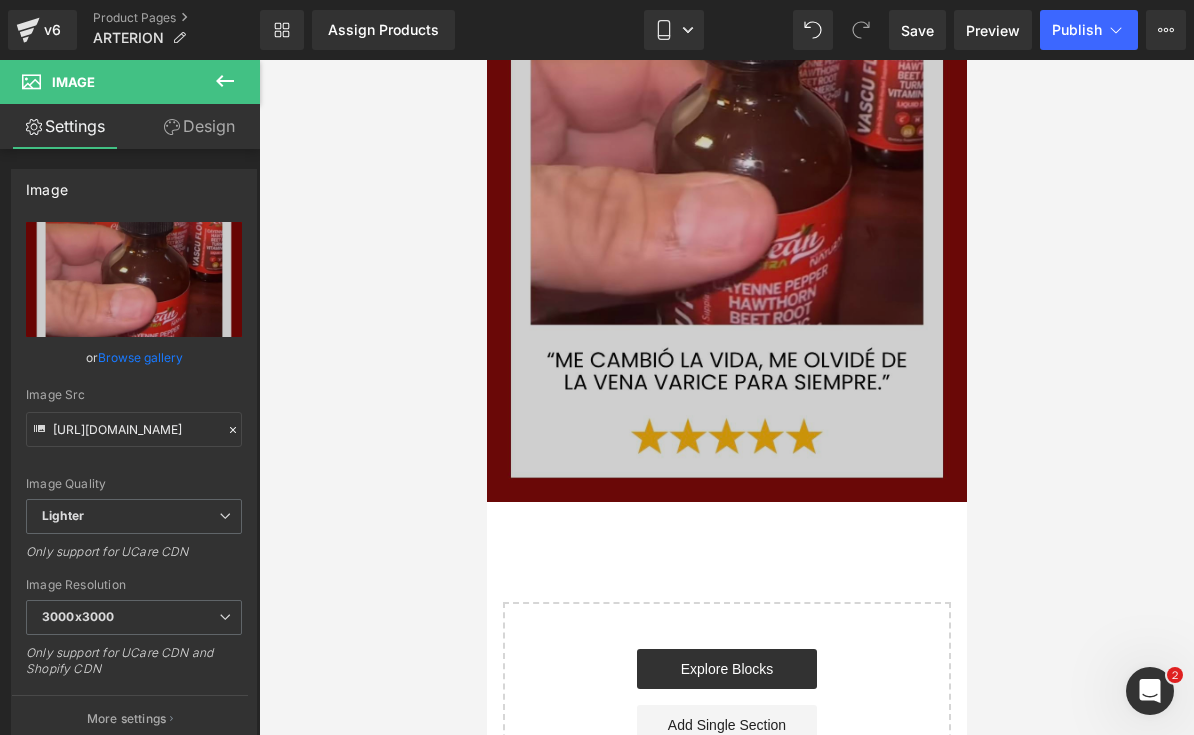 scroll, scrollTop: 10568, scrollLeft: 0, axis: vertical 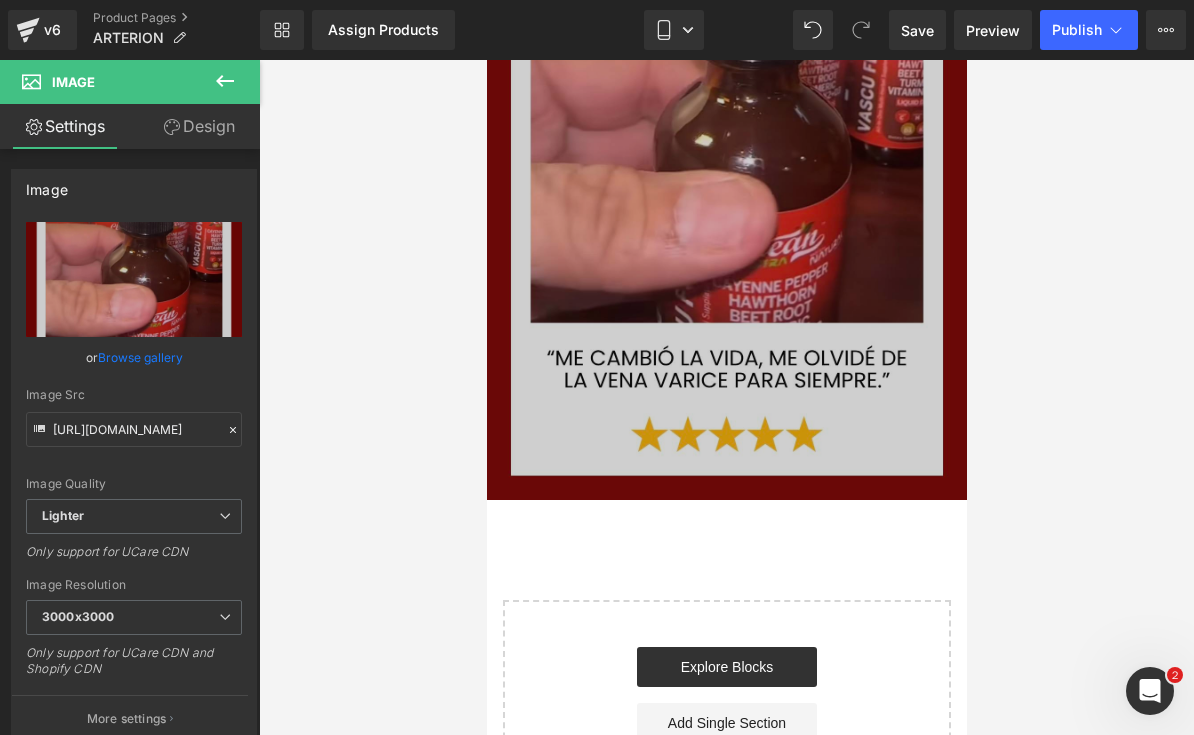 click 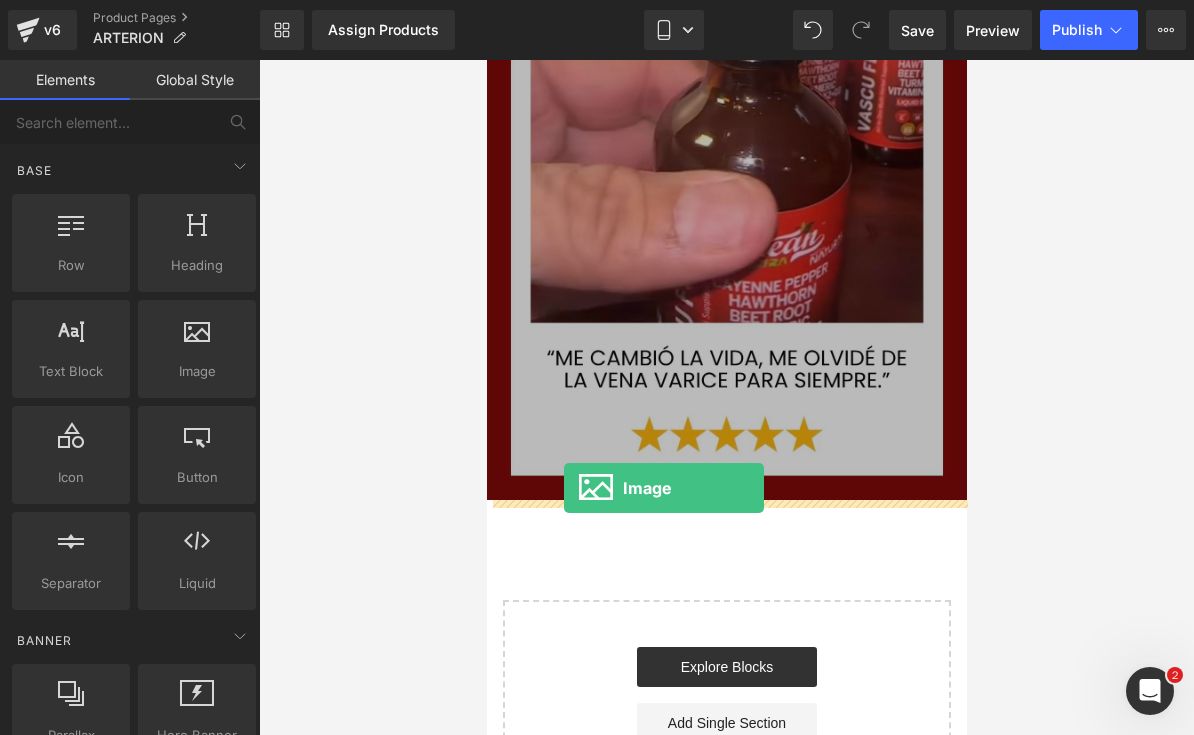 drag, startPoint x: 676, startPoint y: 406, endPoint x: 563, endPoint y: 488, distance: 139.61734 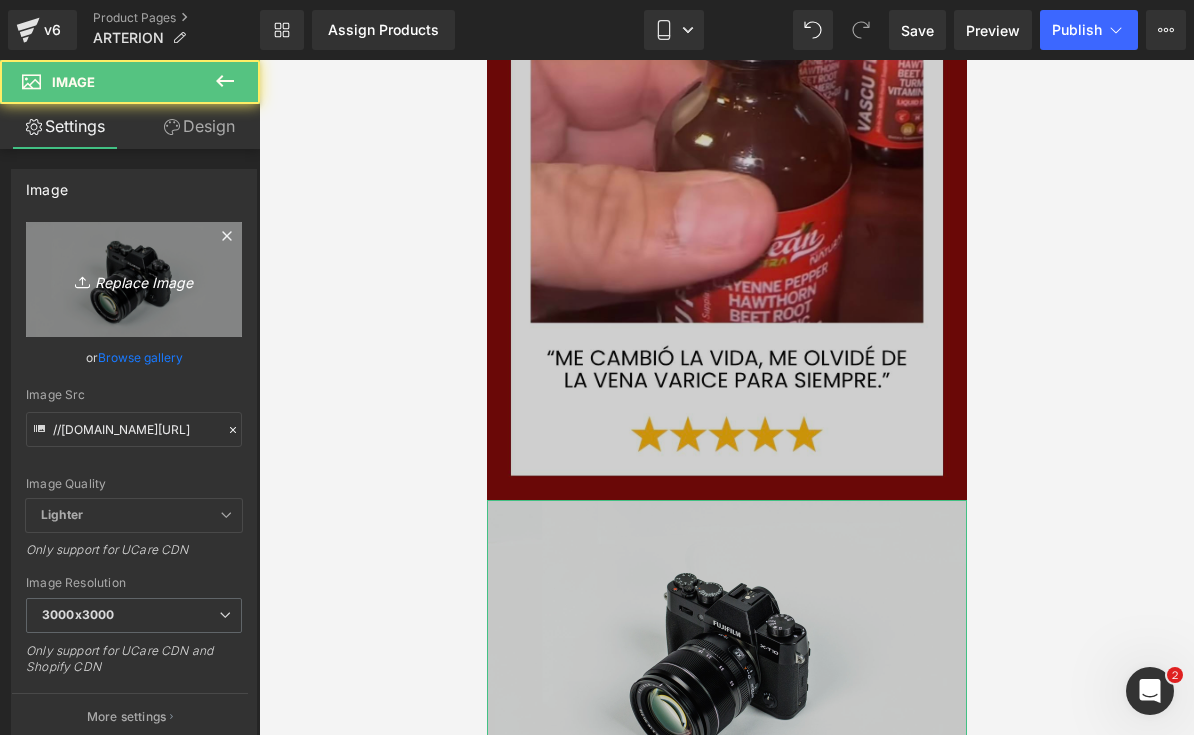 click on "Replace Image" at bounding box center (134, 279) 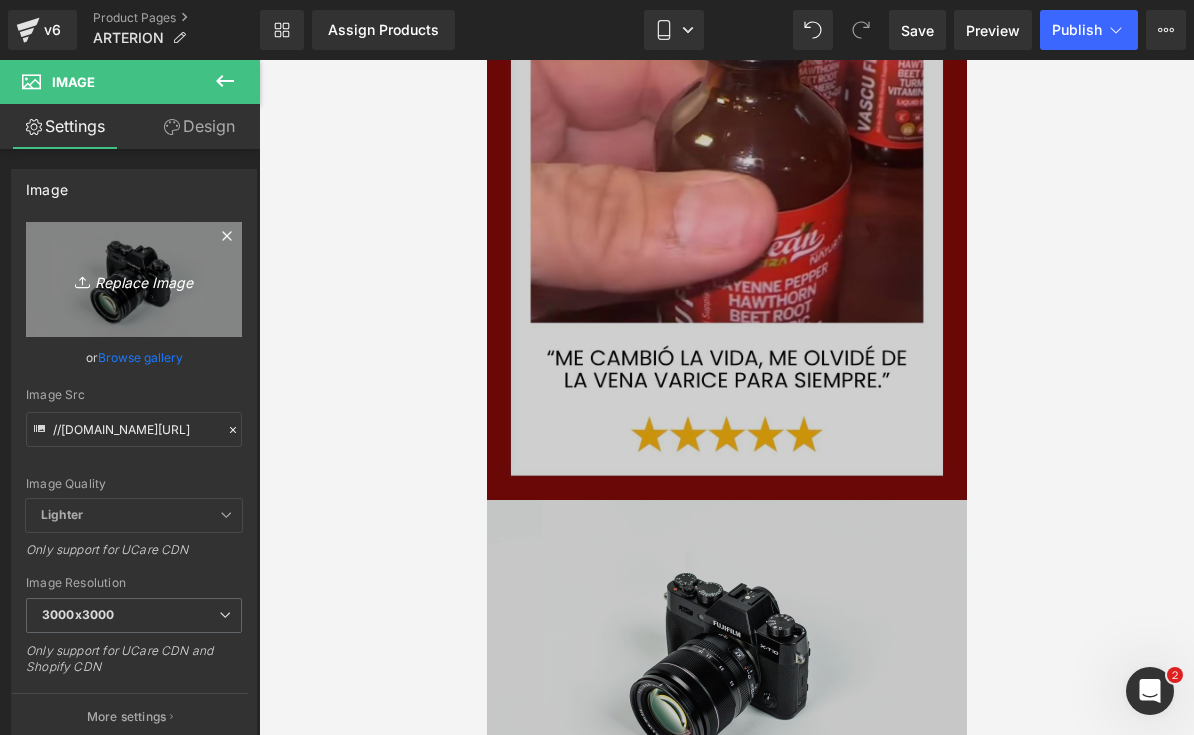 type on "C:\fakepath\LANDING ARTERION.zip - 7.jpeg" 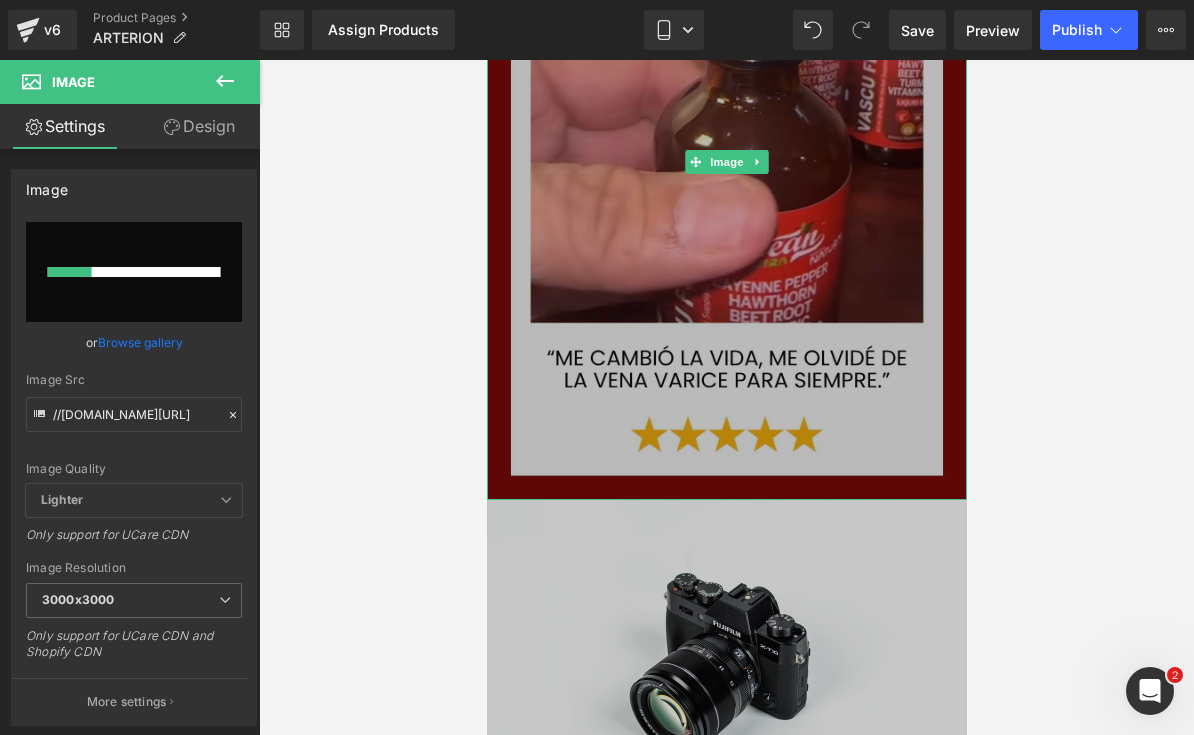 type 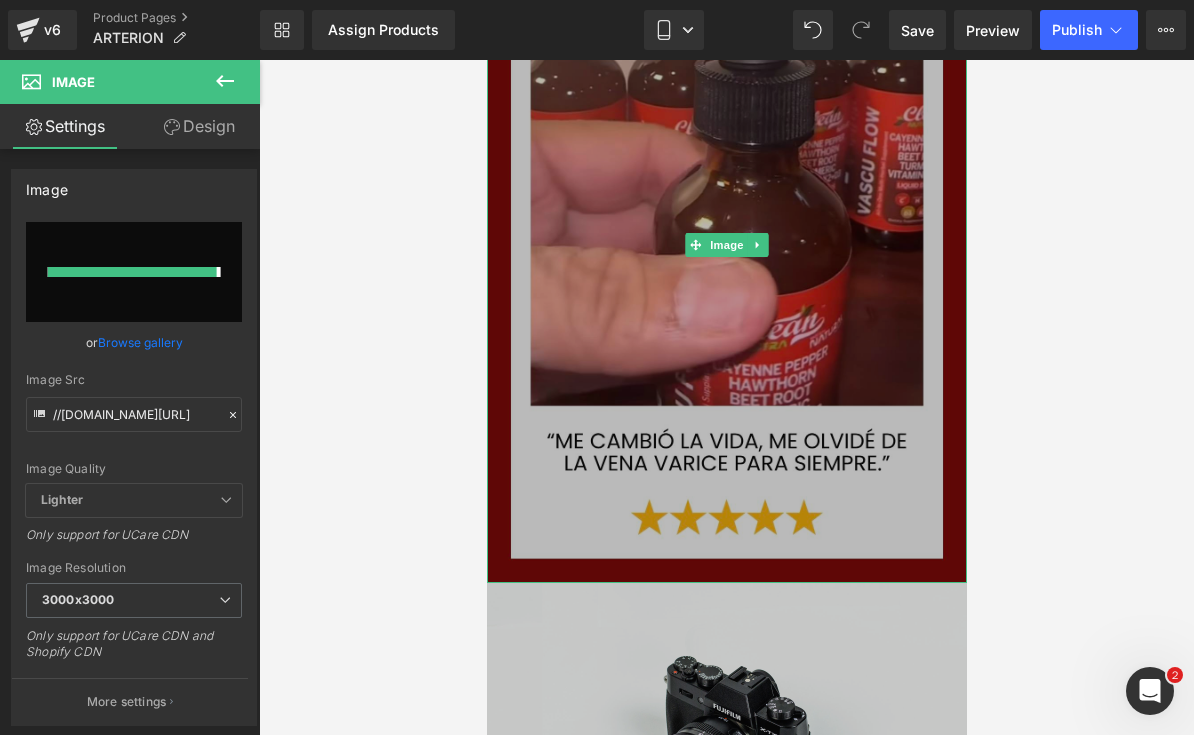 type on "[URL][DOMAIN_NAME]" 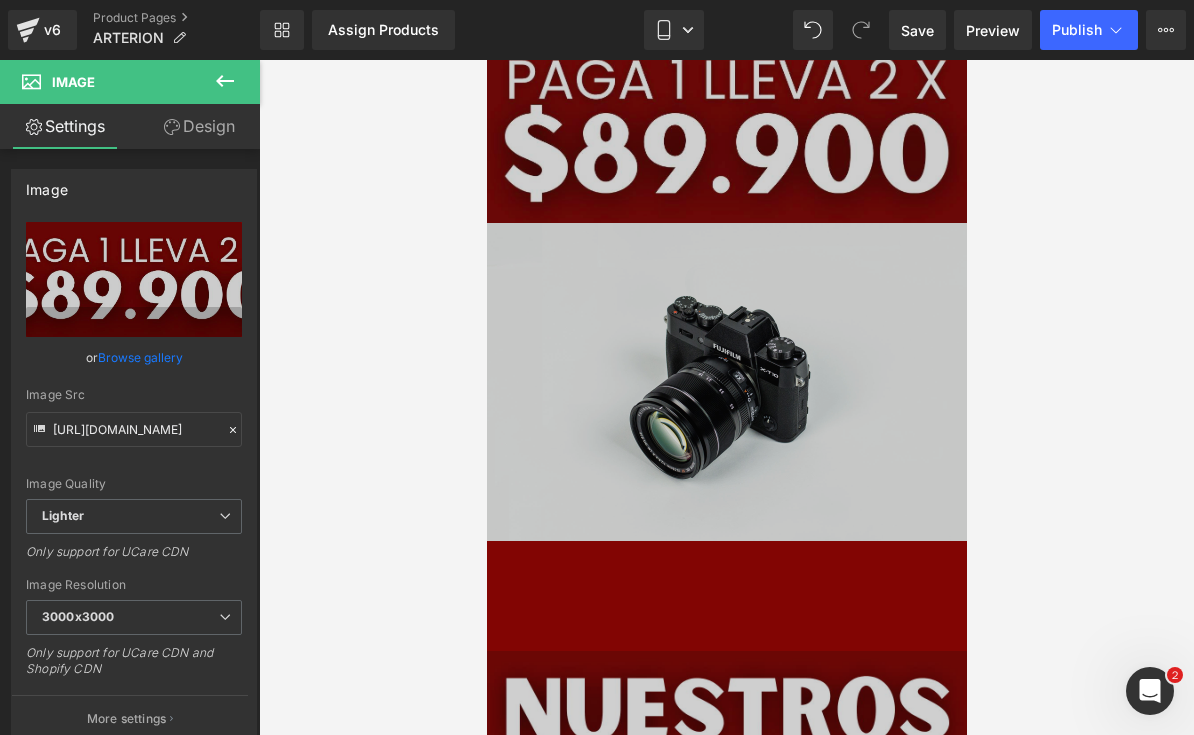 scroll, scrollTop: 8248, scrollLeft: 0, axis: vertical 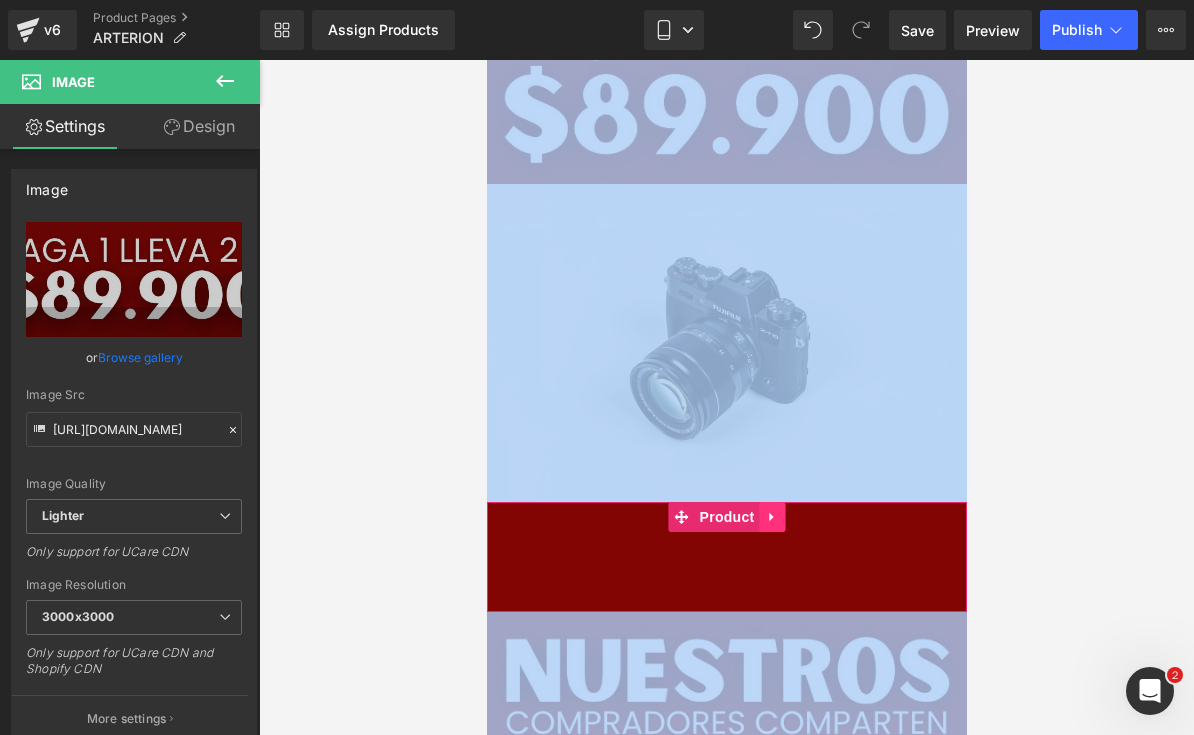 click 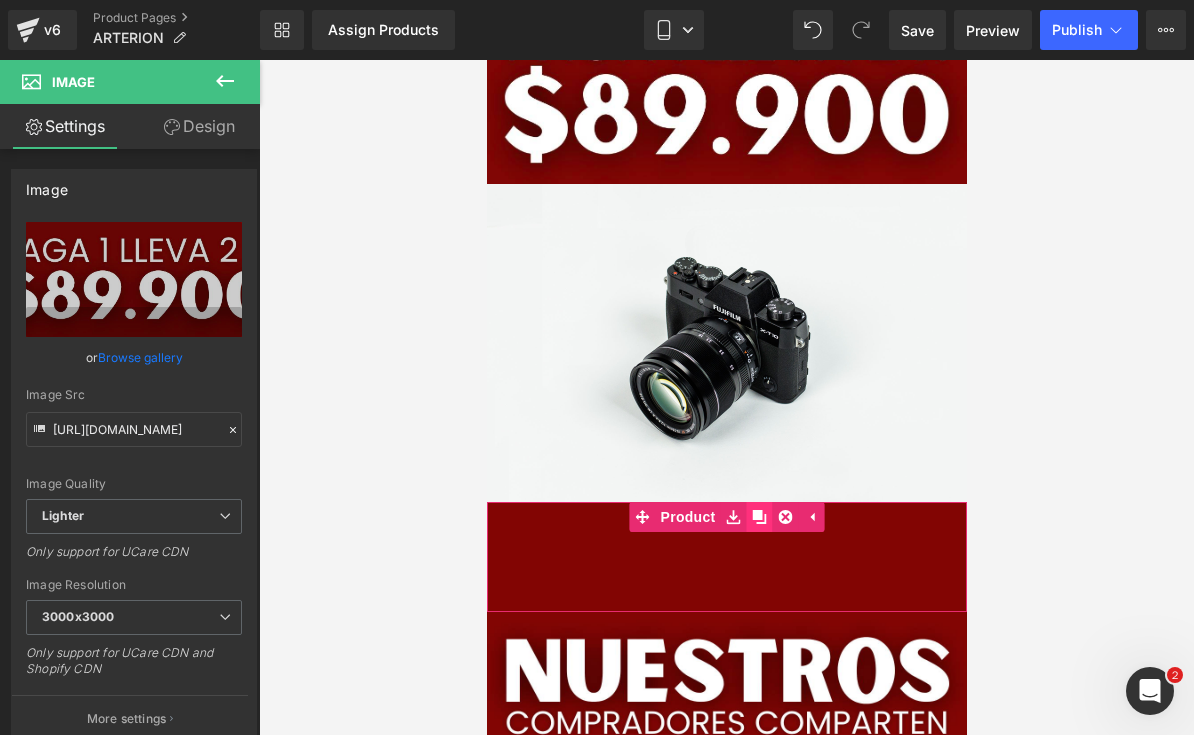 click 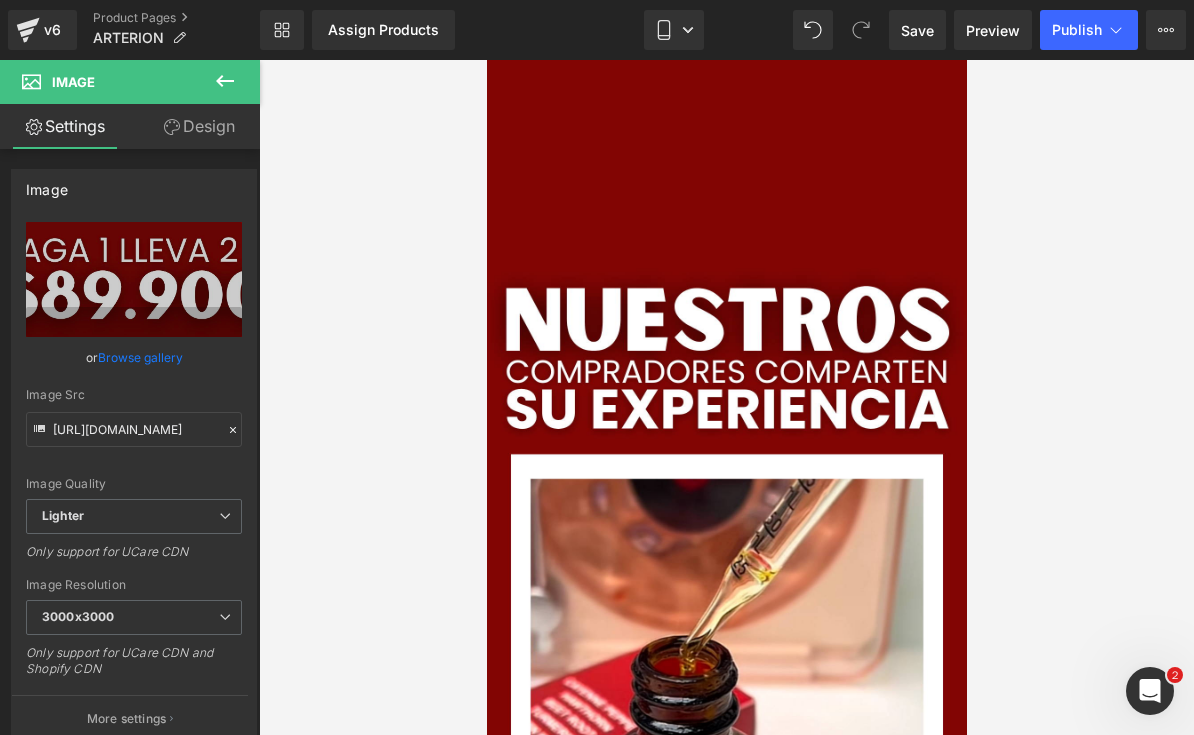 scroll, scrollTop: 8719, scrollLeft: 0, axis: vertical 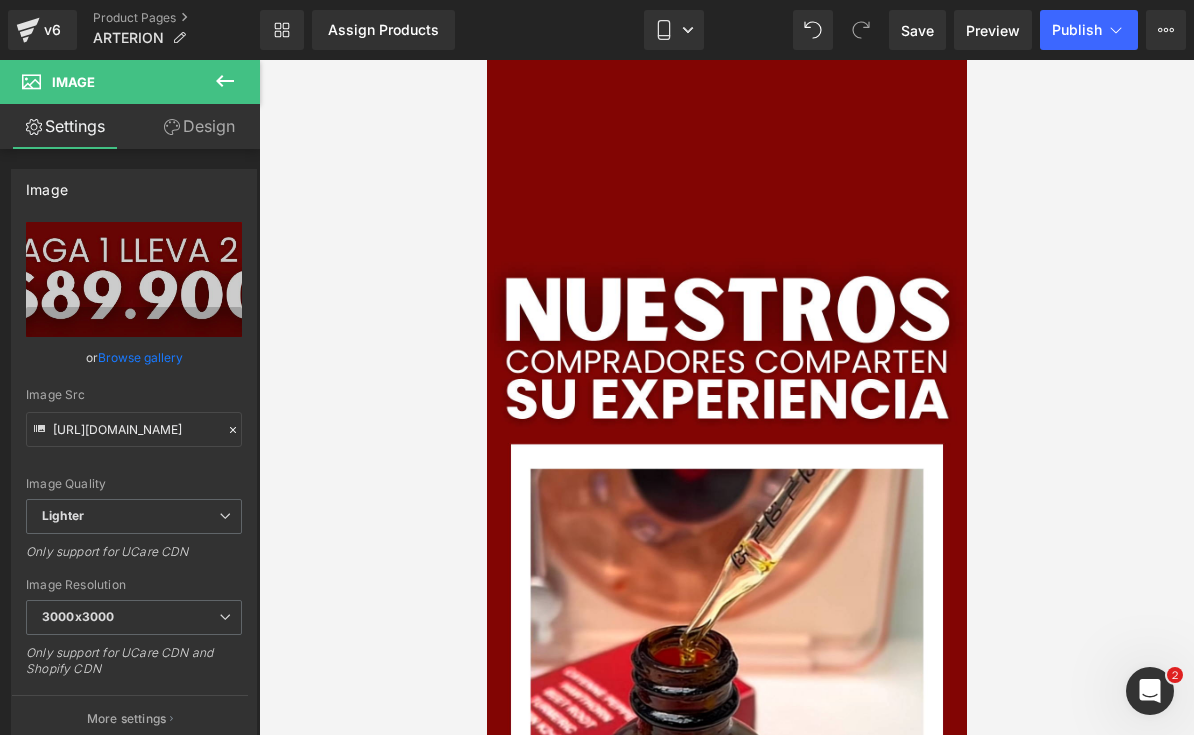 click on "Add To Cart
(P) Cart Button" at bounding box center (726, 196) 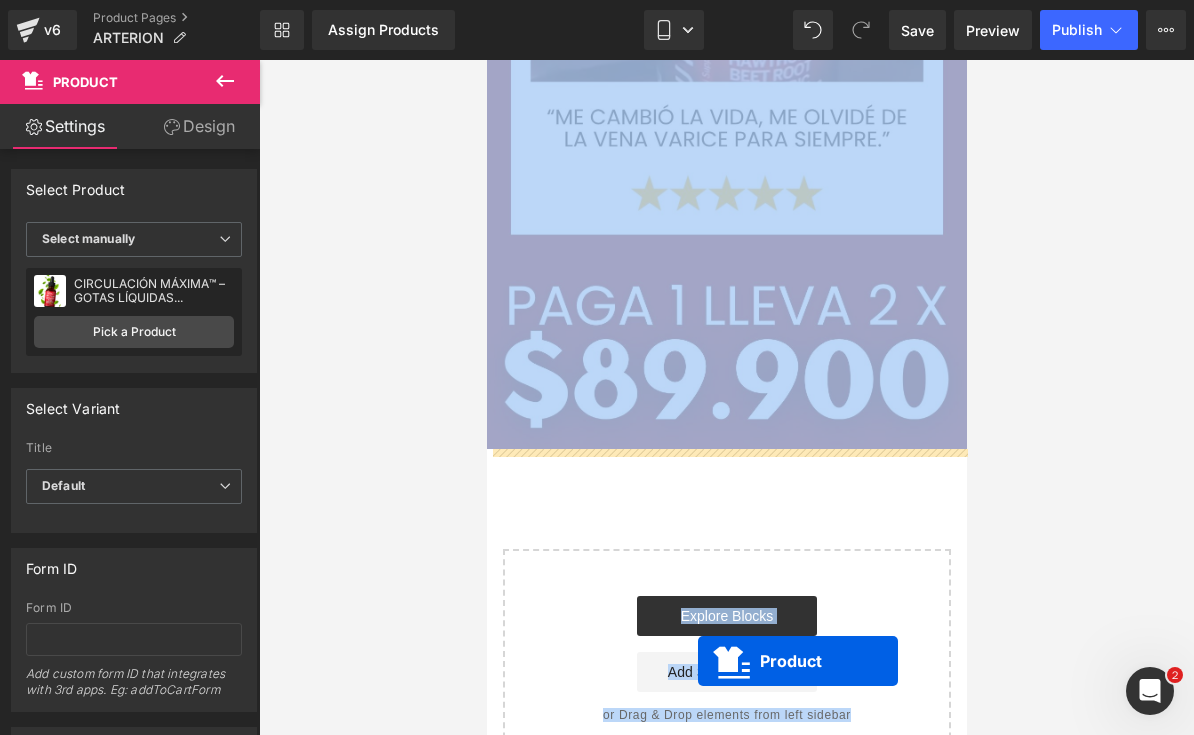 scroll, scrollTop: 10923, scrollLeft: 0, axis: vertical 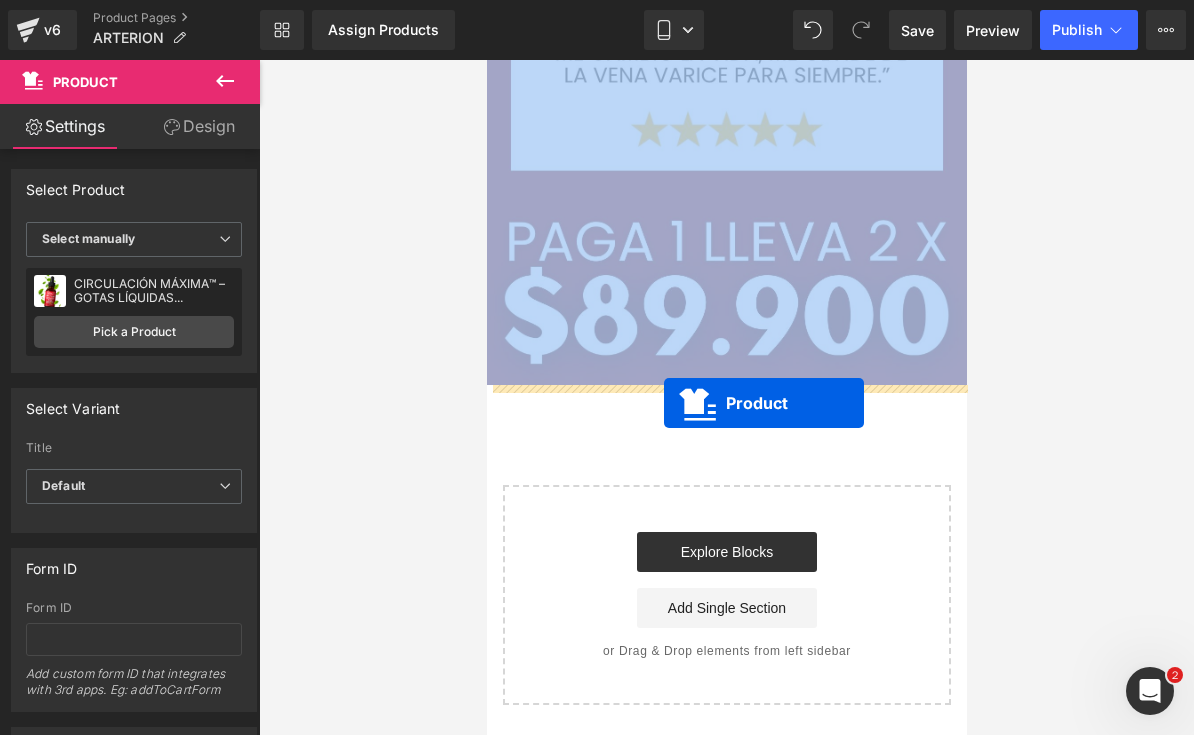 drag, startPoint x: 676, startPoint y: 152, endPoint x: 662, endPoint y: 405, distance: 253.38705 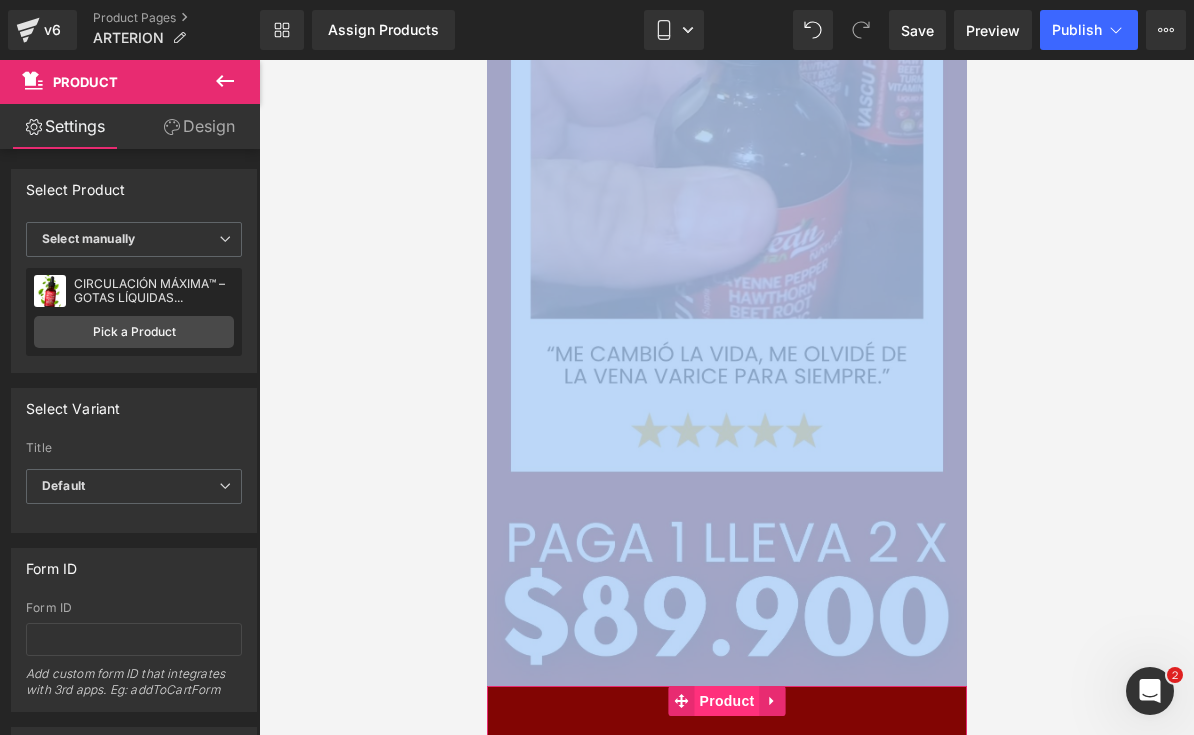 scroll, scrollTop: 10574, scrollLeft: 0, axis: vertical 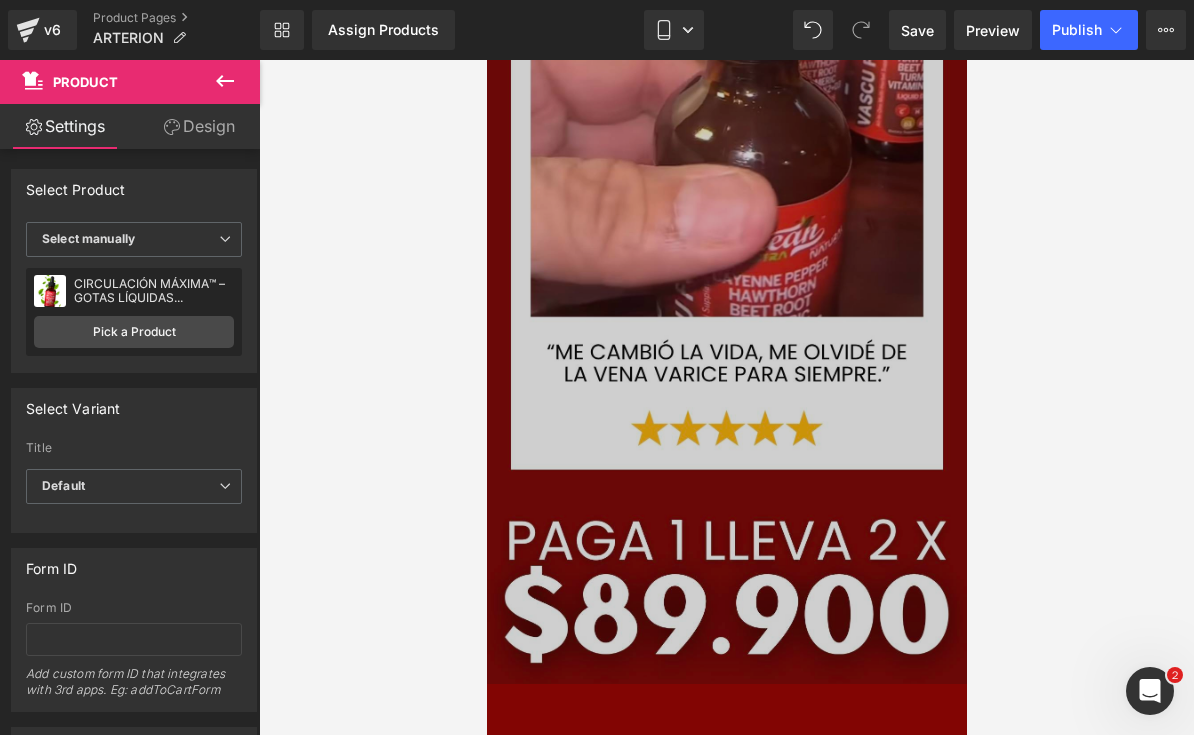 click 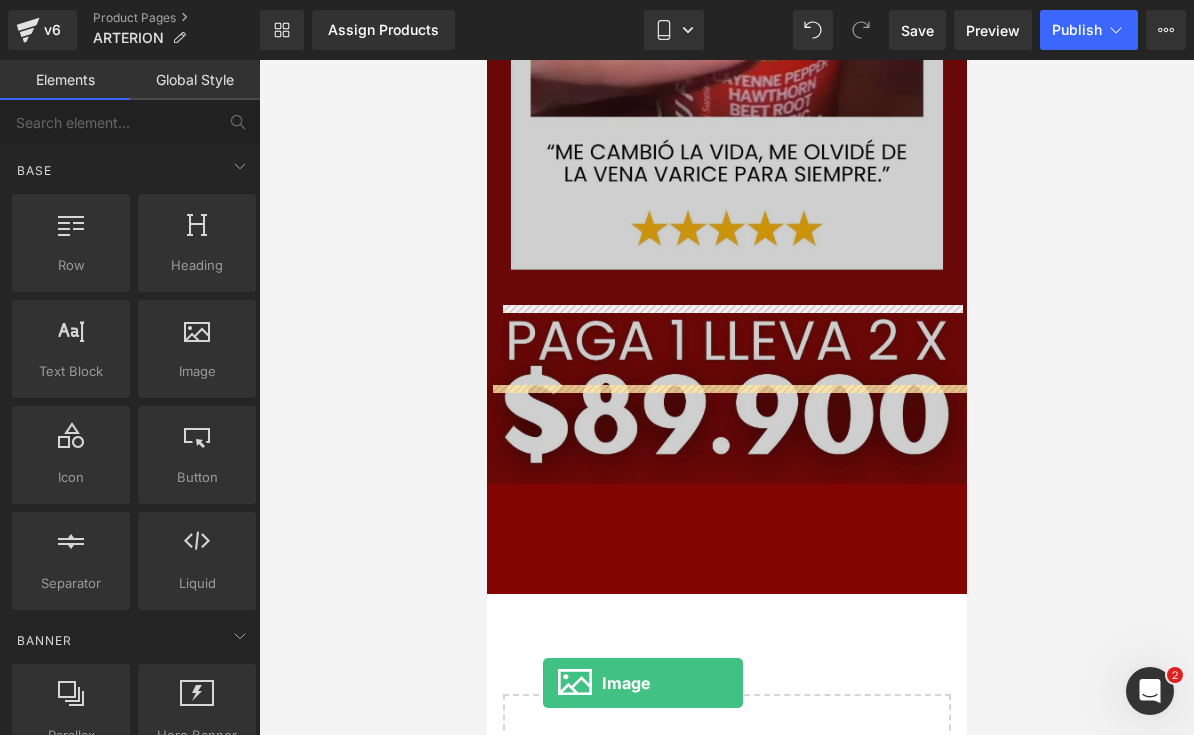 scroll, scrollTop: 10983, scrollLeft: 0, axis: vertical 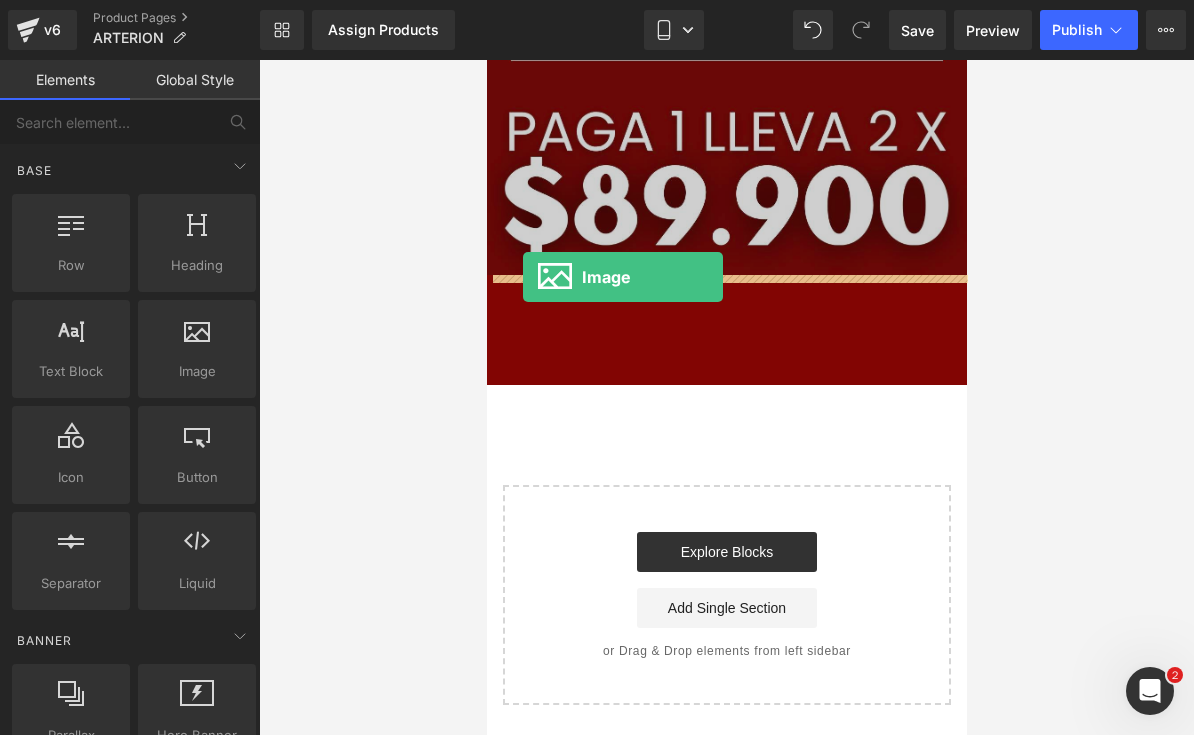 drag, startPoint x: 681, startPoint y: 430, endPoint x: 522, endPoint y: 277, distance: 220.65811 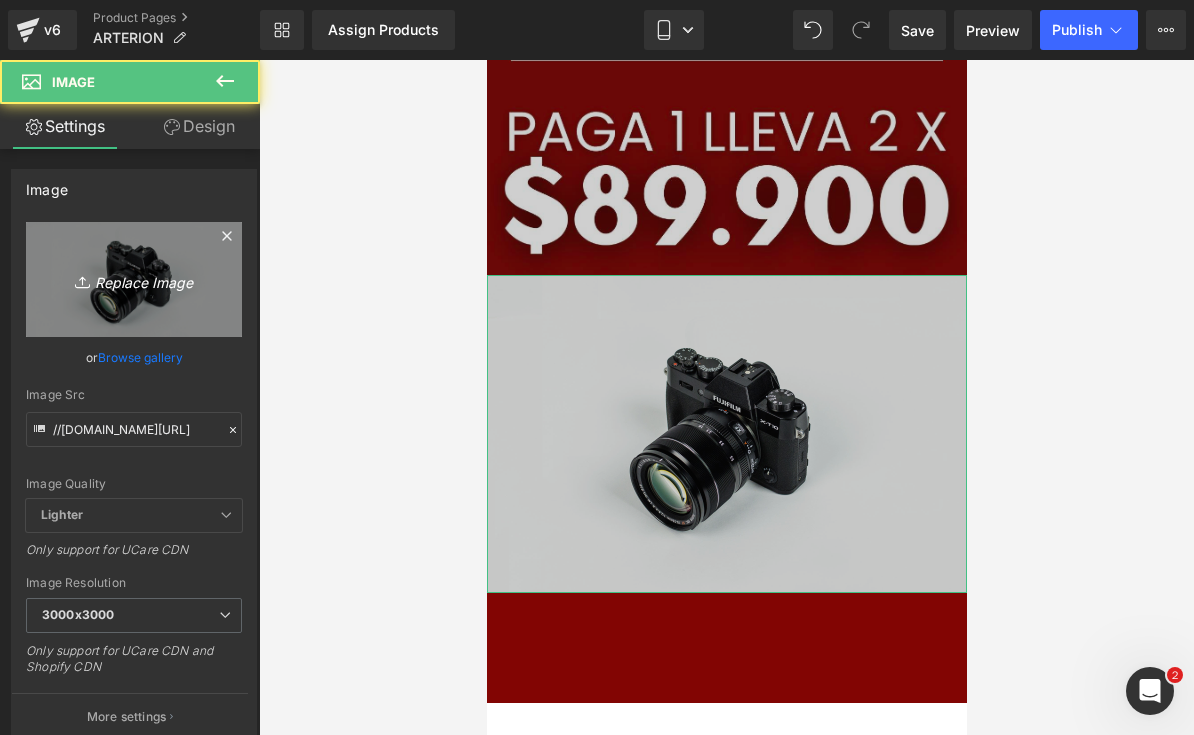 click on "Replace Image" at bounding box center (134, 279) 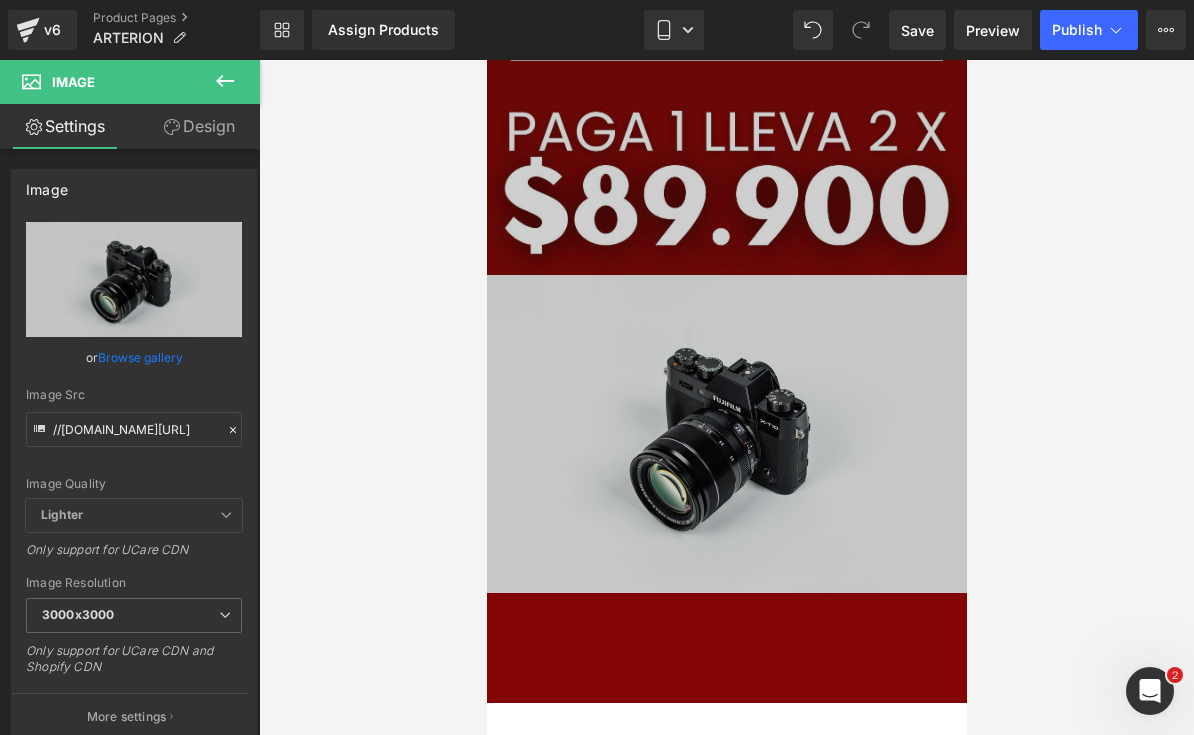 type on "C:\fakepath\GIF LANDING.gif" 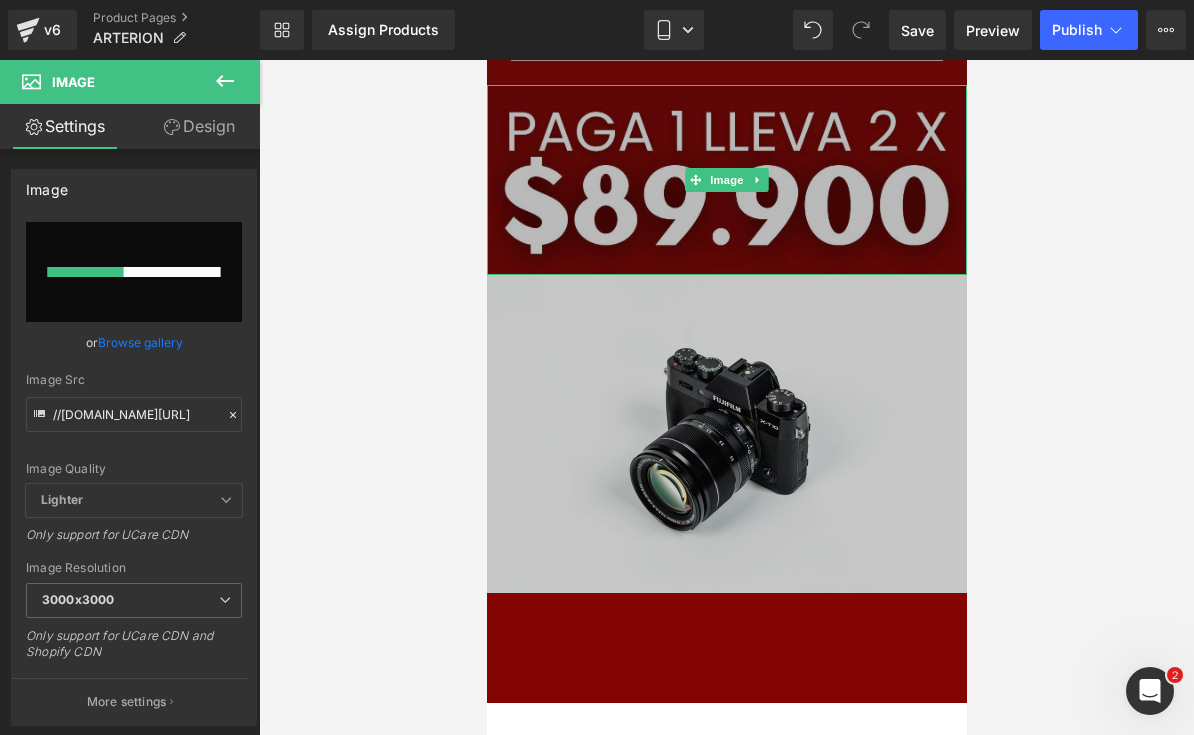type 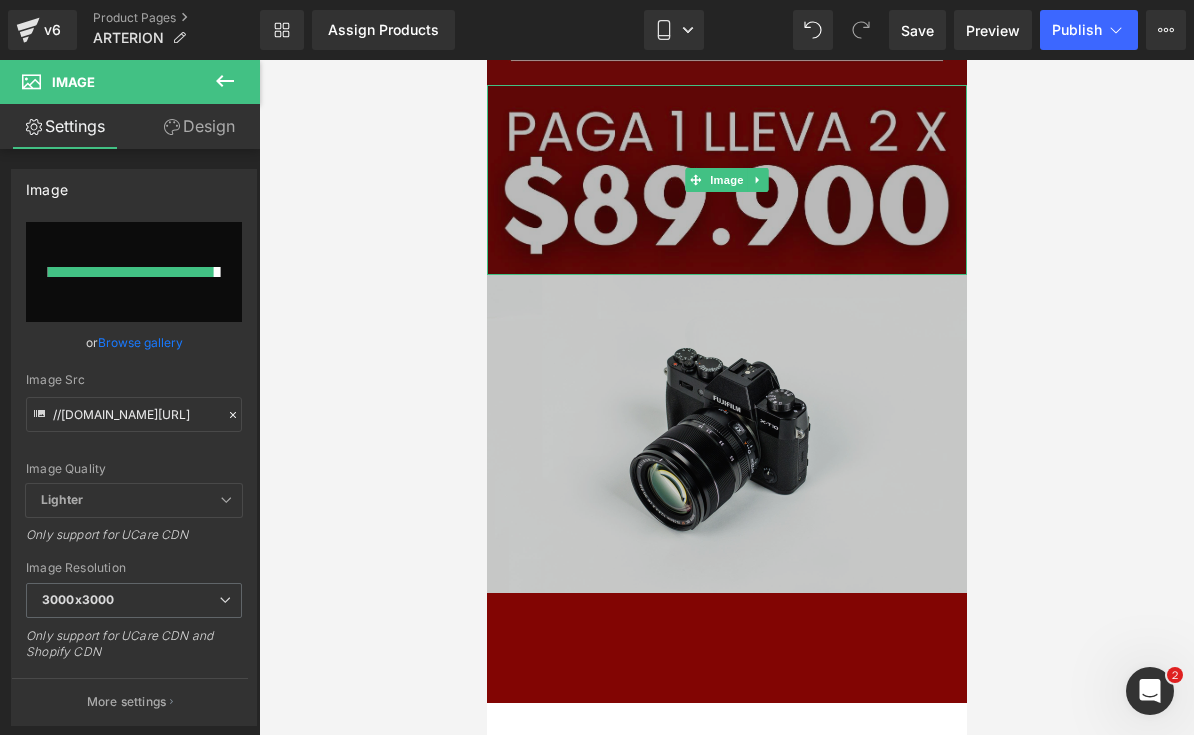 type on "[URL][DOMAIN_NAME]" 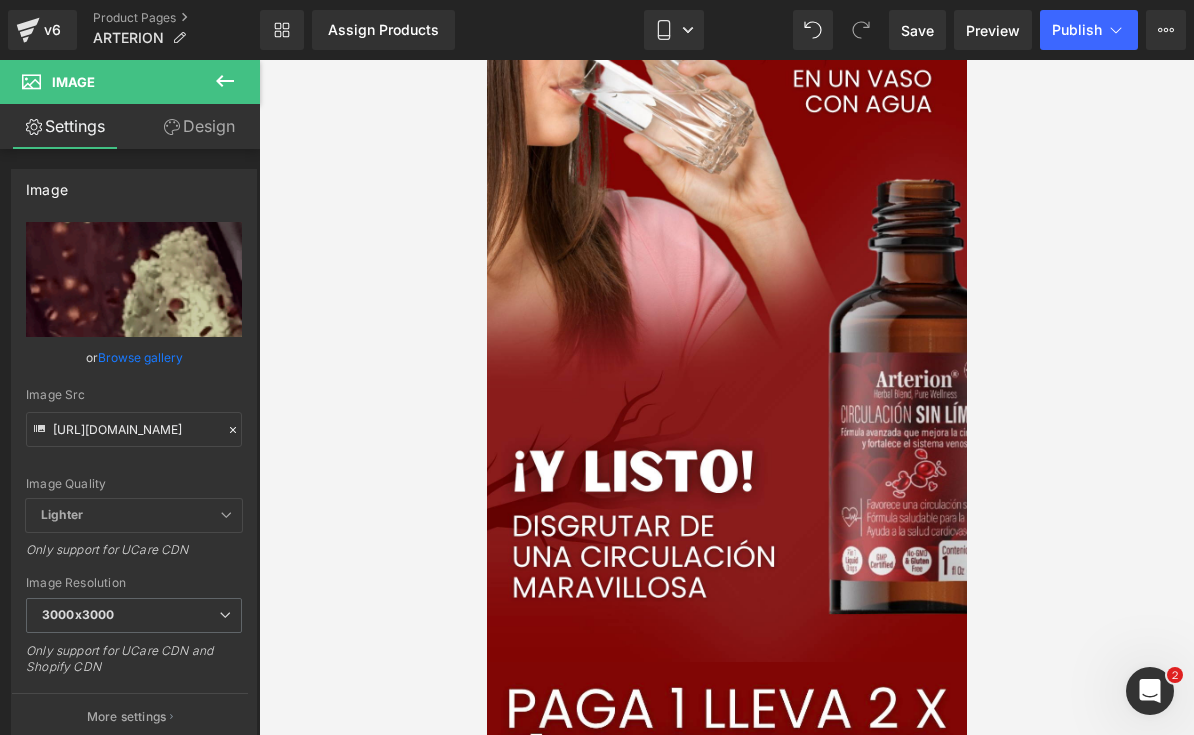 scroll, scrollTop: 7163, scrollLeft: 0, axis: vertical 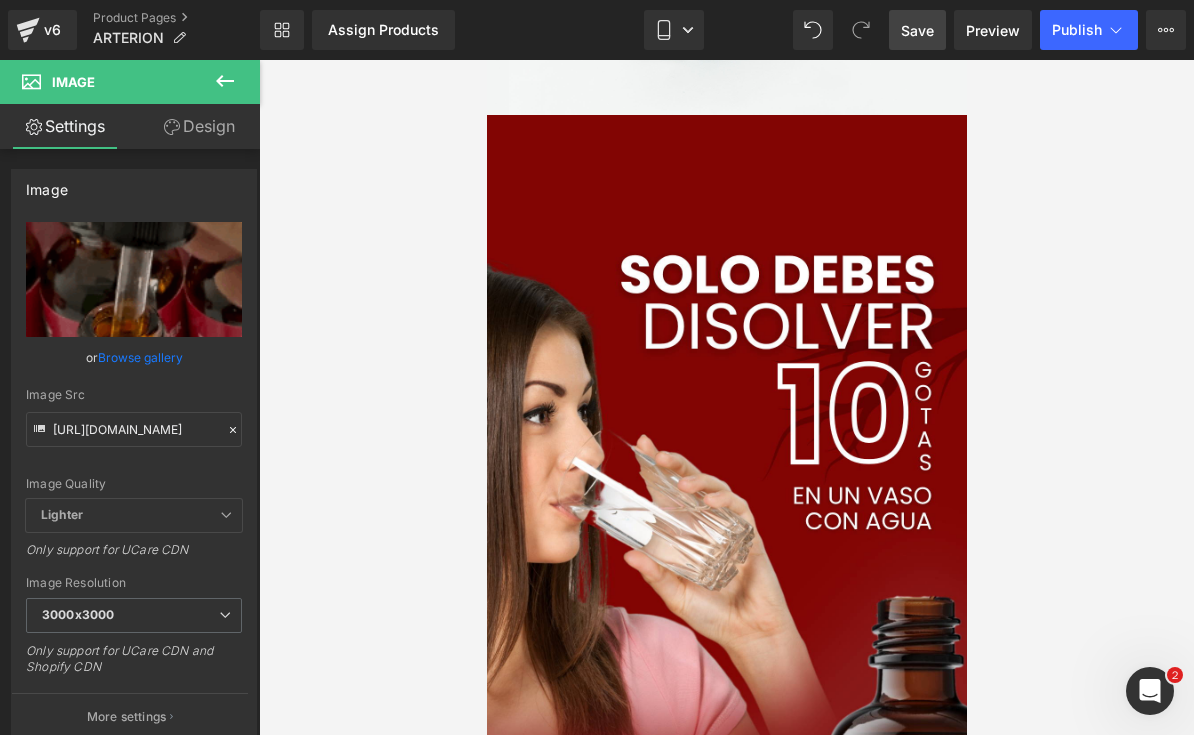 click on "Save" at bounding box center [917, 30] 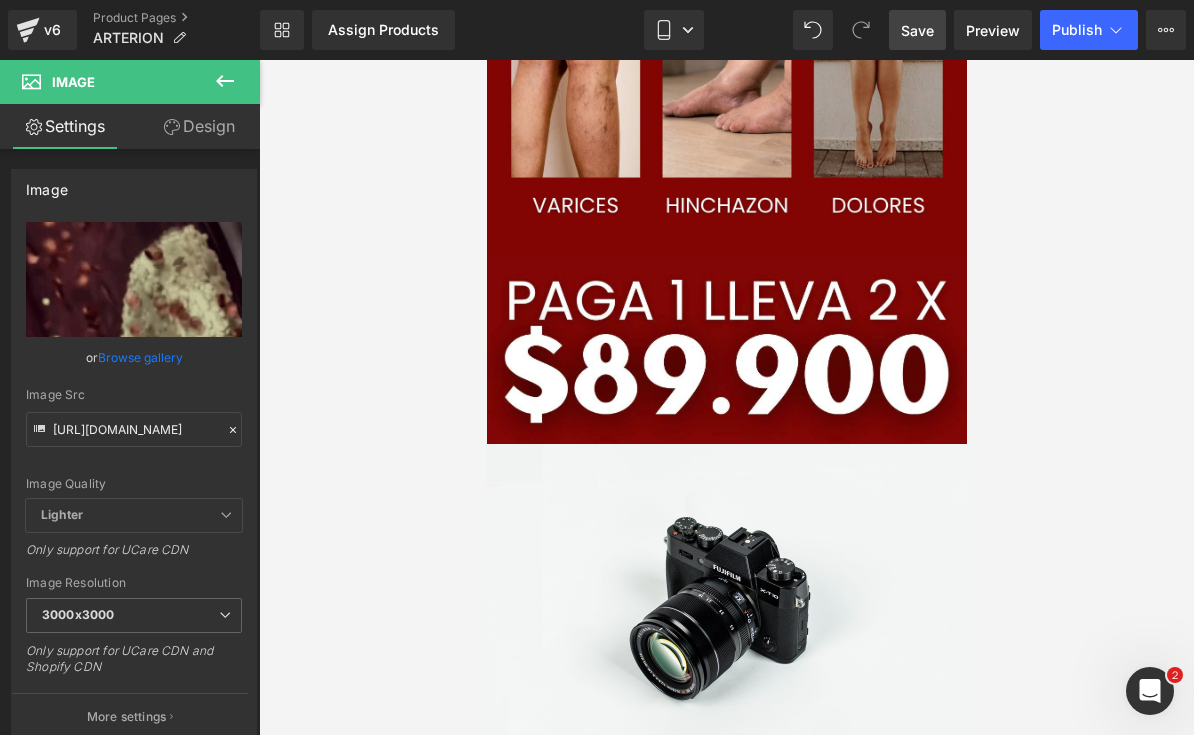 scroll, scrollTop: 2146, scrollLeft: 0, axis: vertical 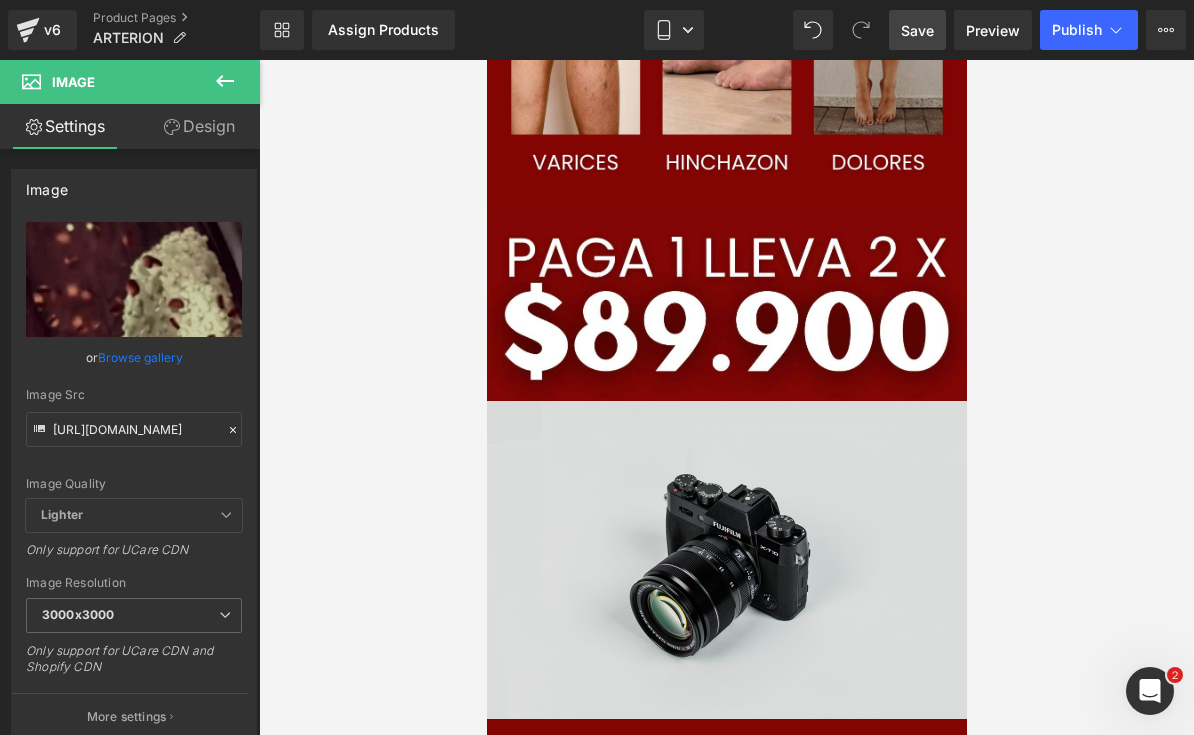 click at bounding box center (726, 560) 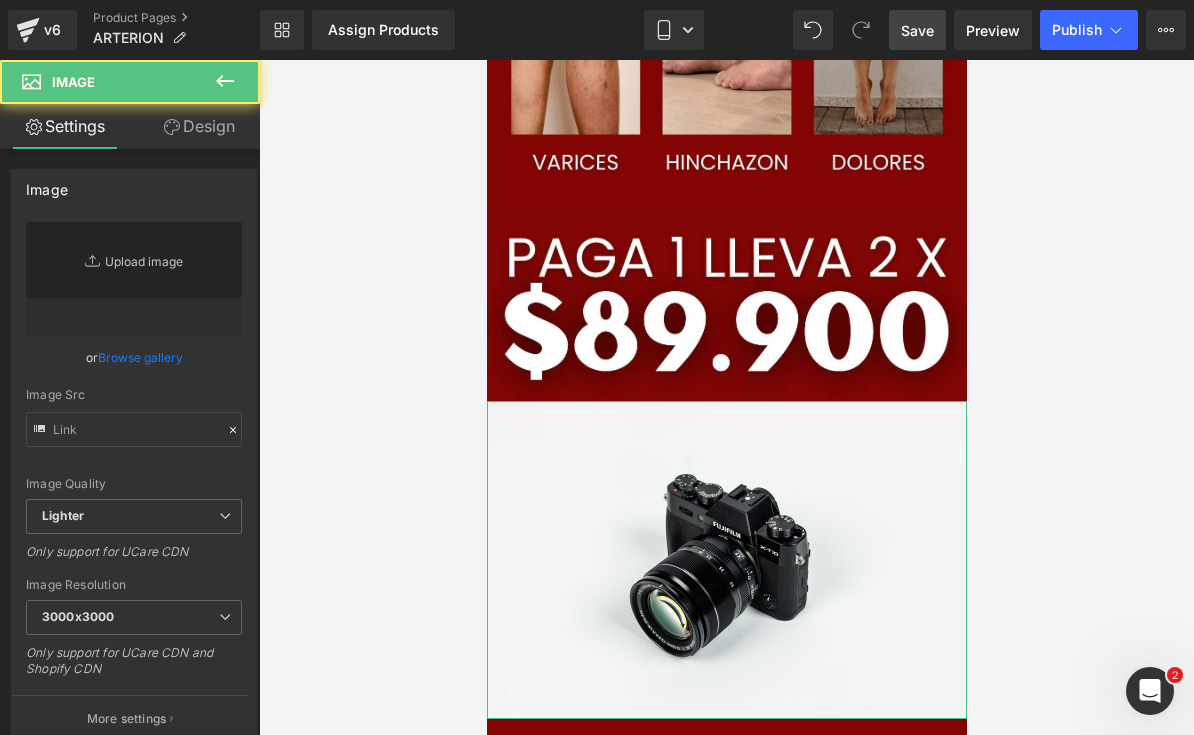 type on "//[DOMAIN_NAME][URL]" 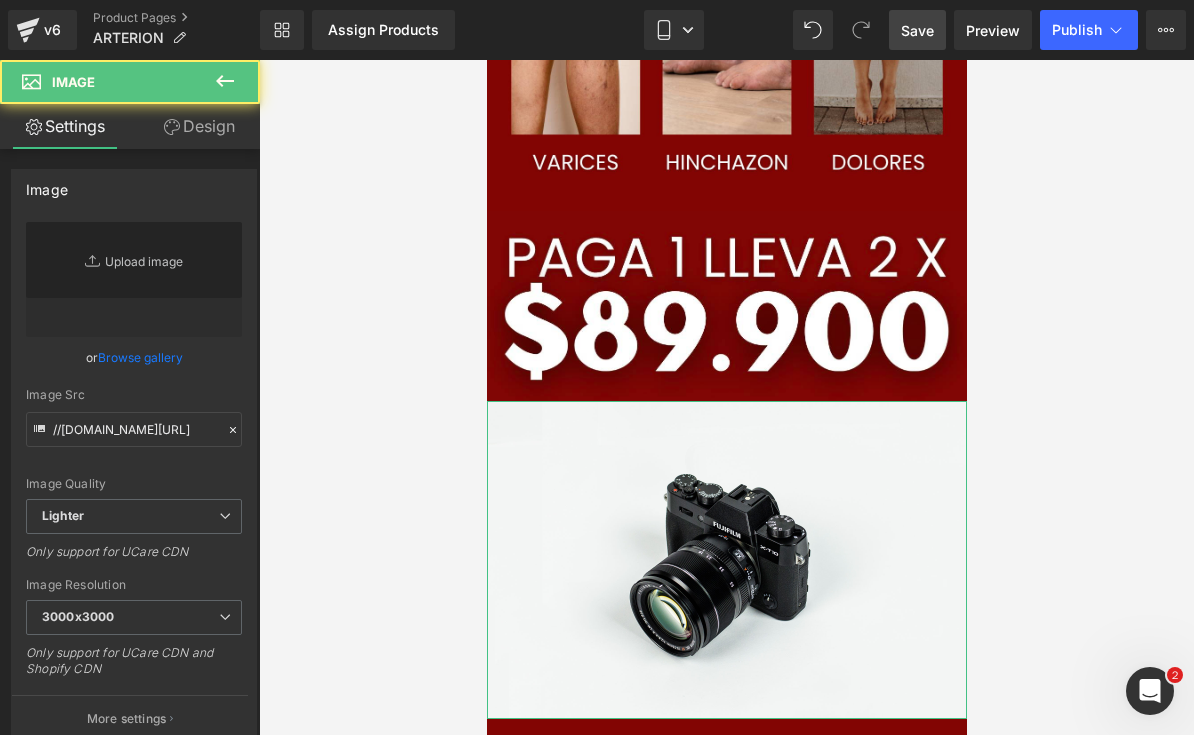 click on "Replace Image" at bounding box center (134, 279) 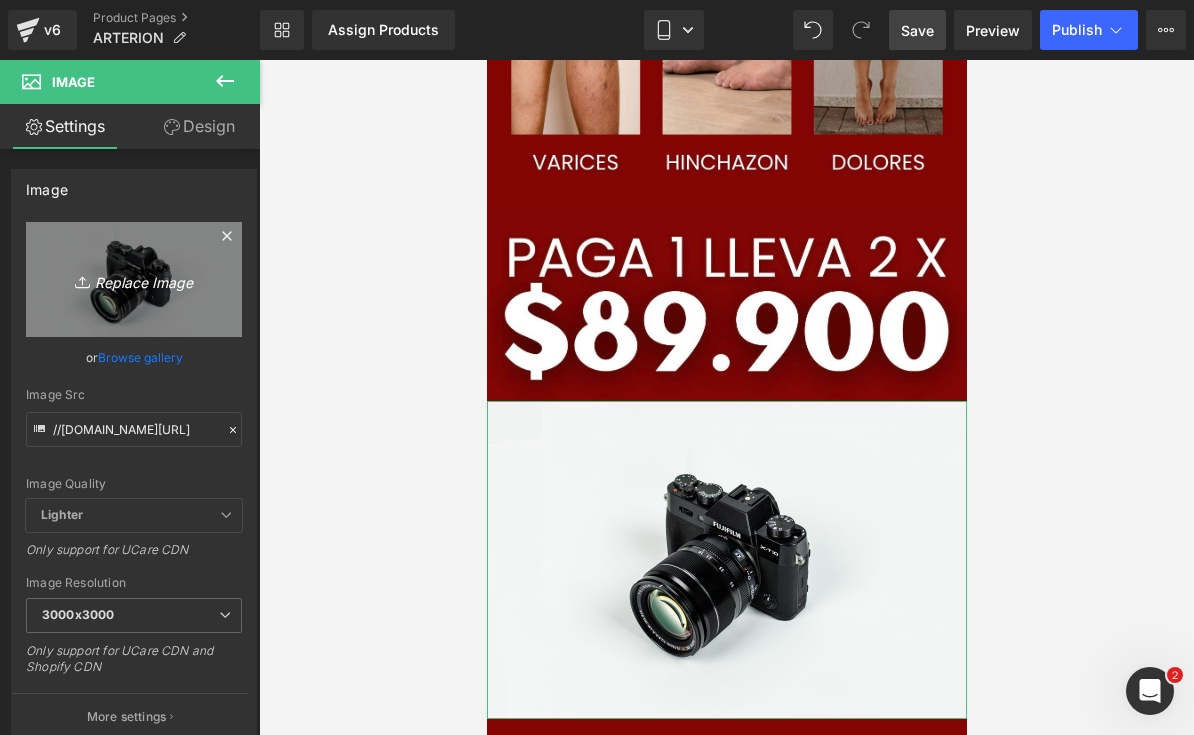 click on "Replace Image" at bounding box center [134, 279] 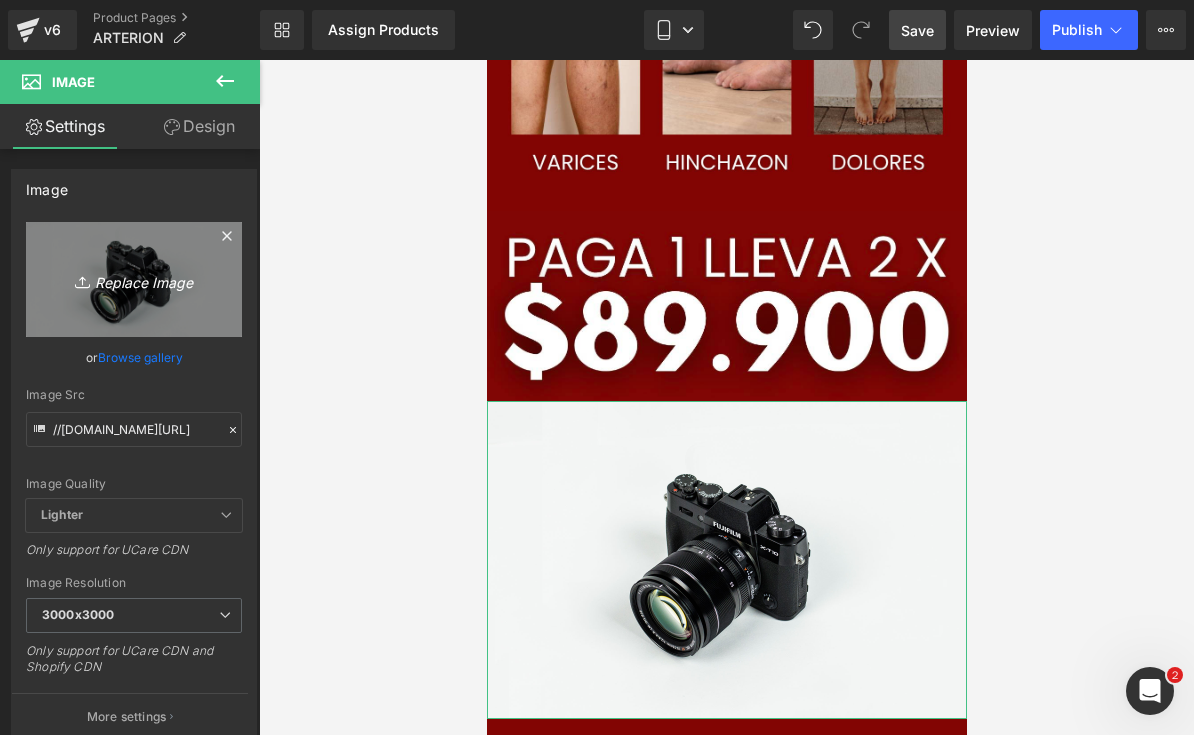 type on "C:\fakepath\GIF LANDING.gif" 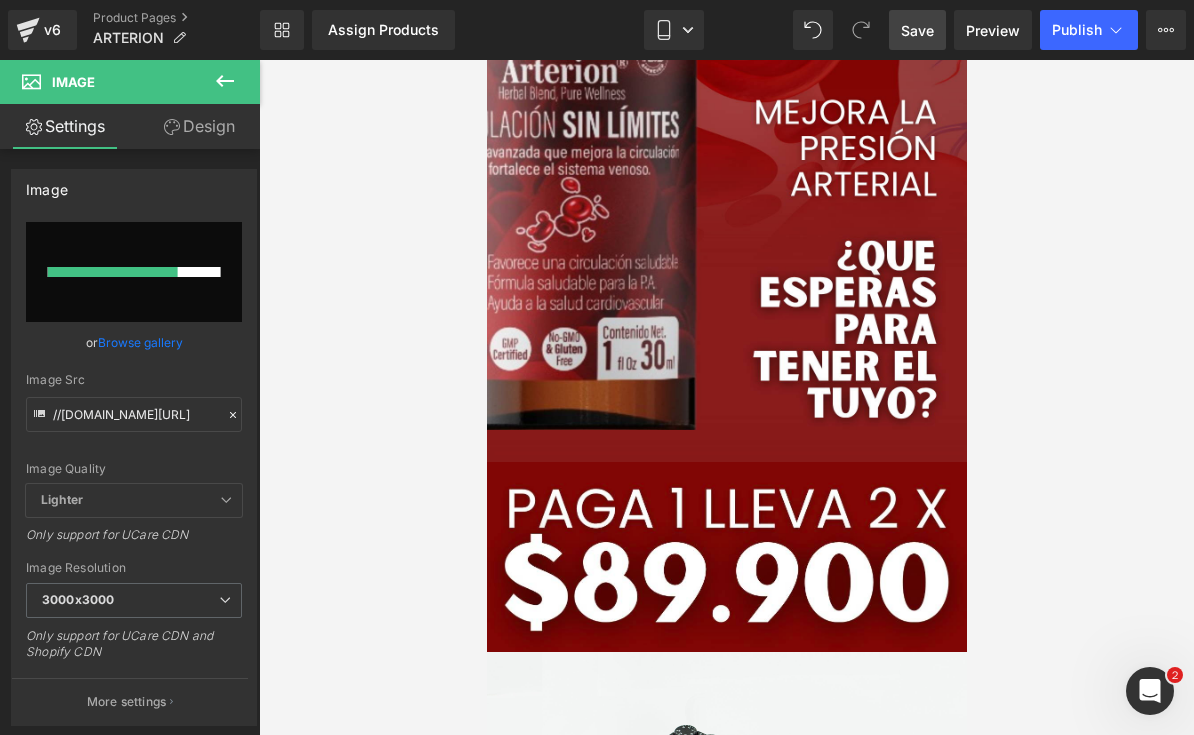 scroll, scrollTop: 3367, scrollLeft: 0, axis: vertical 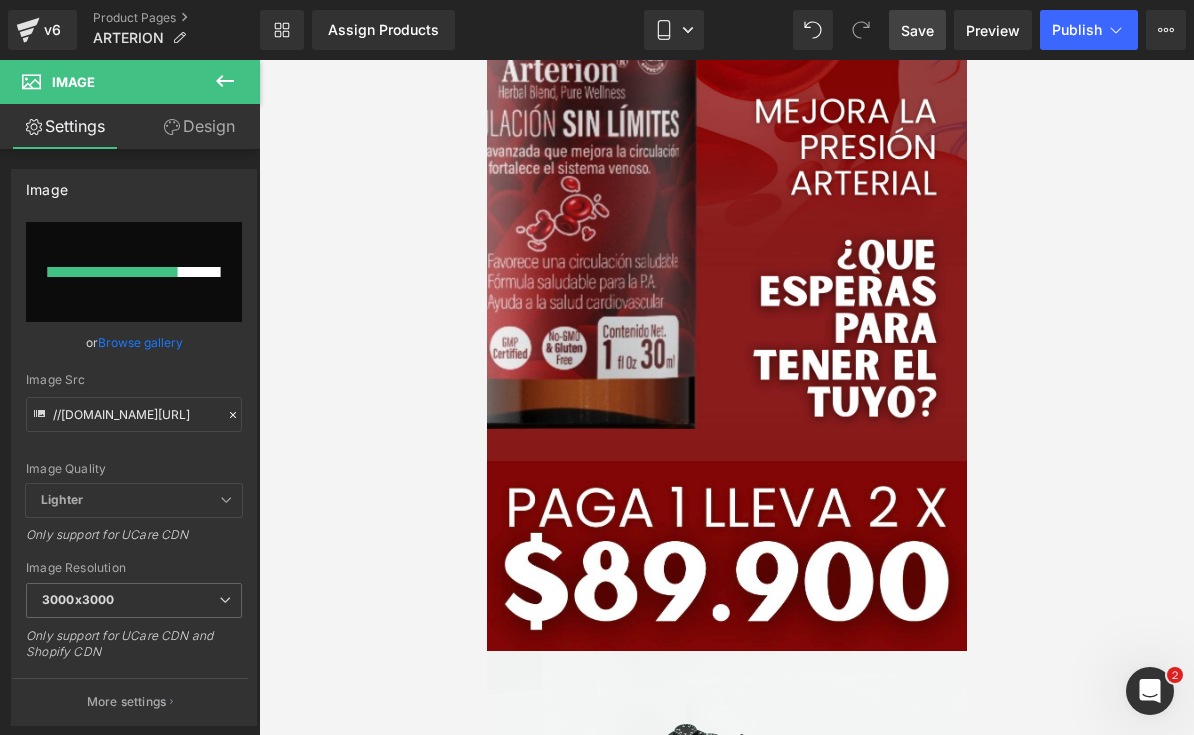 type 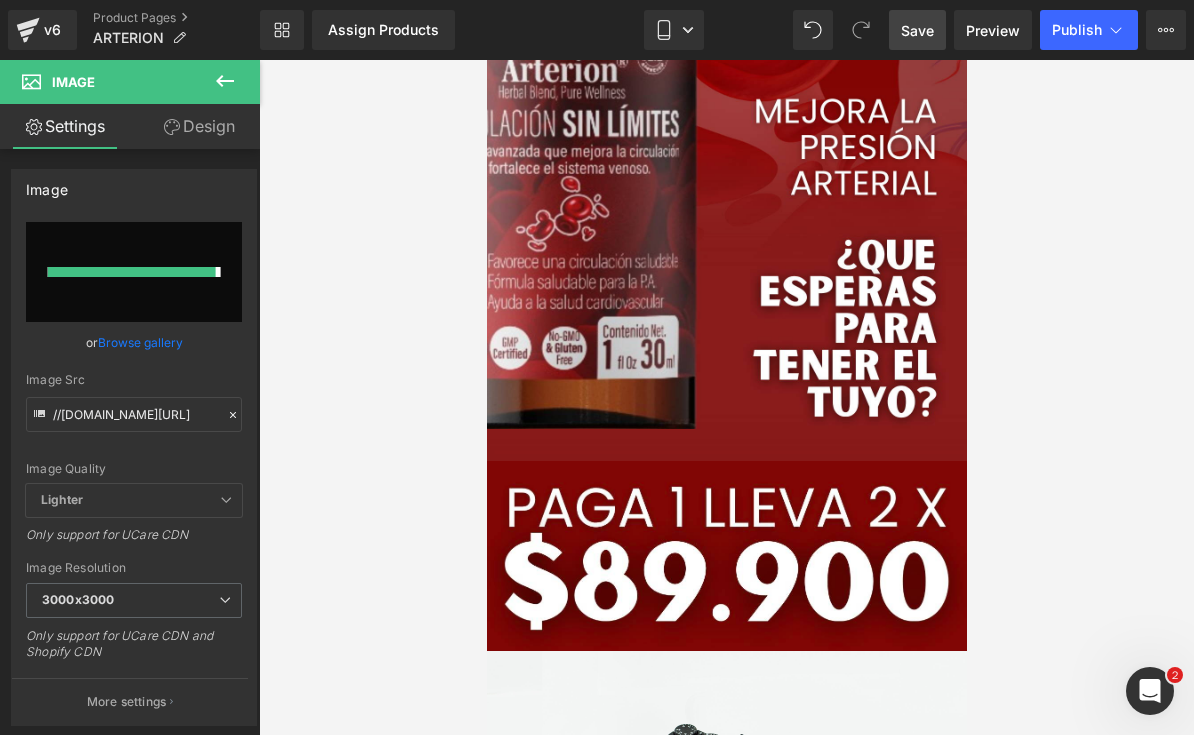 type on "[URL][DOMAIN_NAME]" 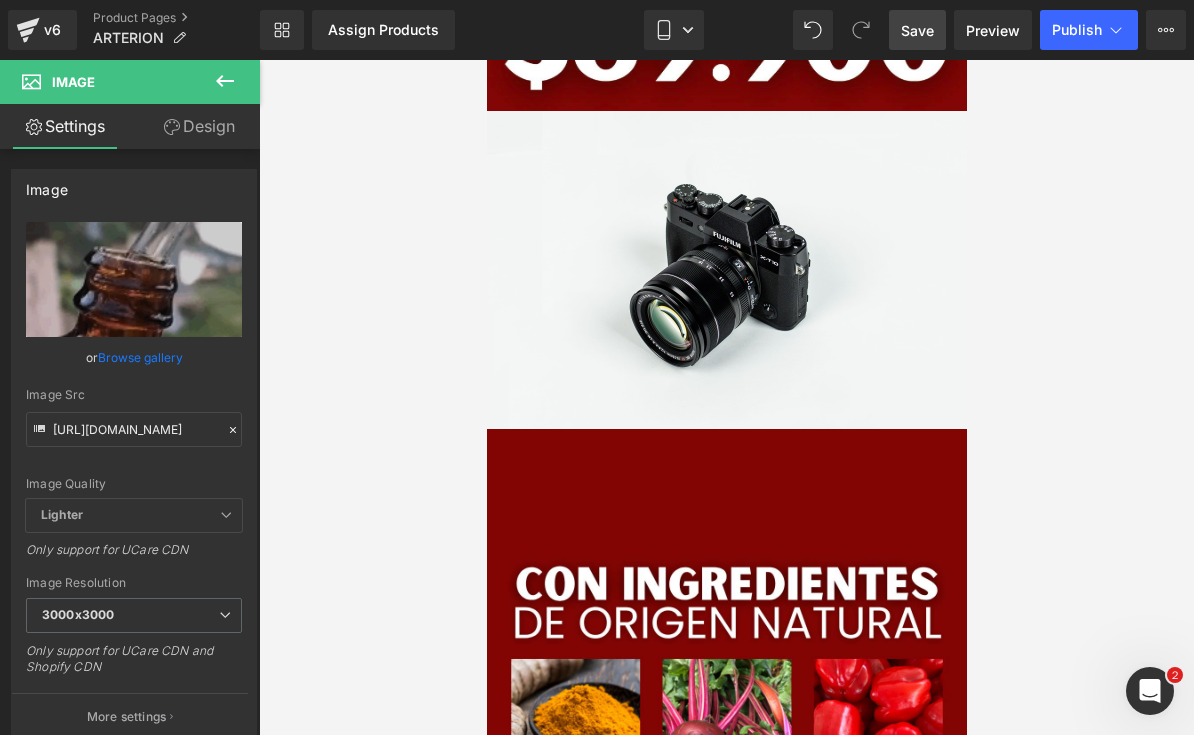 click on "Settings" at bounding box center [65, 126] 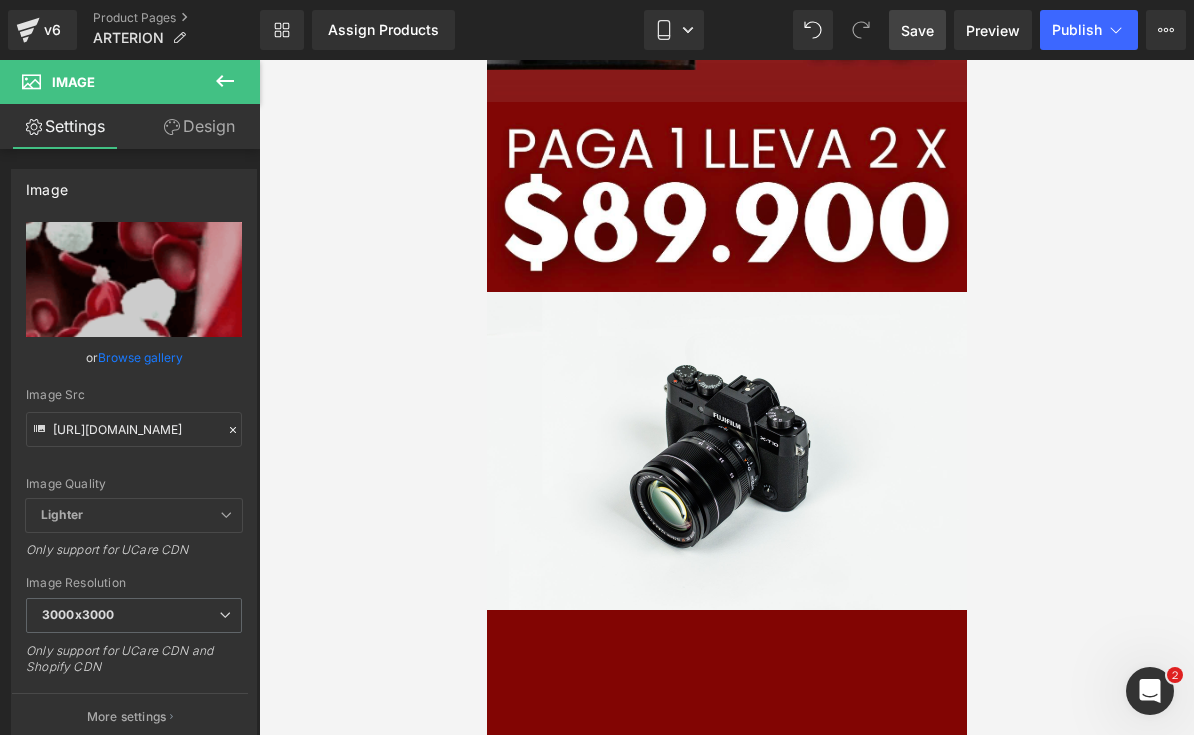scroll, scrollTop: 3889, scrollLeft: 0, axis: vertical 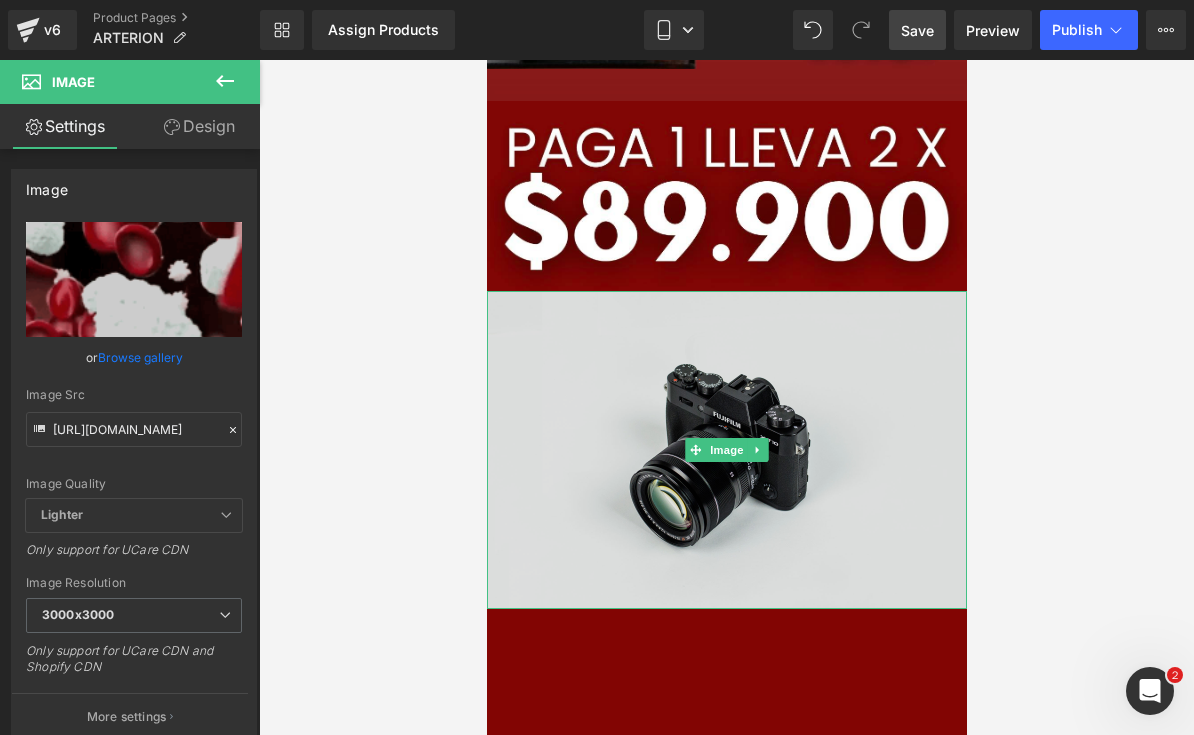 click at bounding box center [726, 450] 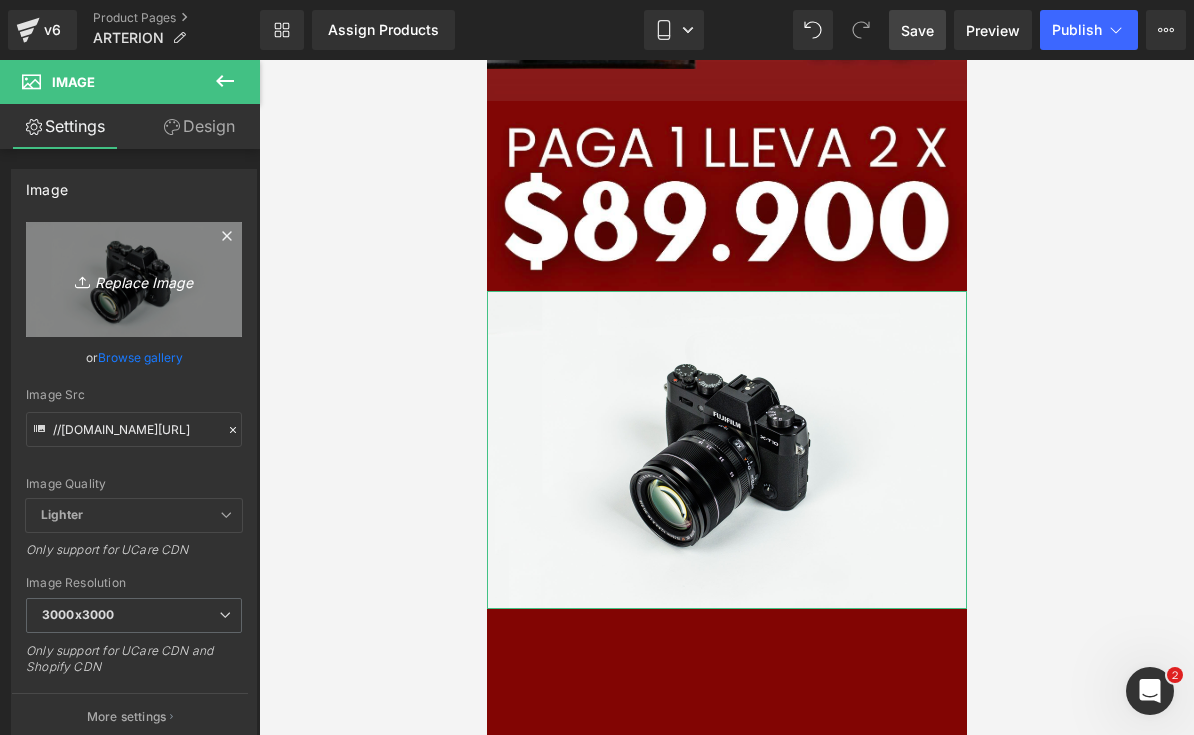 click on "Replace Image" at bounding box center [134, 279] 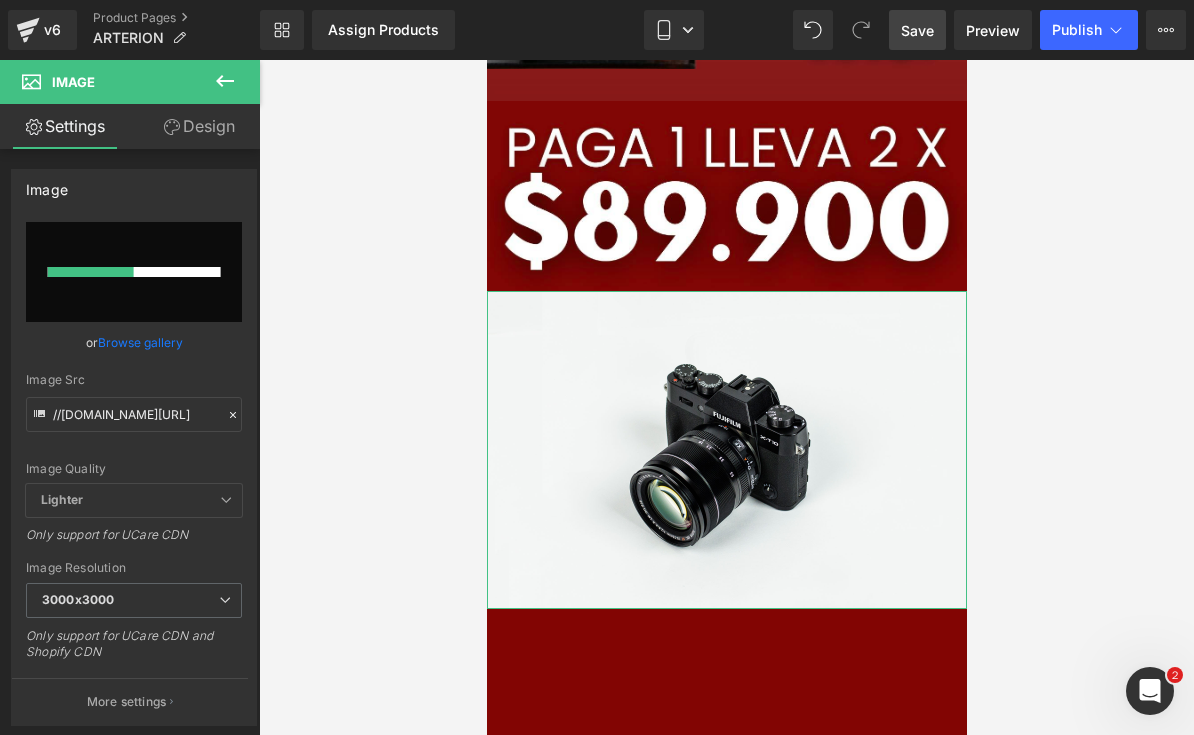 type 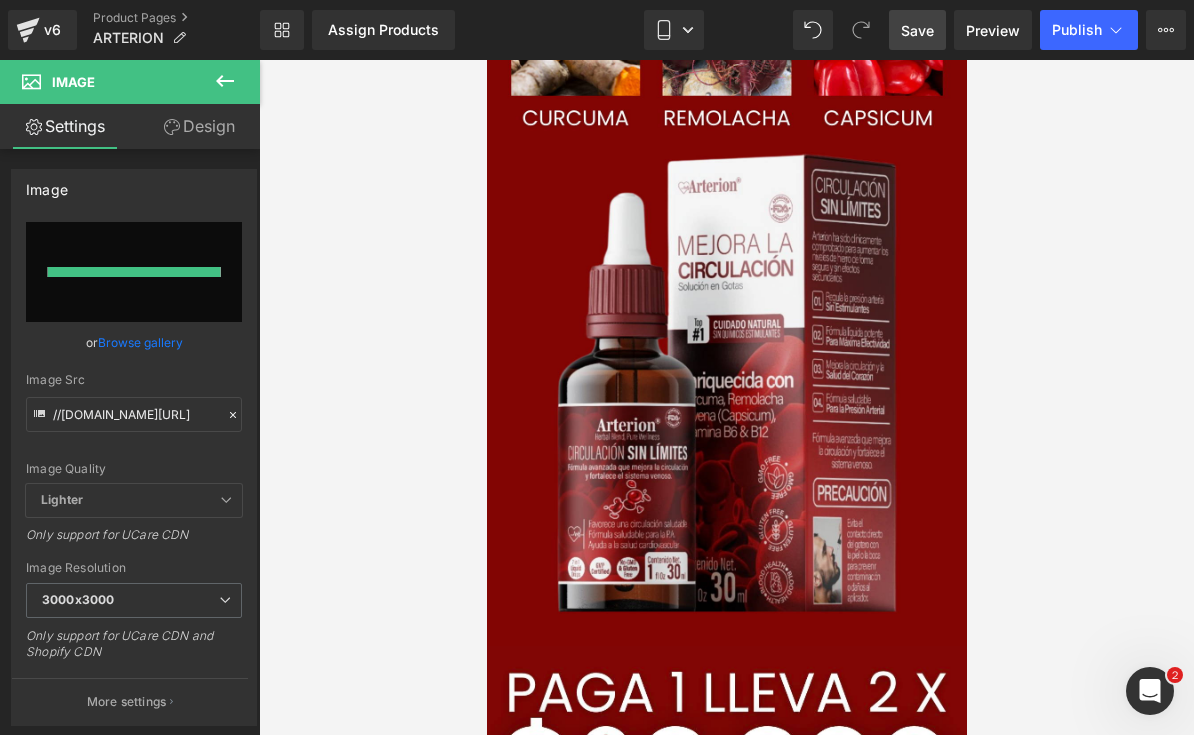 type on "[URL][DOMAIN_NAME]" 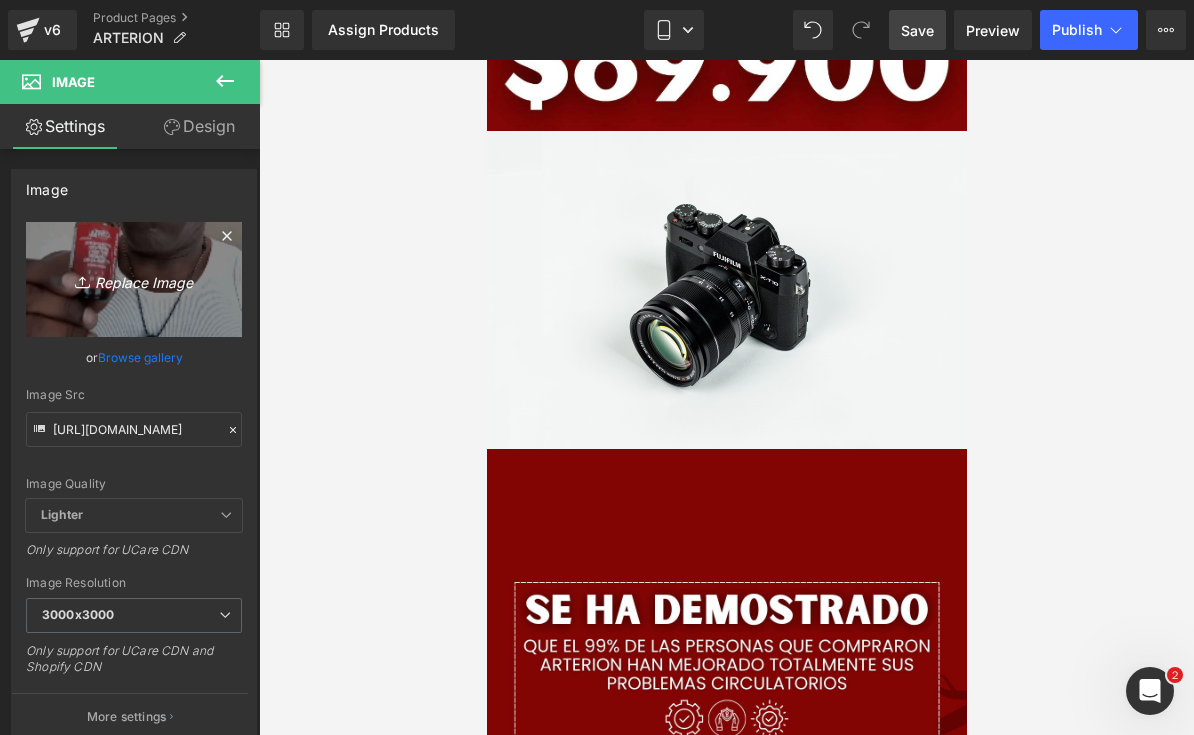 scroll, scrollTop: 5604, scrollLeft: 0, axis: vertical 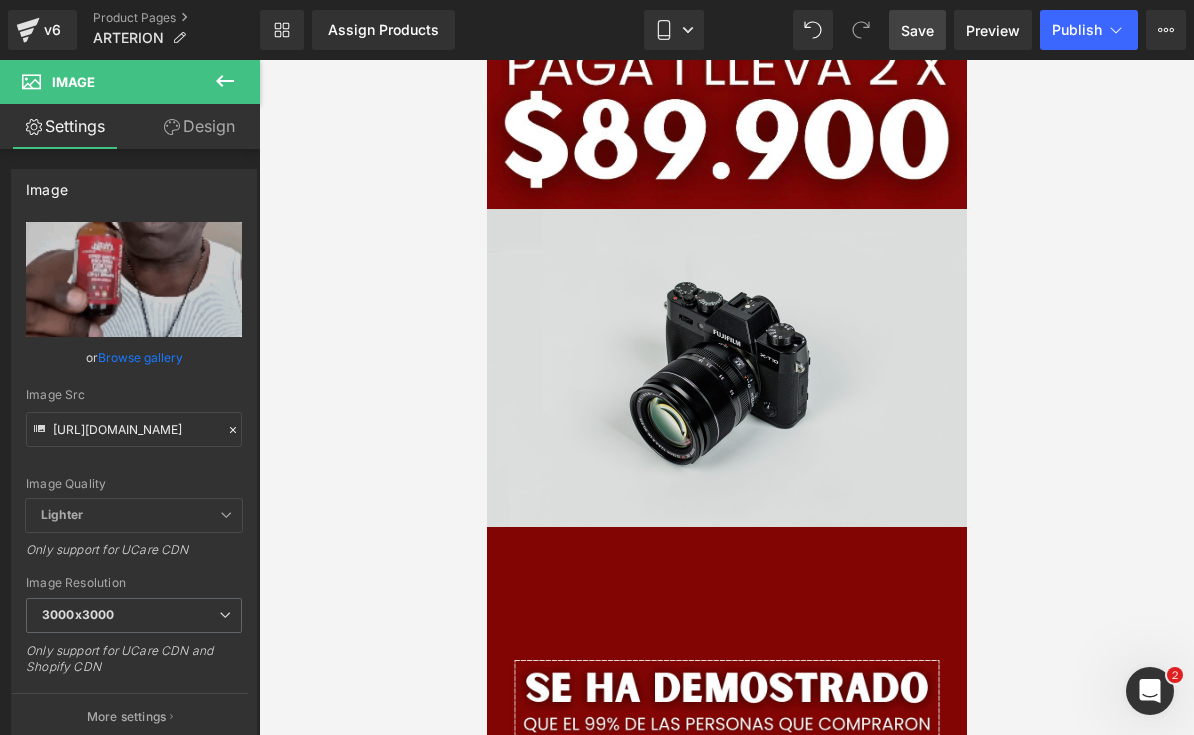 click at bounding box center (726, 368) 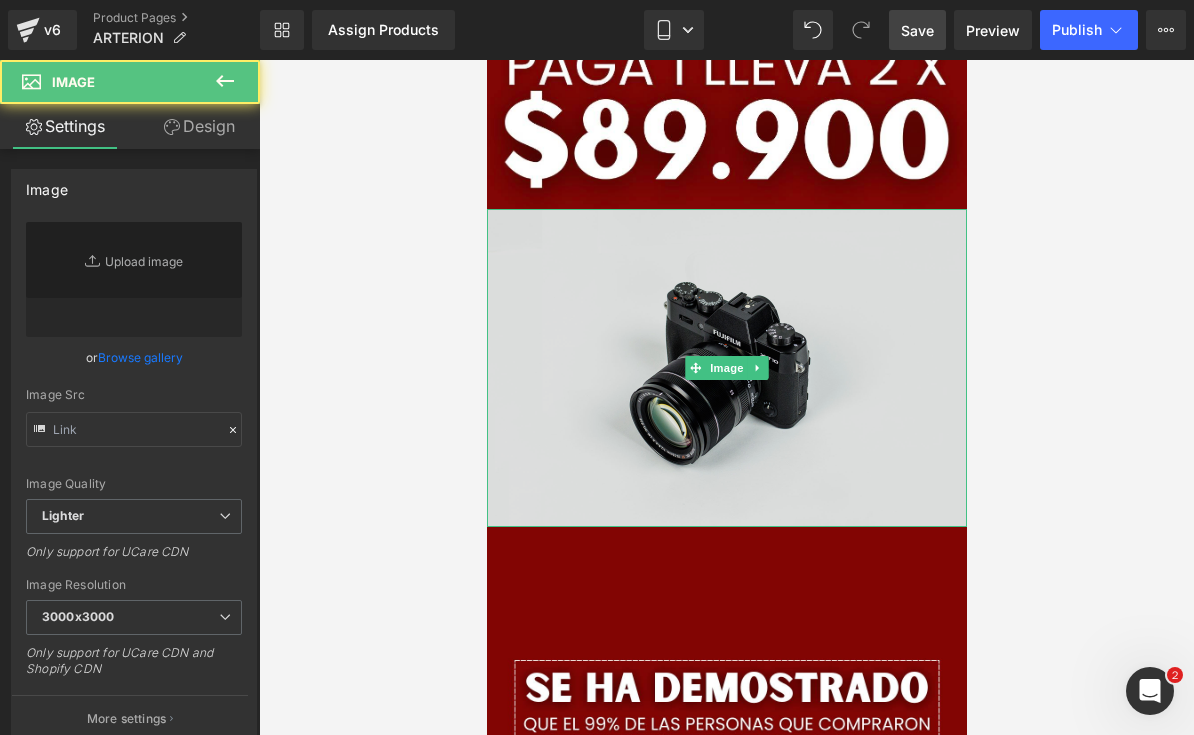 type on "//[DOMAIN_NAME][URL]" 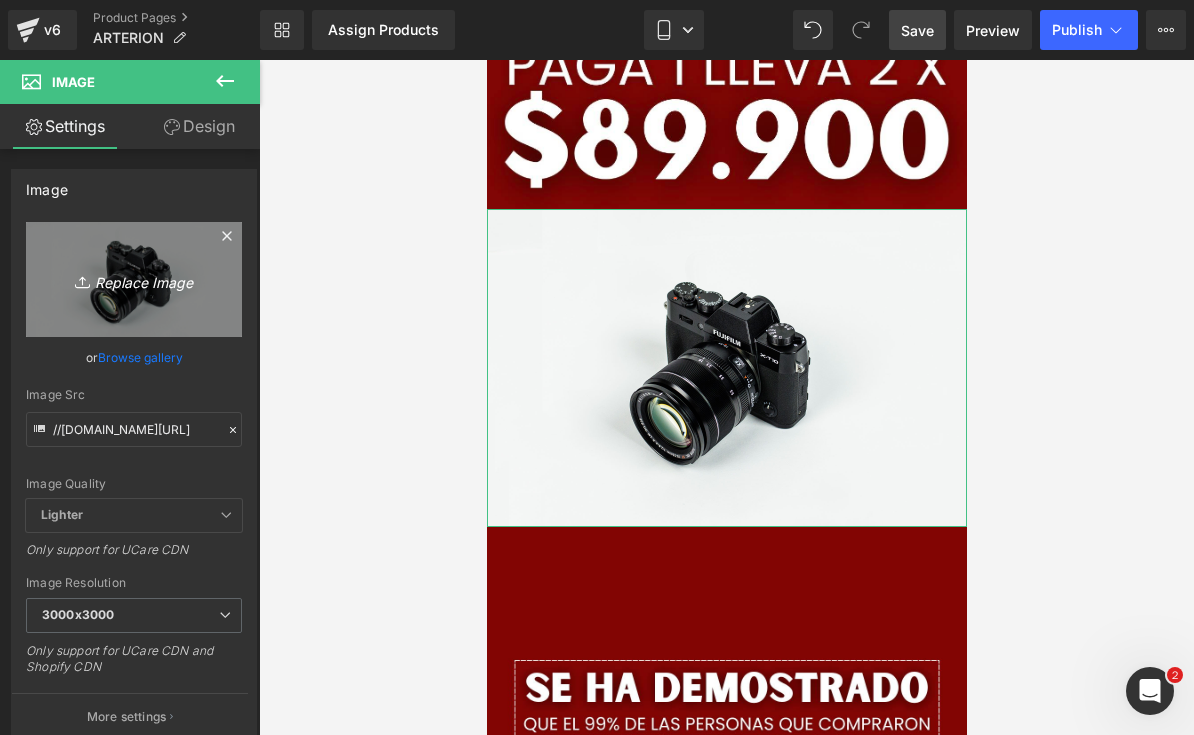 click on "Replace Image" at bounding box center (134, 279) 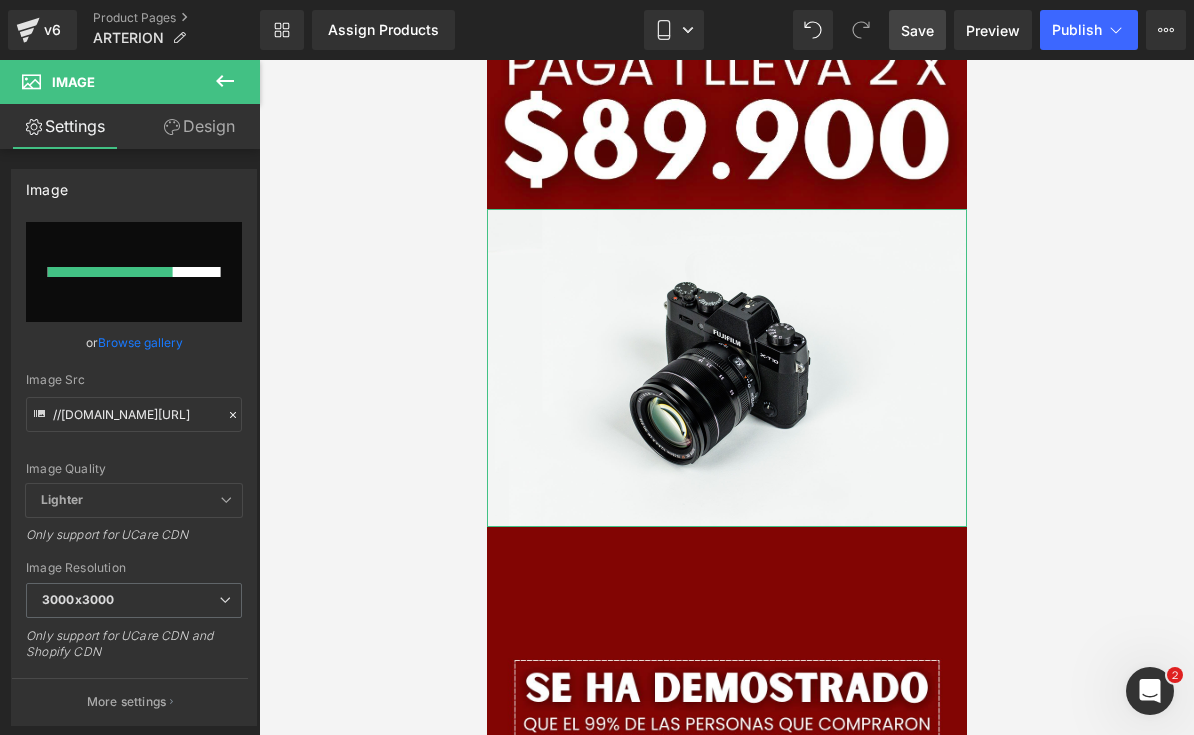 type 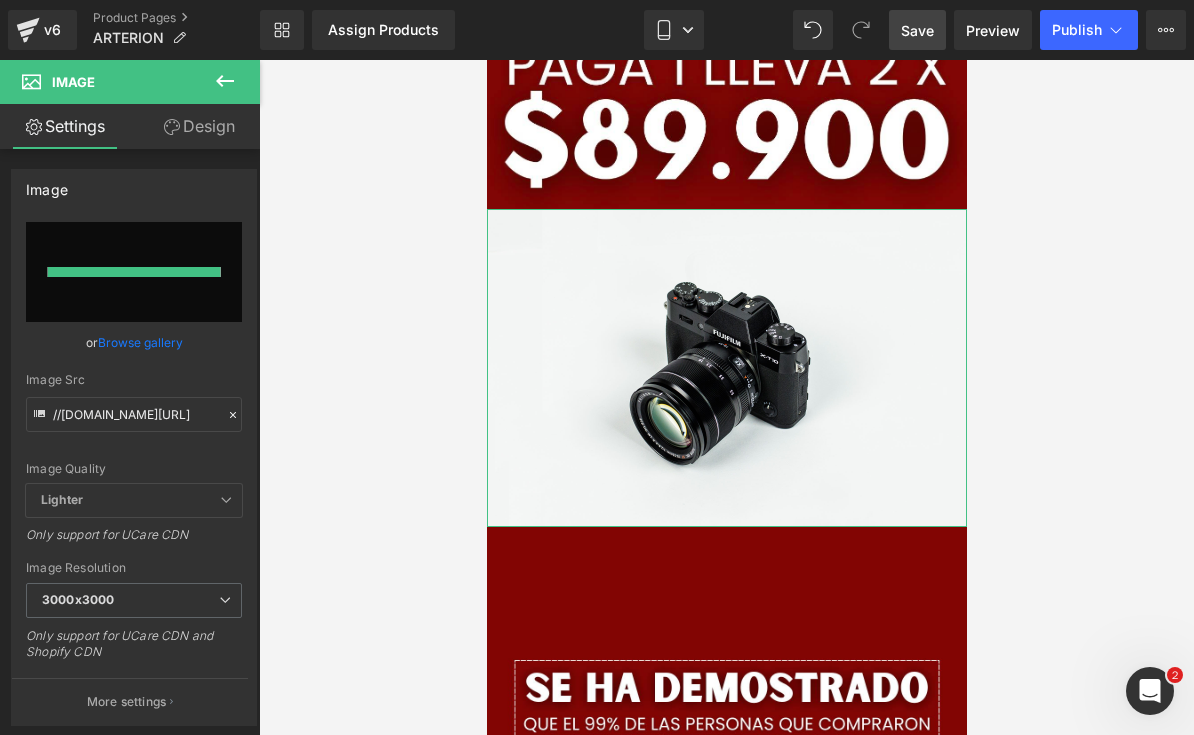 type on "[URL][DOMAIN_NAME]" 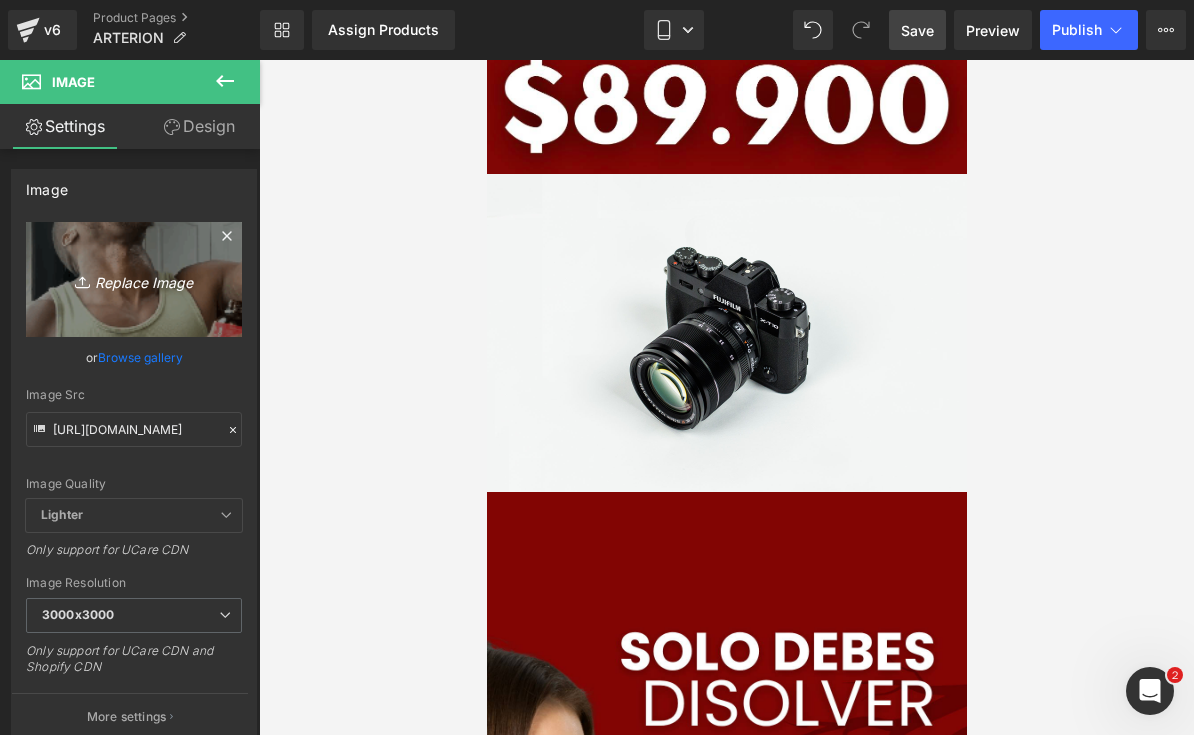 scroll, scrollTop: 7412, scrollLeft: 0, axis: vertical 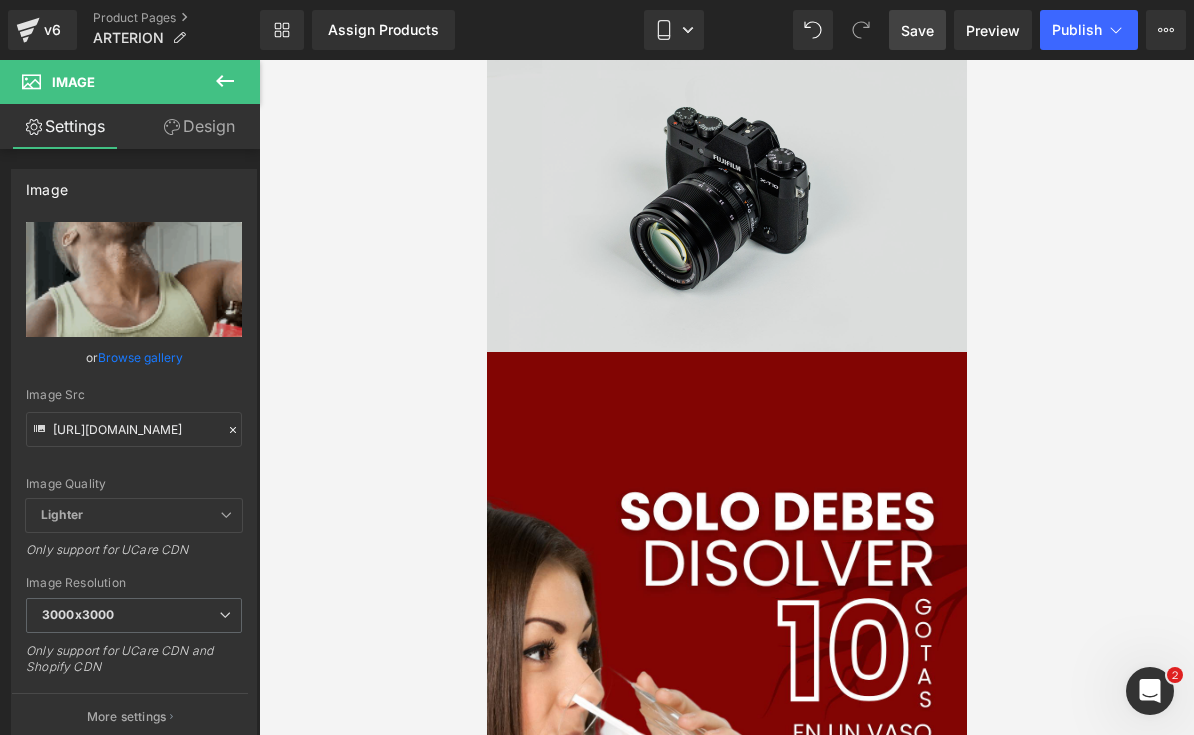 click at bounding box center [726, 193] 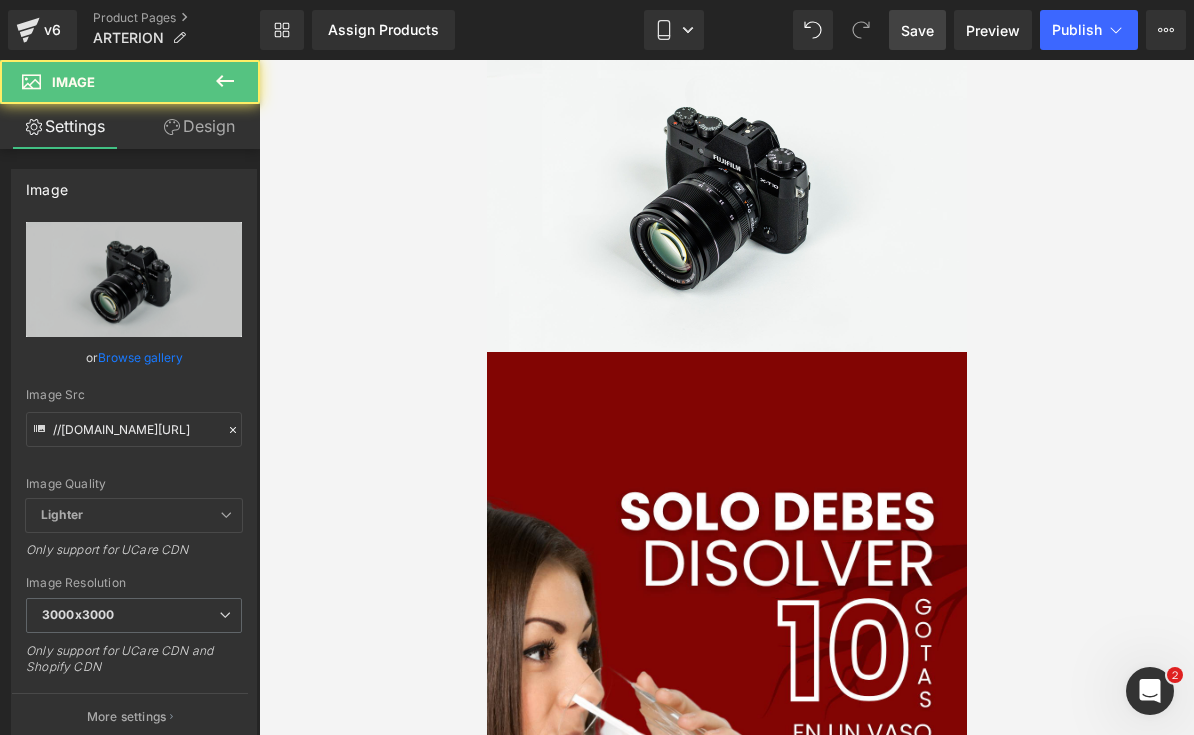 click on "Save" at bounding box center (917, 30) 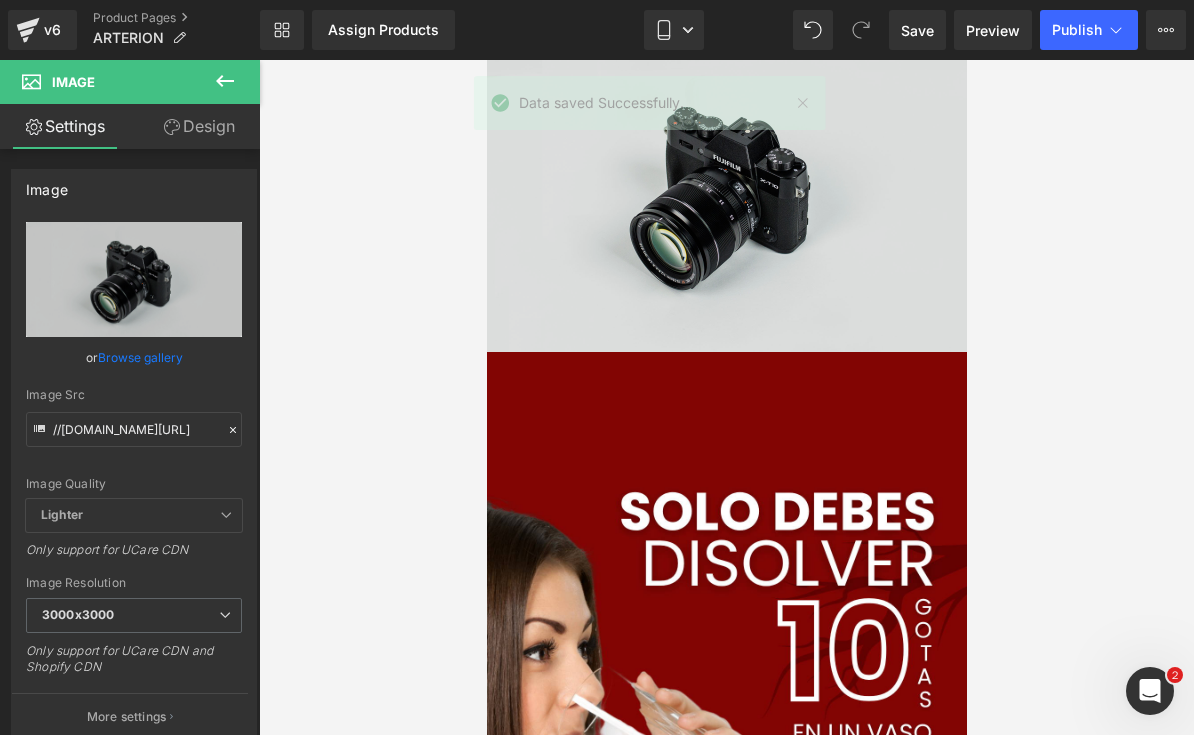 click at bounding box center [726, 193] 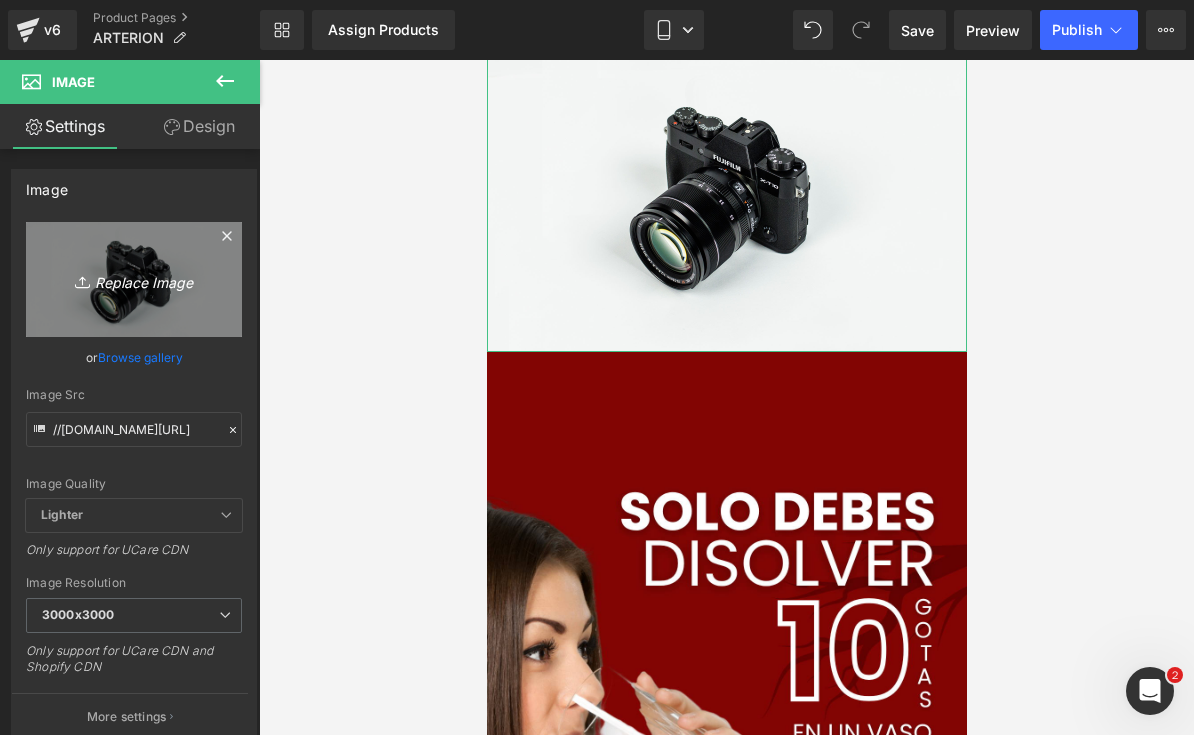 click on "Replace Image" at bounding box center (134, 279) 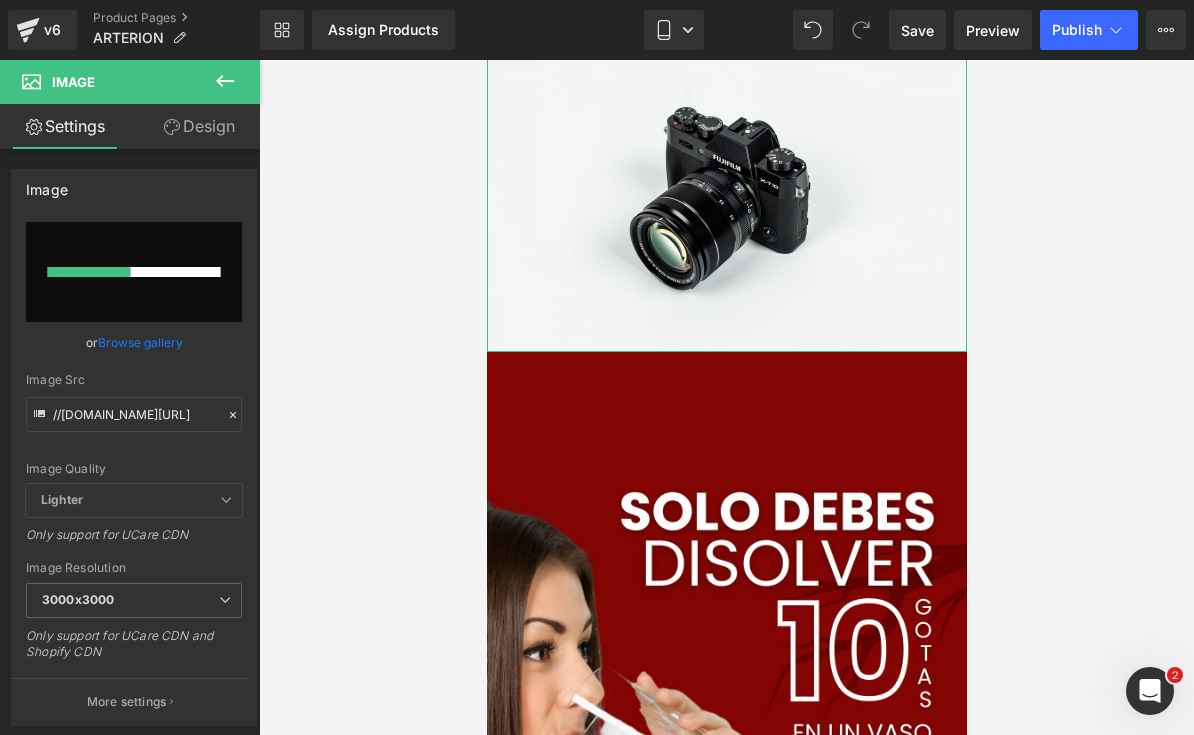 type 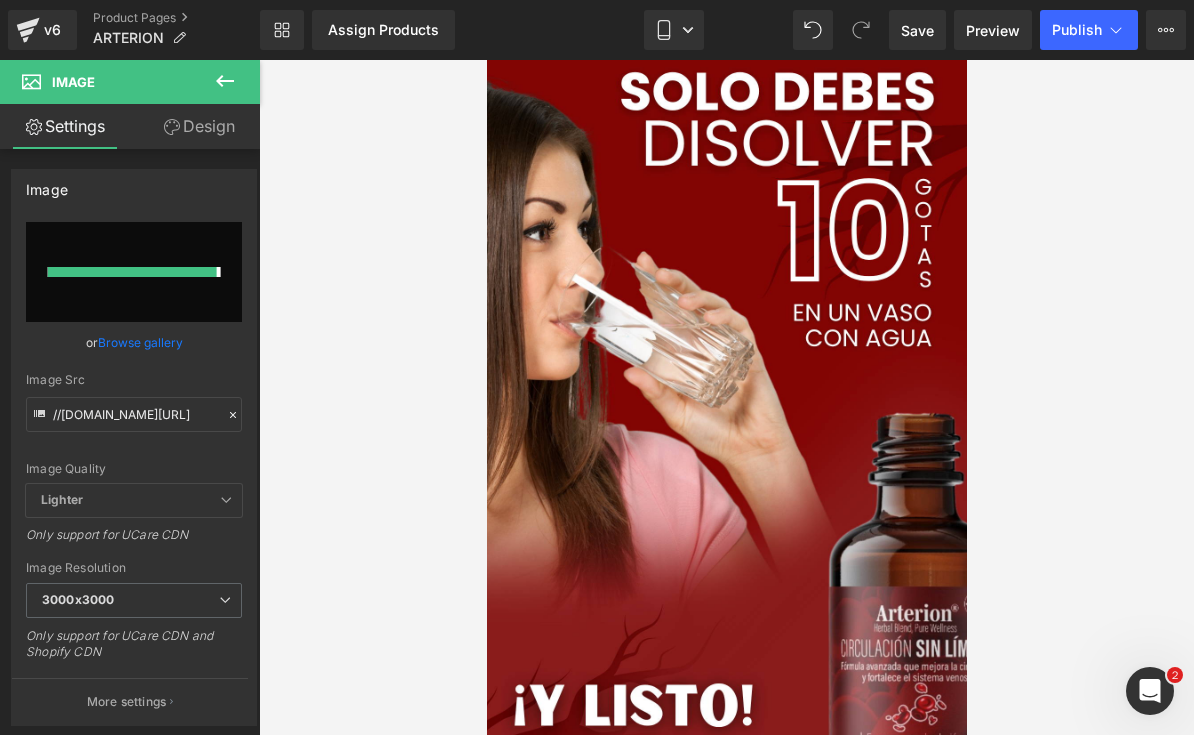 type on "[URL][DOMAIN_NAME]" 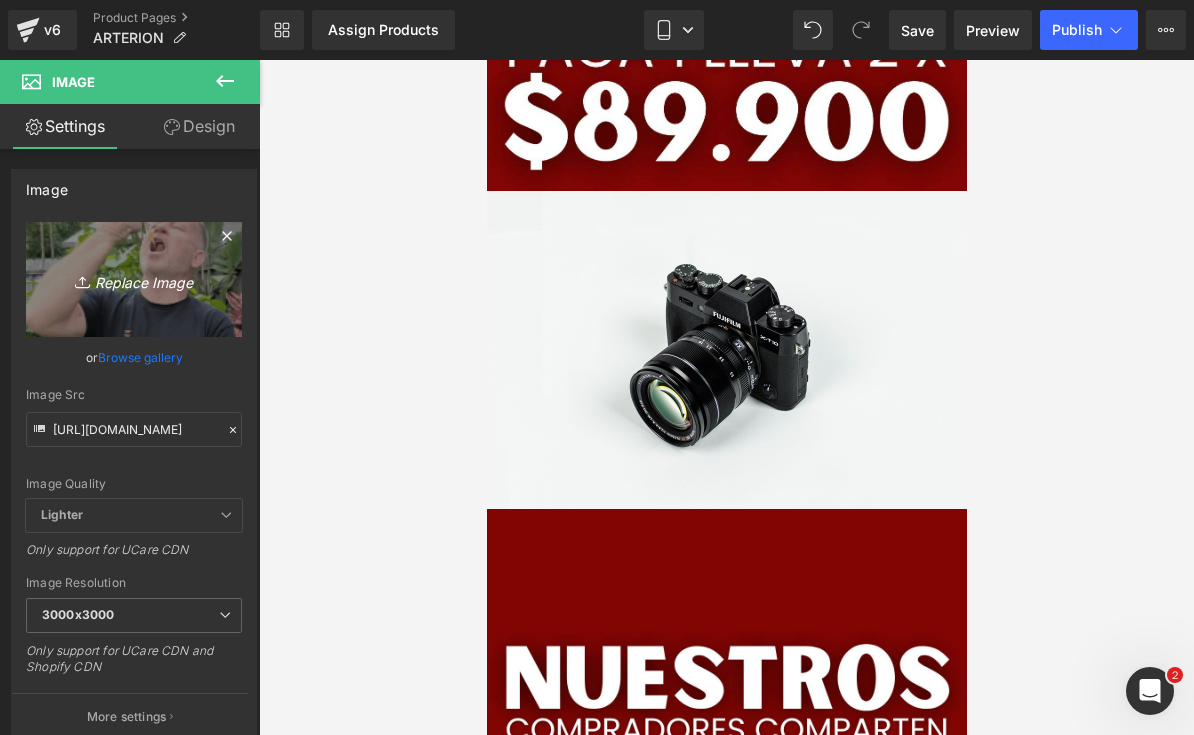 scroll, scrollTop: 8890, scrollLeft: 0, axis: vertical 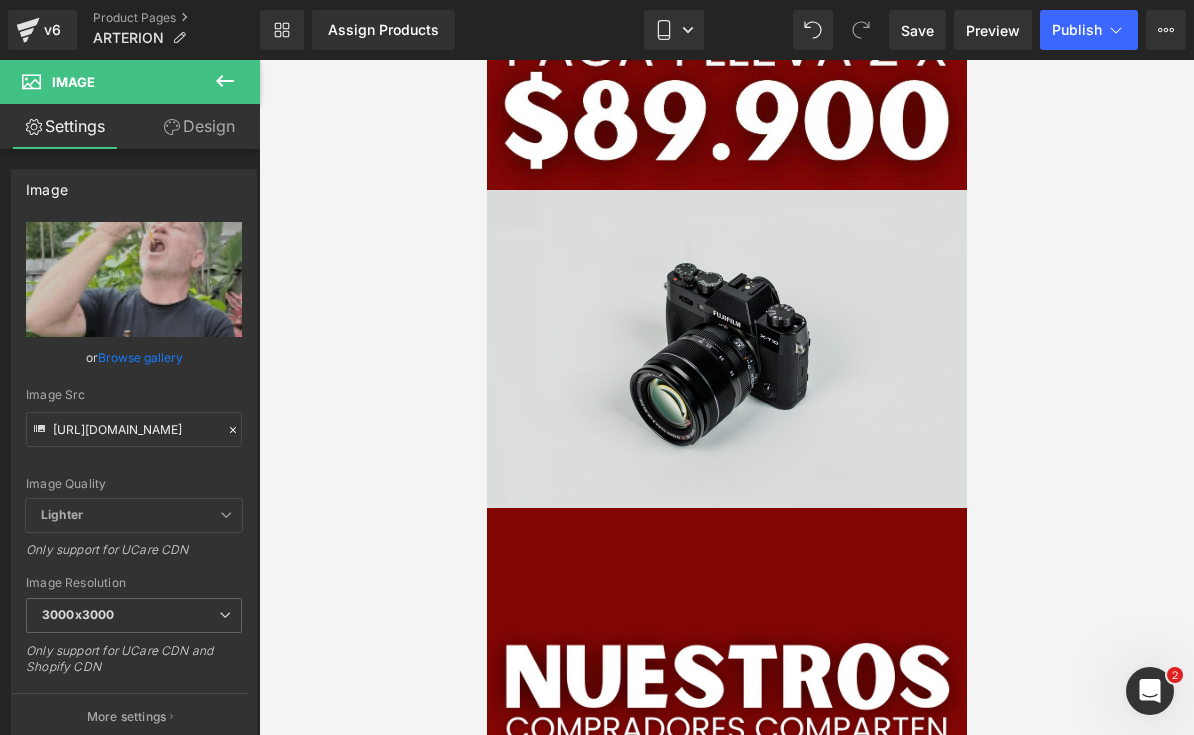 click at bounding box center (726, 349) 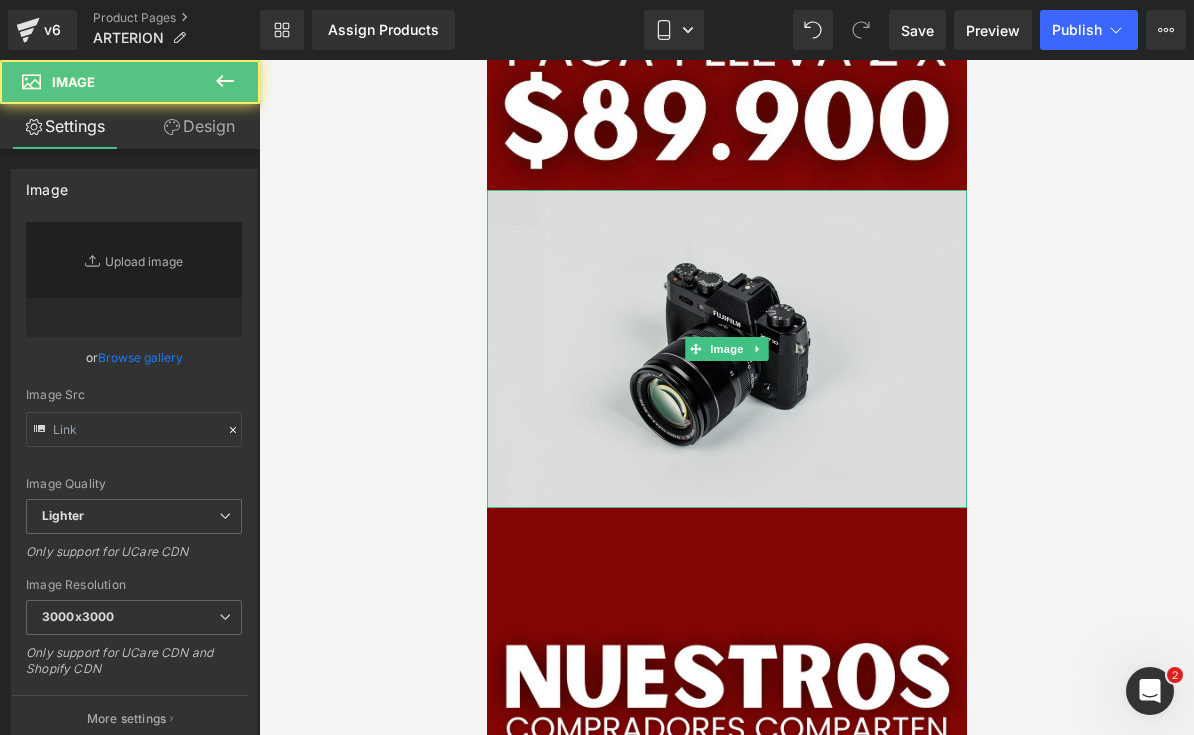 type on "//[DOMAIN_NAME][URL]" 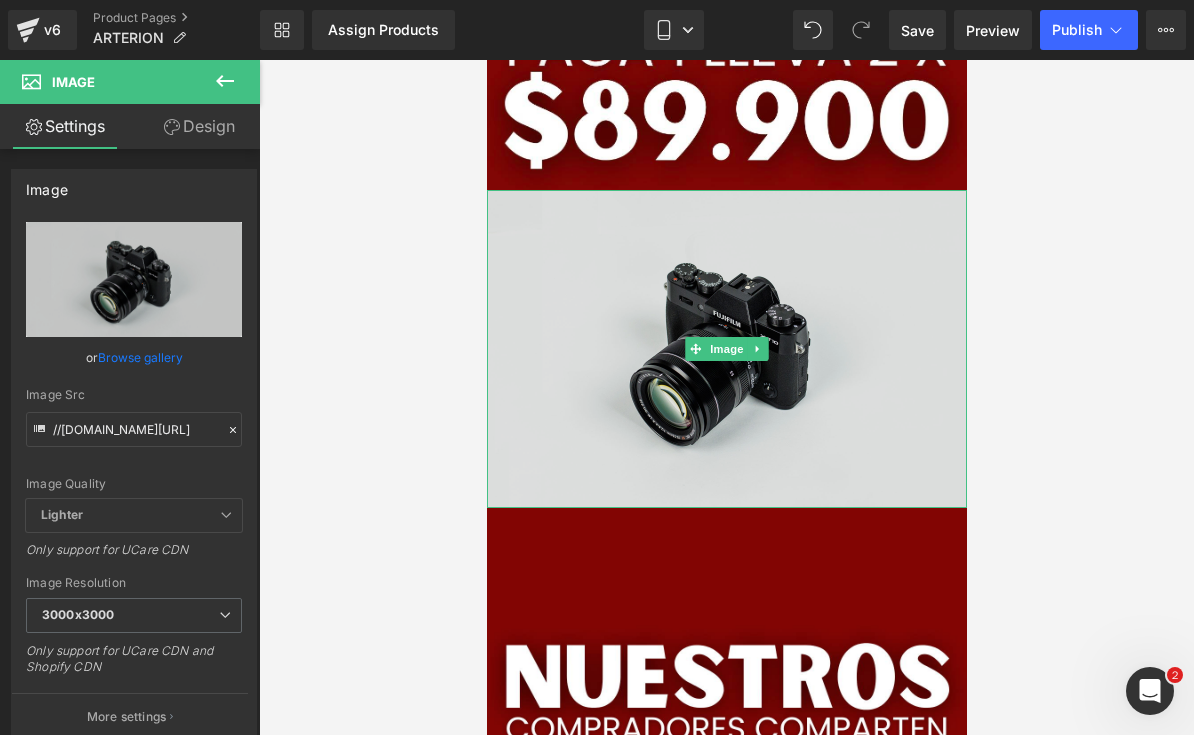 click at bounding box center [726, 349] 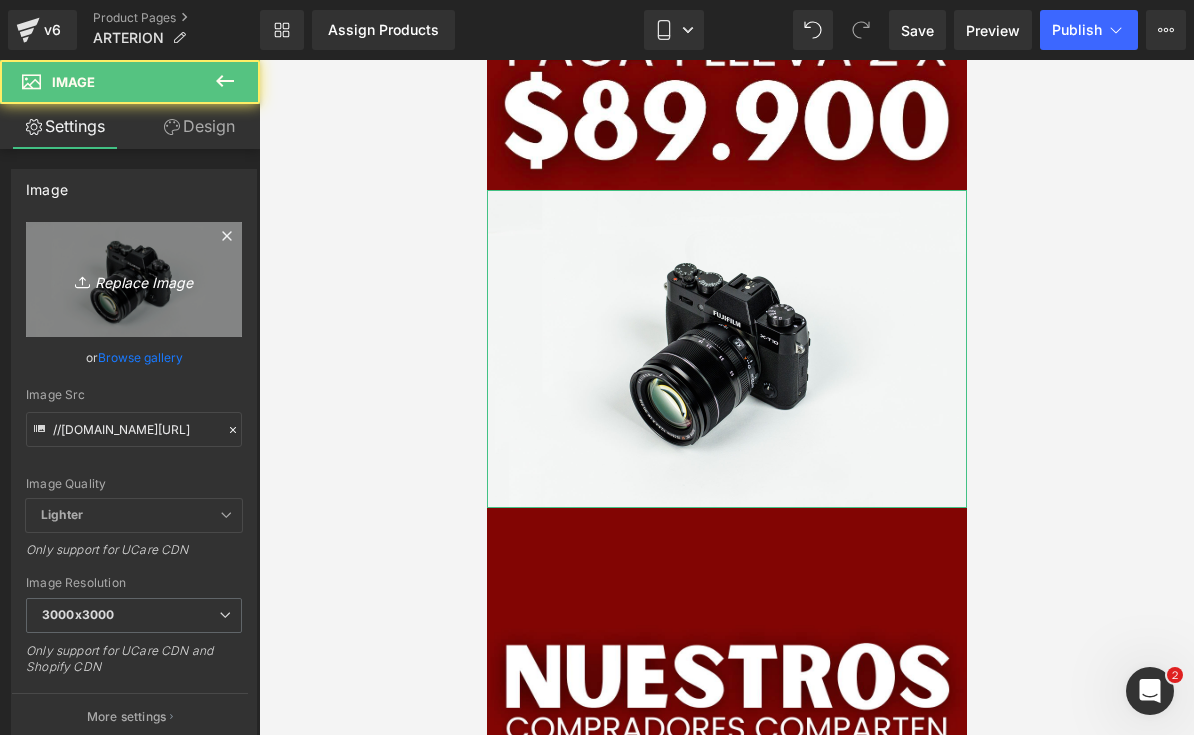 click on "Replace Image" at bounding box center (134, 279) 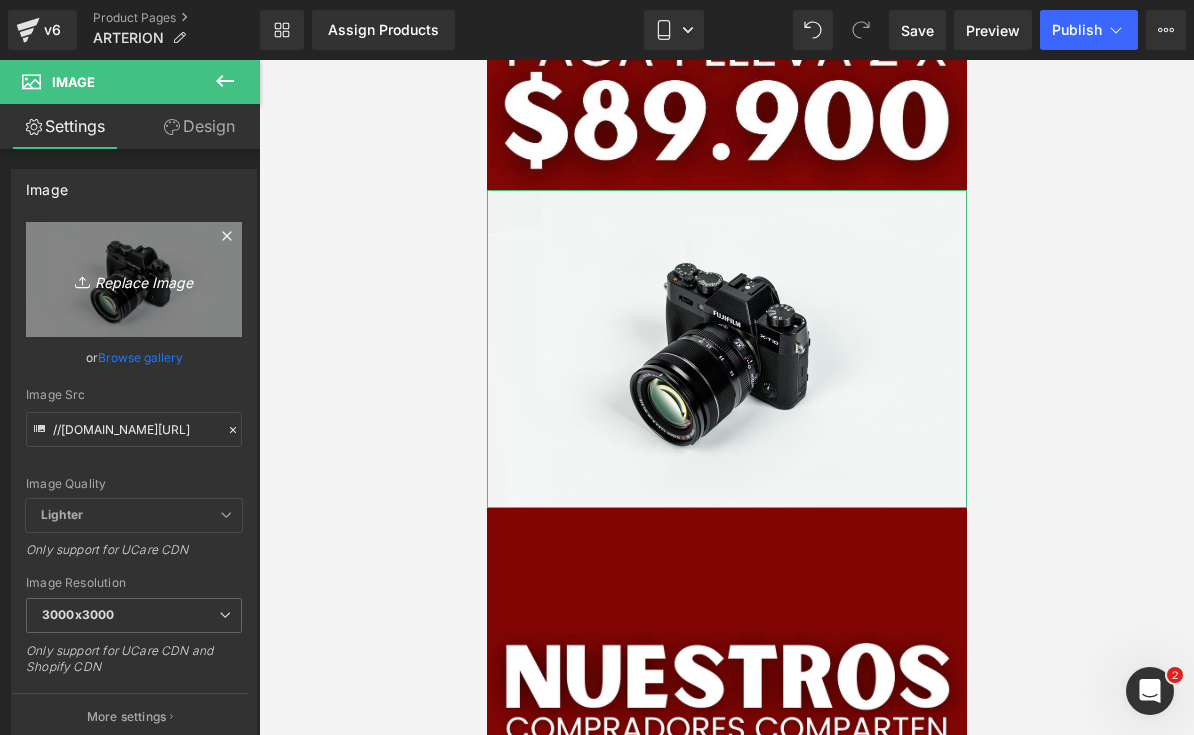 type on "C:\fakepath\GIF LANDING.gif" 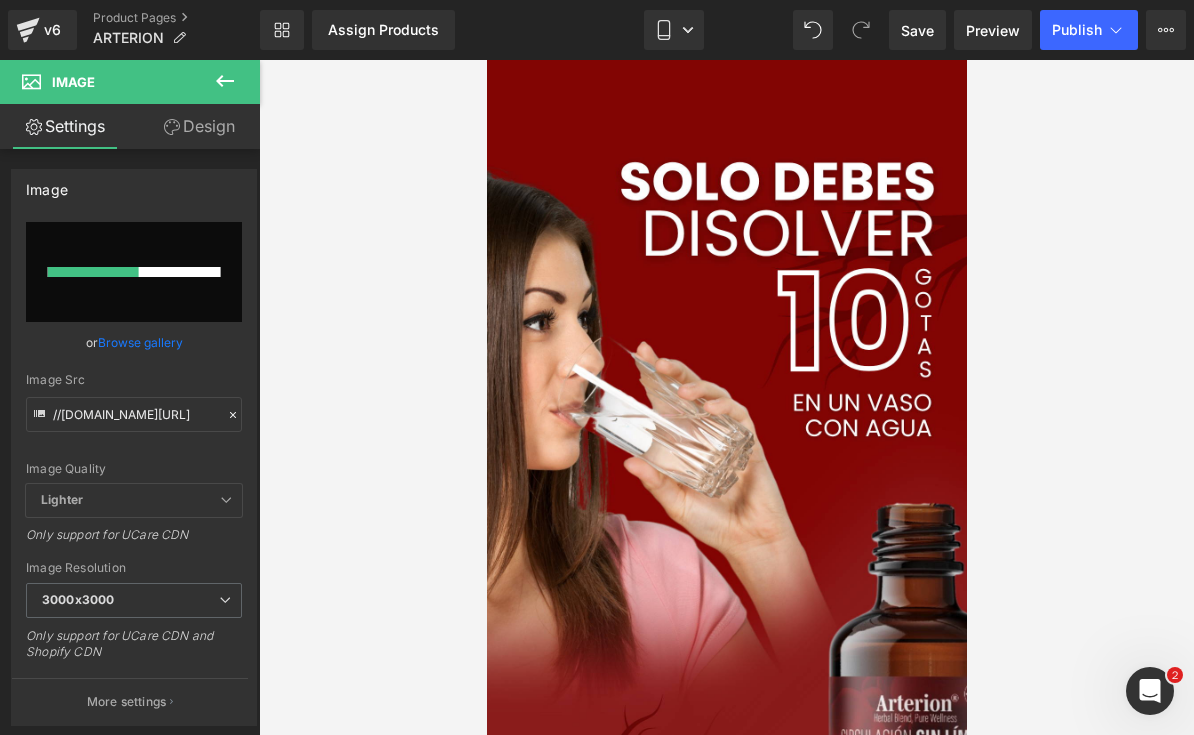 type 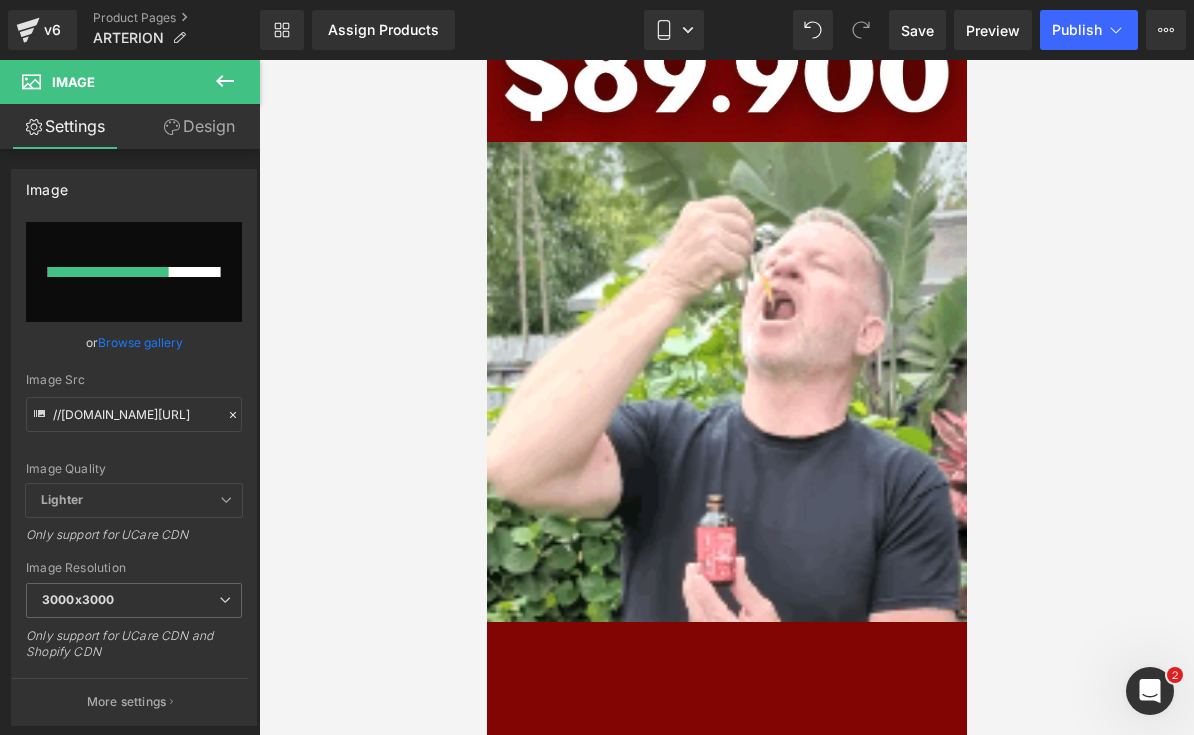 scroll, scrollTop: 7302, scrollLeft: 0, axis: vertical 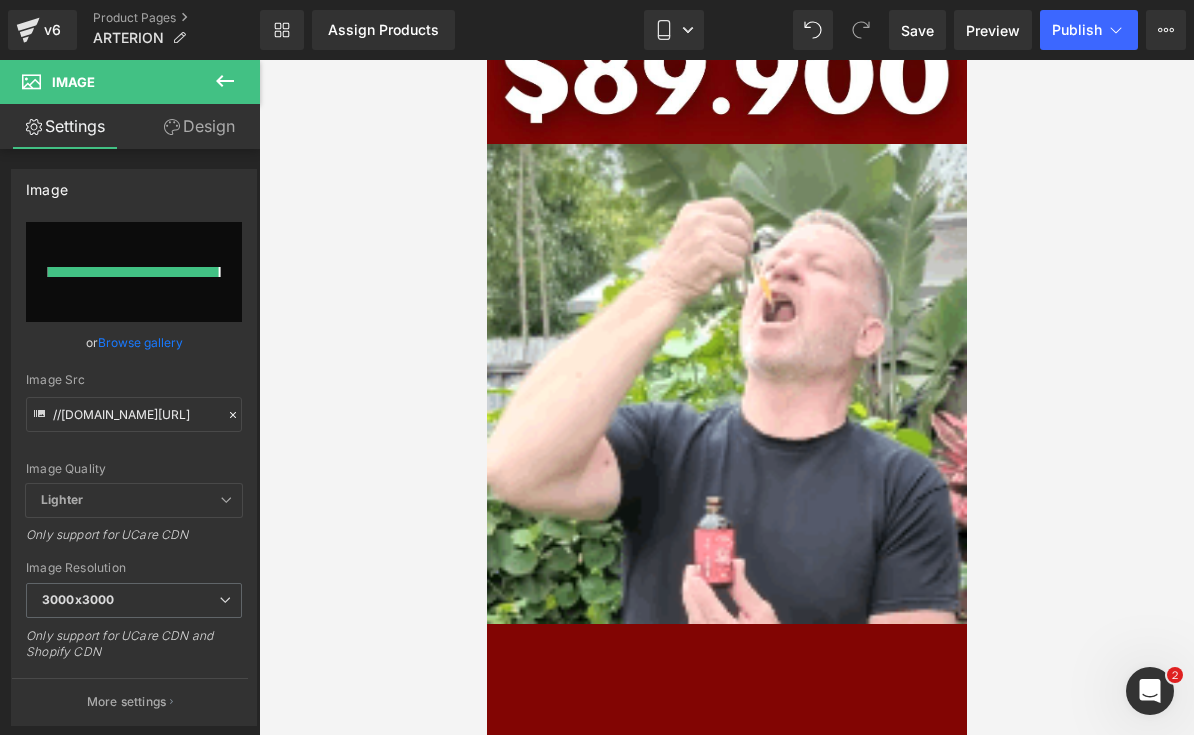 type on "[URL][DOMAIN_NAME]" 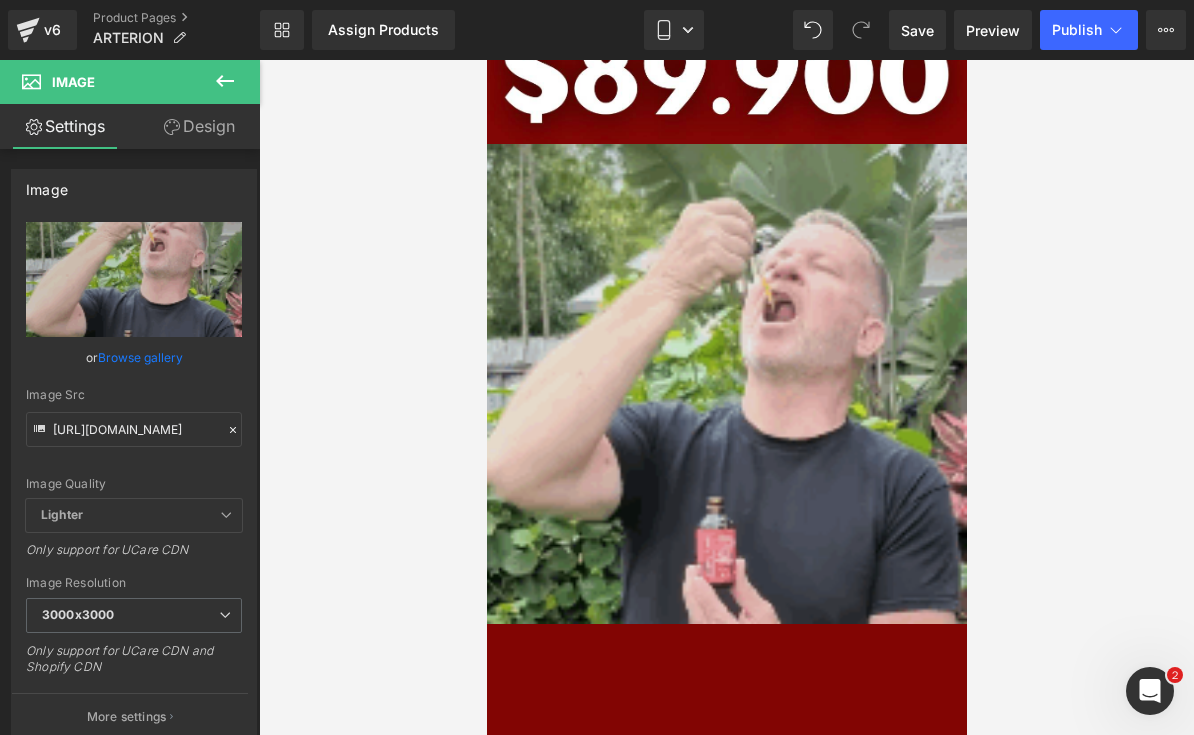 click at bounding box center [726, 384] 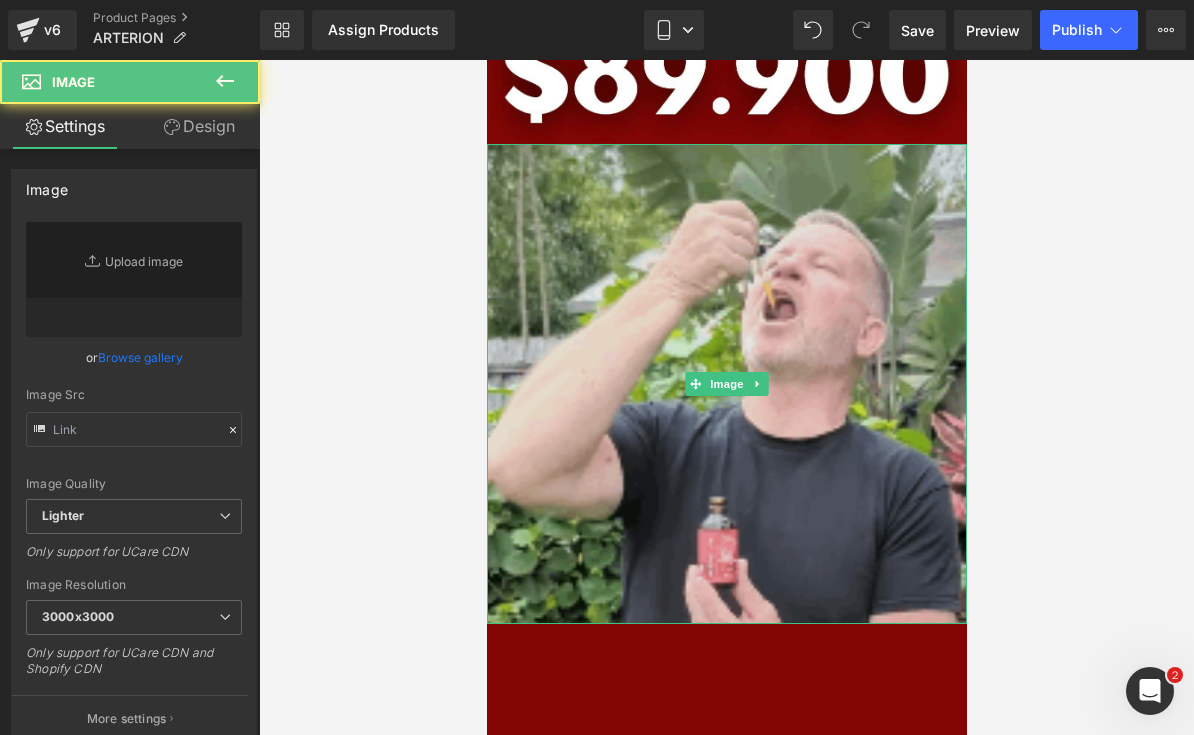 type on "[URL][DOMAIN_NAME]" 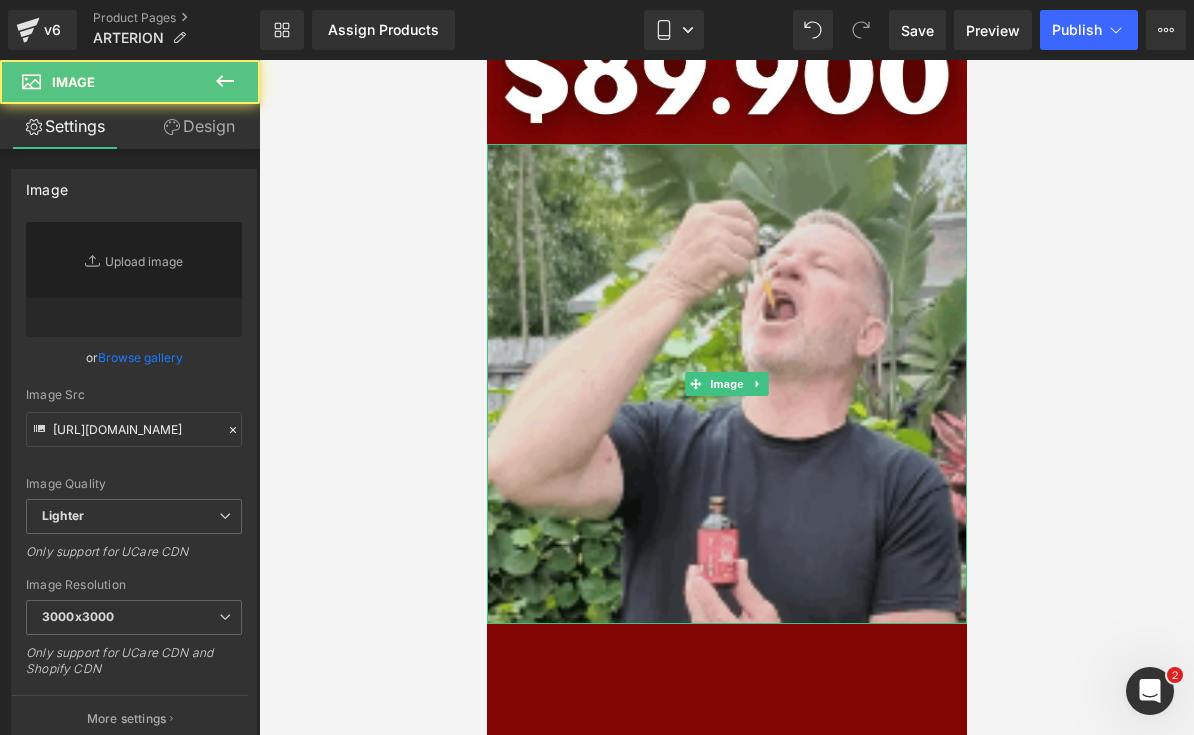 click at bounding box center [726, 384] 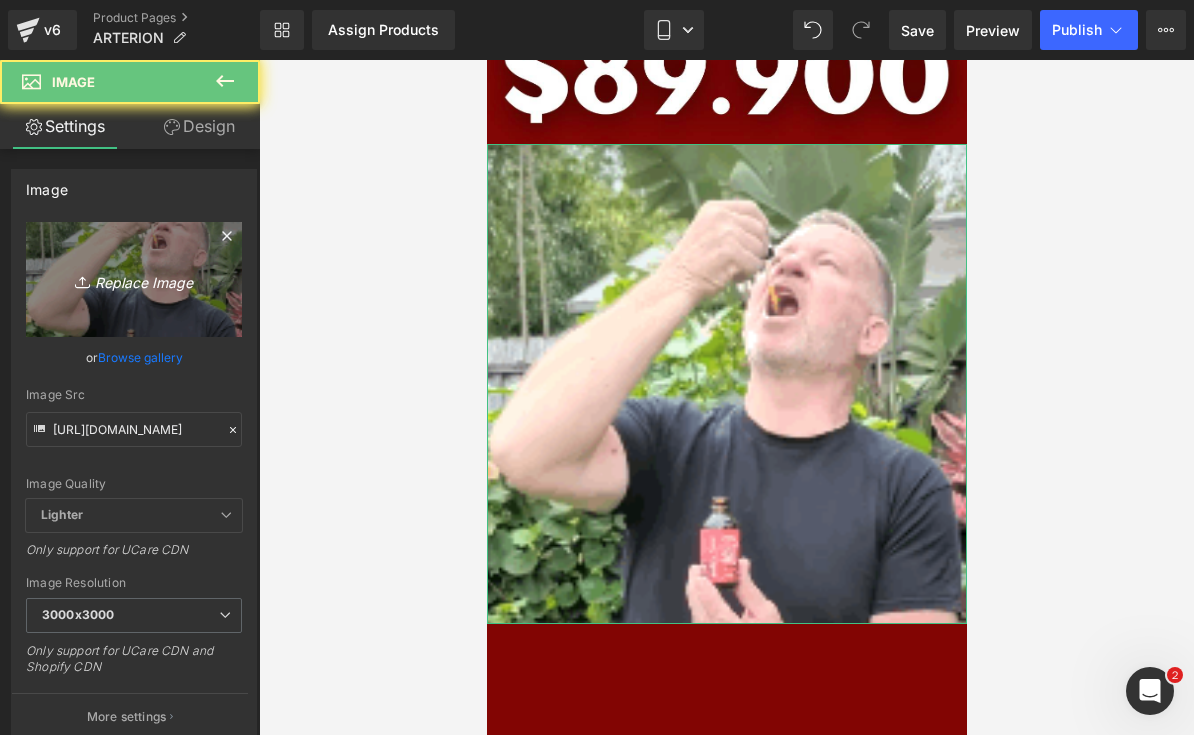 click on "Replace Image" at bounding box center (134, 279) 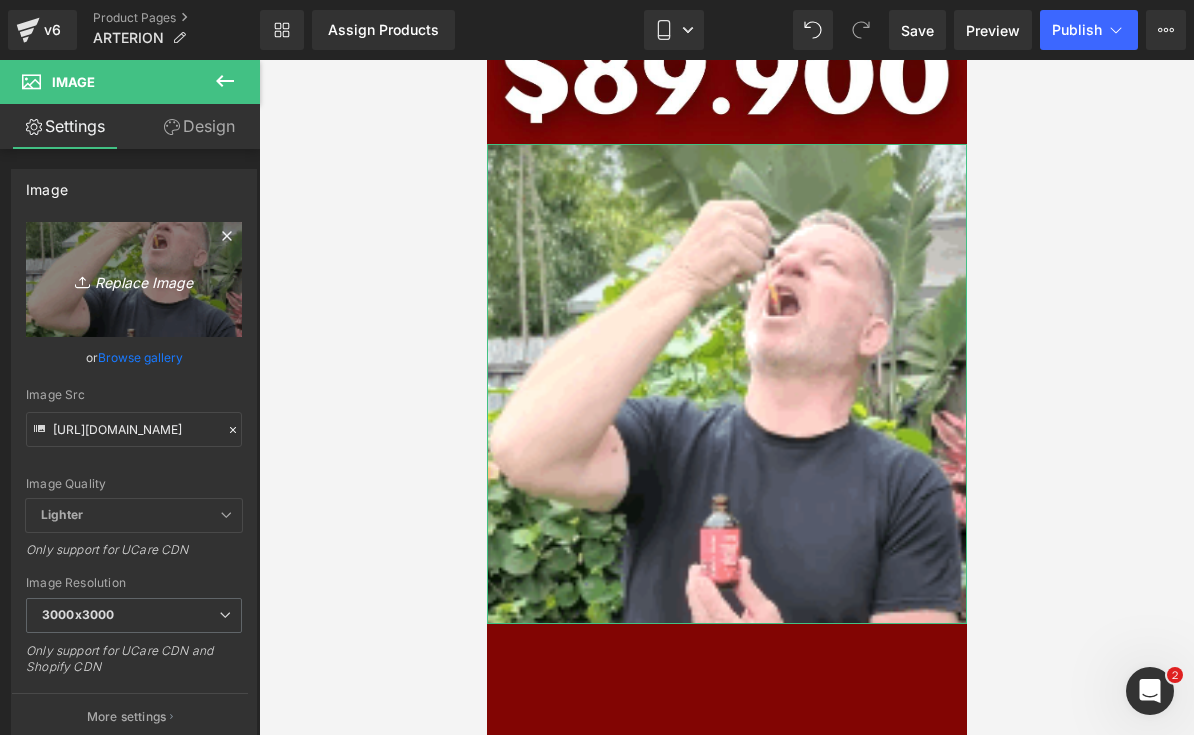 type on "C:\fakepath\GIF LANDING.gif" 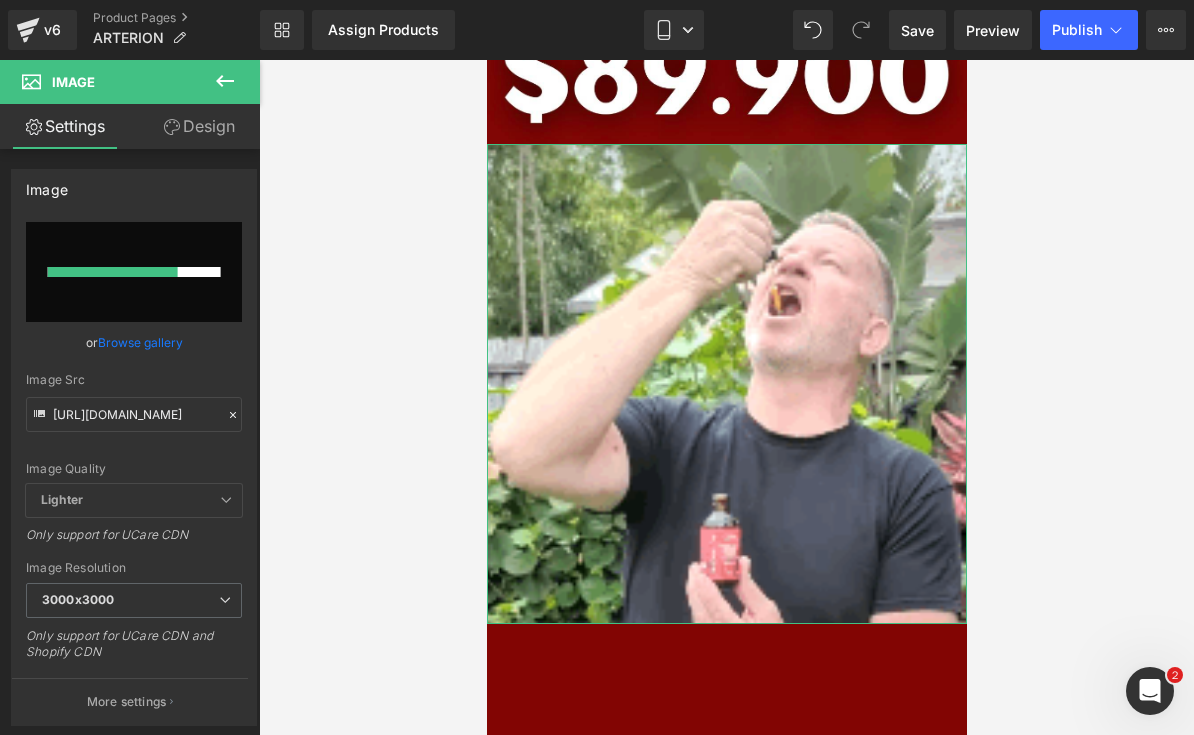 type 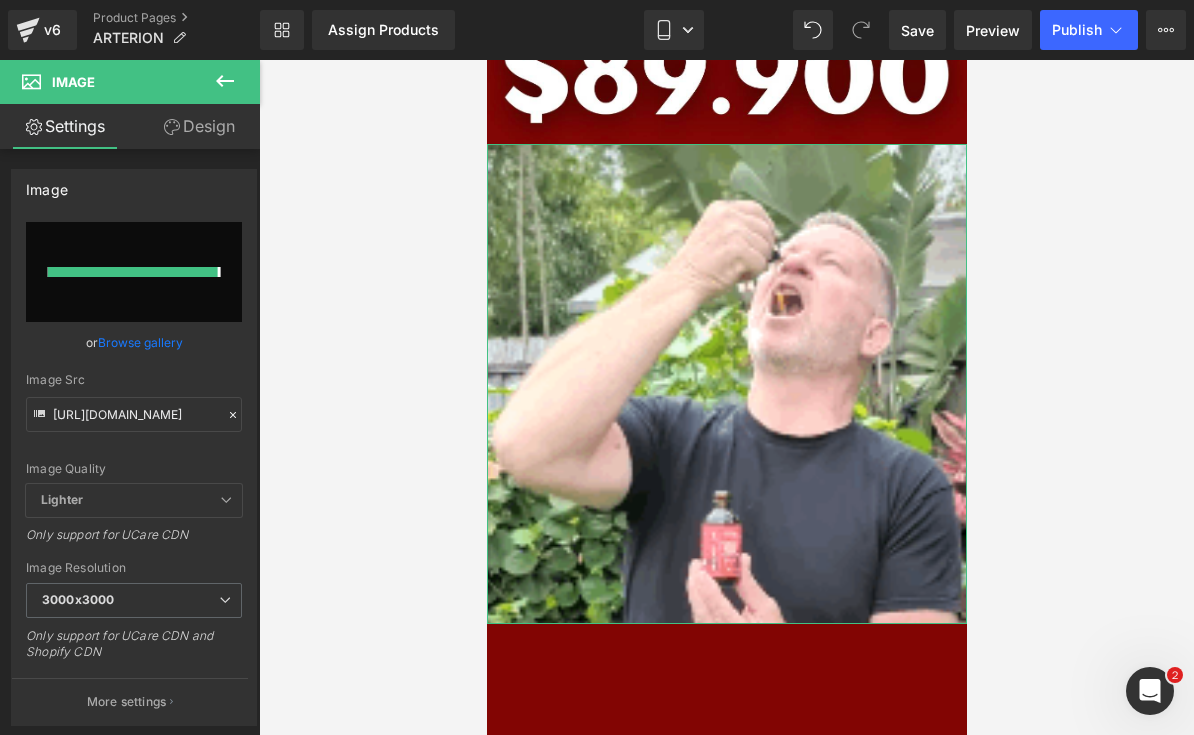 type on "[URL][DOMAIN_NAME]" 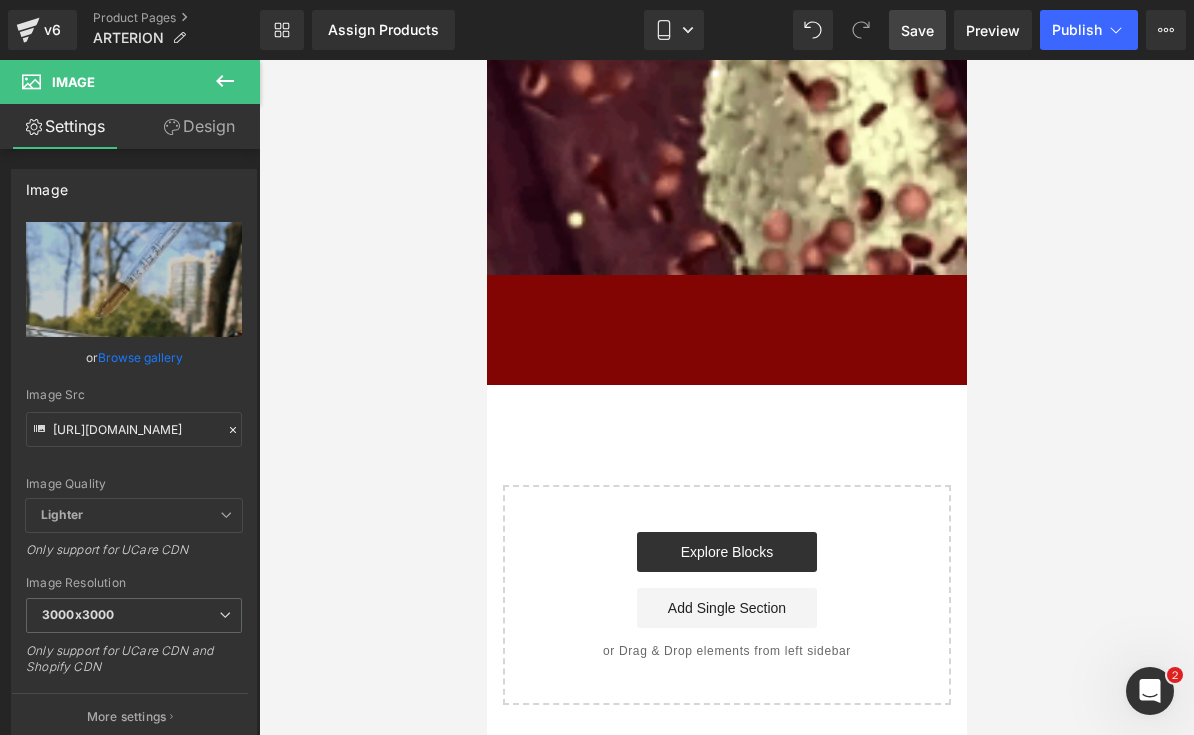 click on "Save" at bounding box center (917, 30) 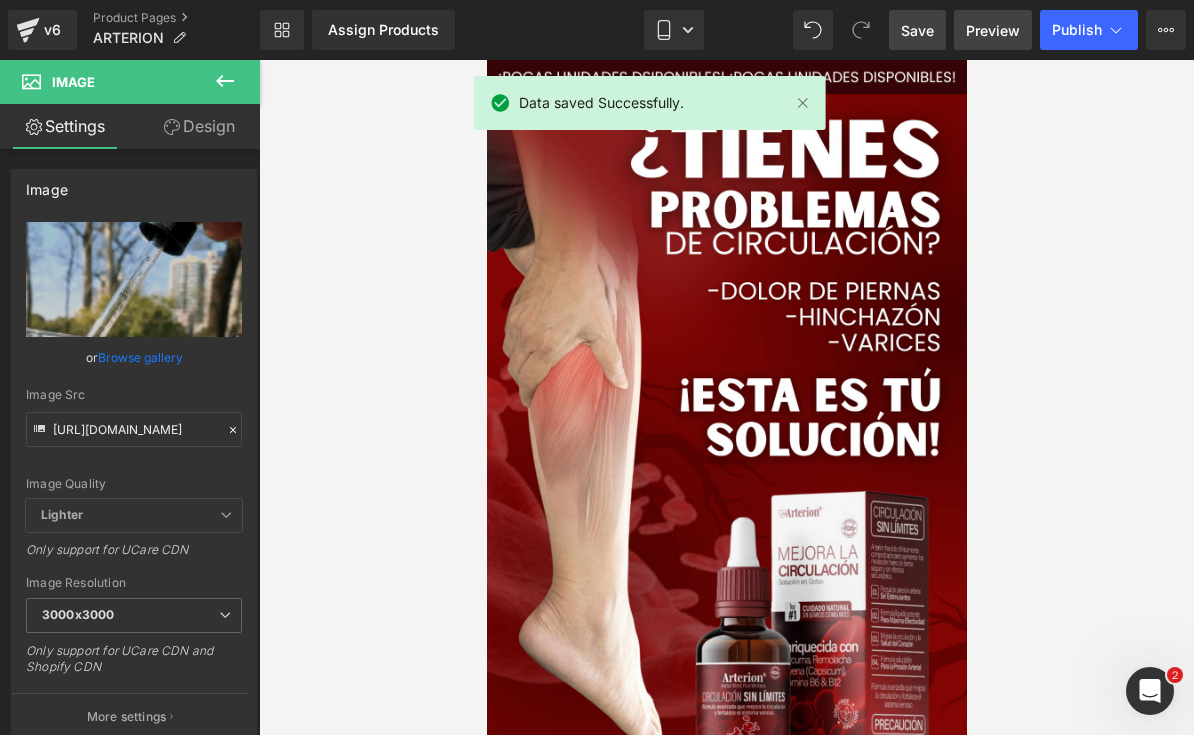 scroll, scrollTop: -3, scrollLeft: 0, axis: vertical 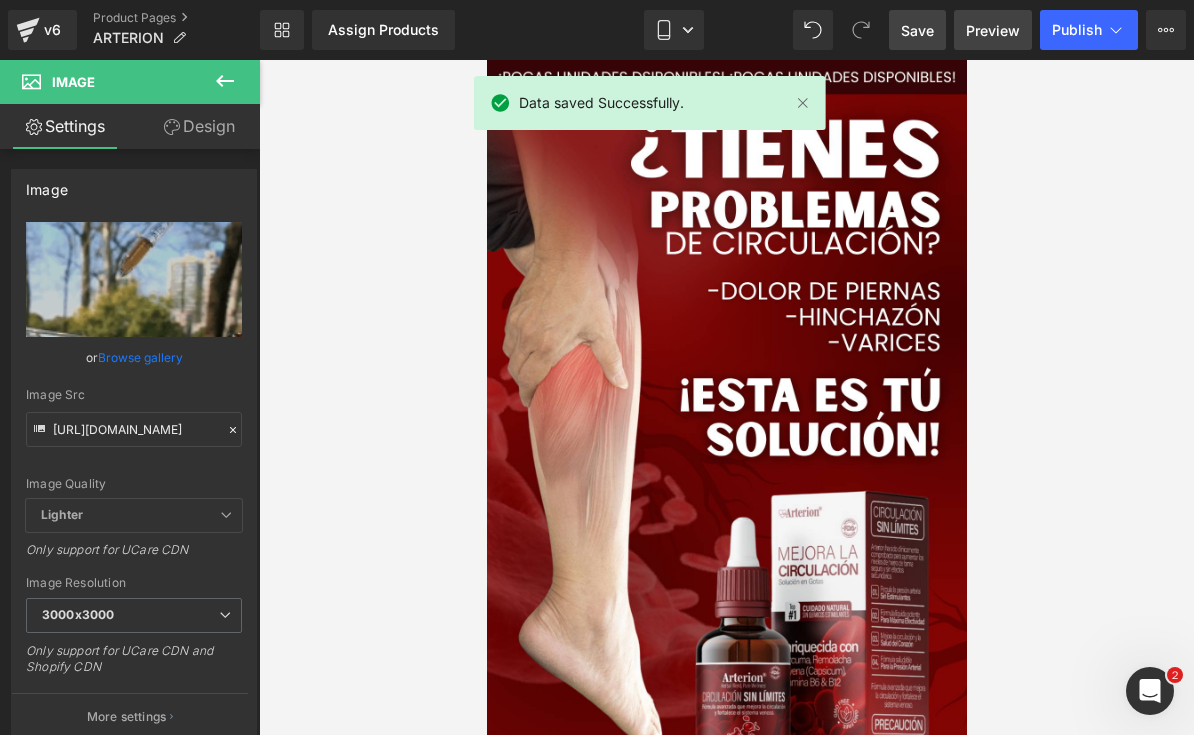 click on "Preview" at bounding box center [993, 30] 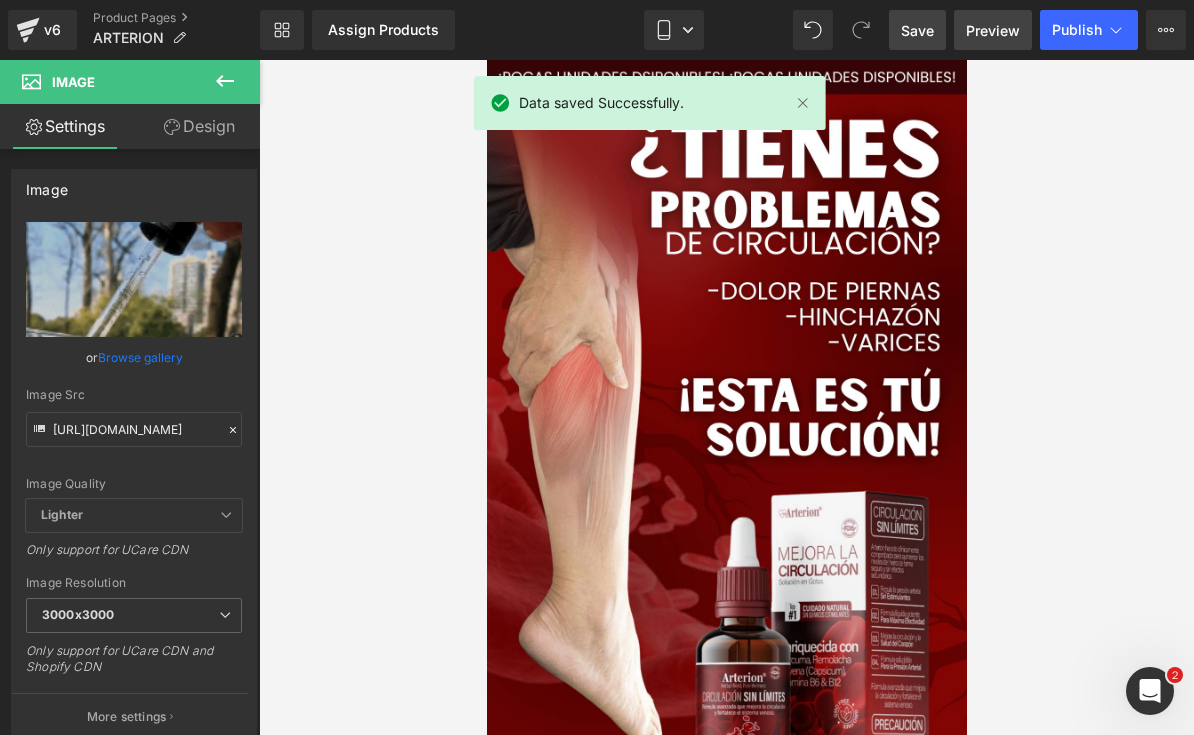 scroll, scrollTop: 0, scrollLeft: 0, axis: both 